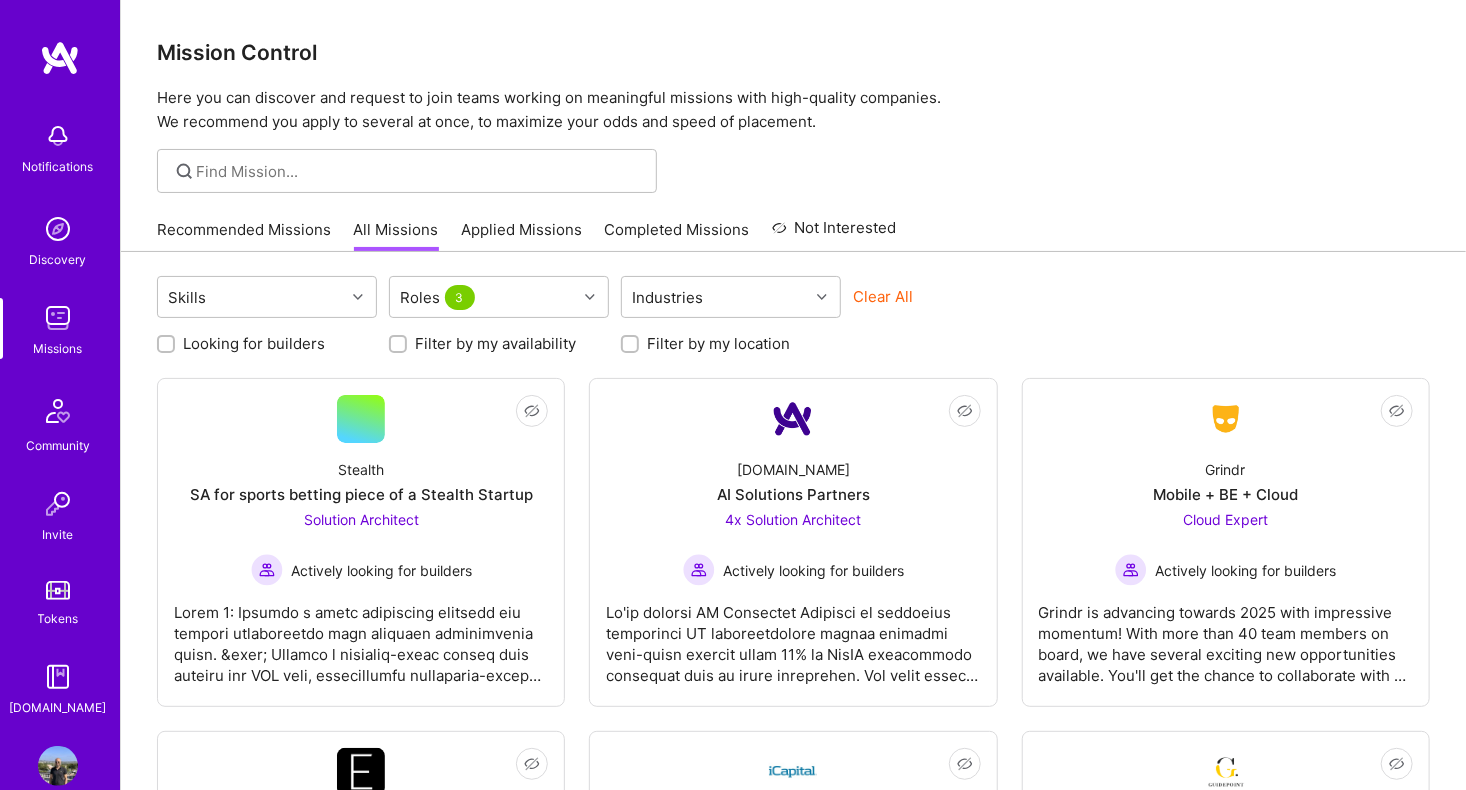 scroll, scrollTop: 164, scrollLeft: 0, axis: vertical 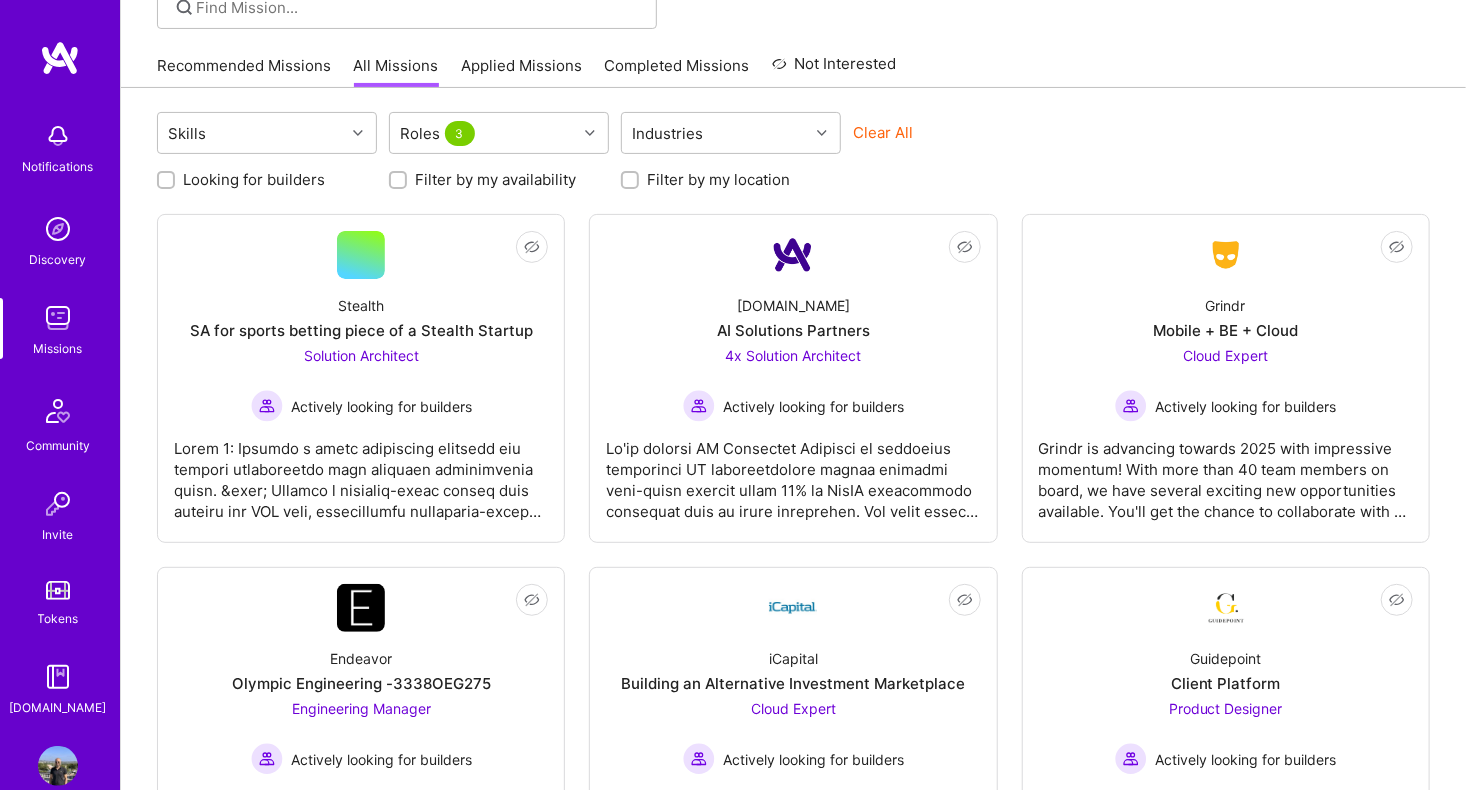 click at bounding box center (58, 318) 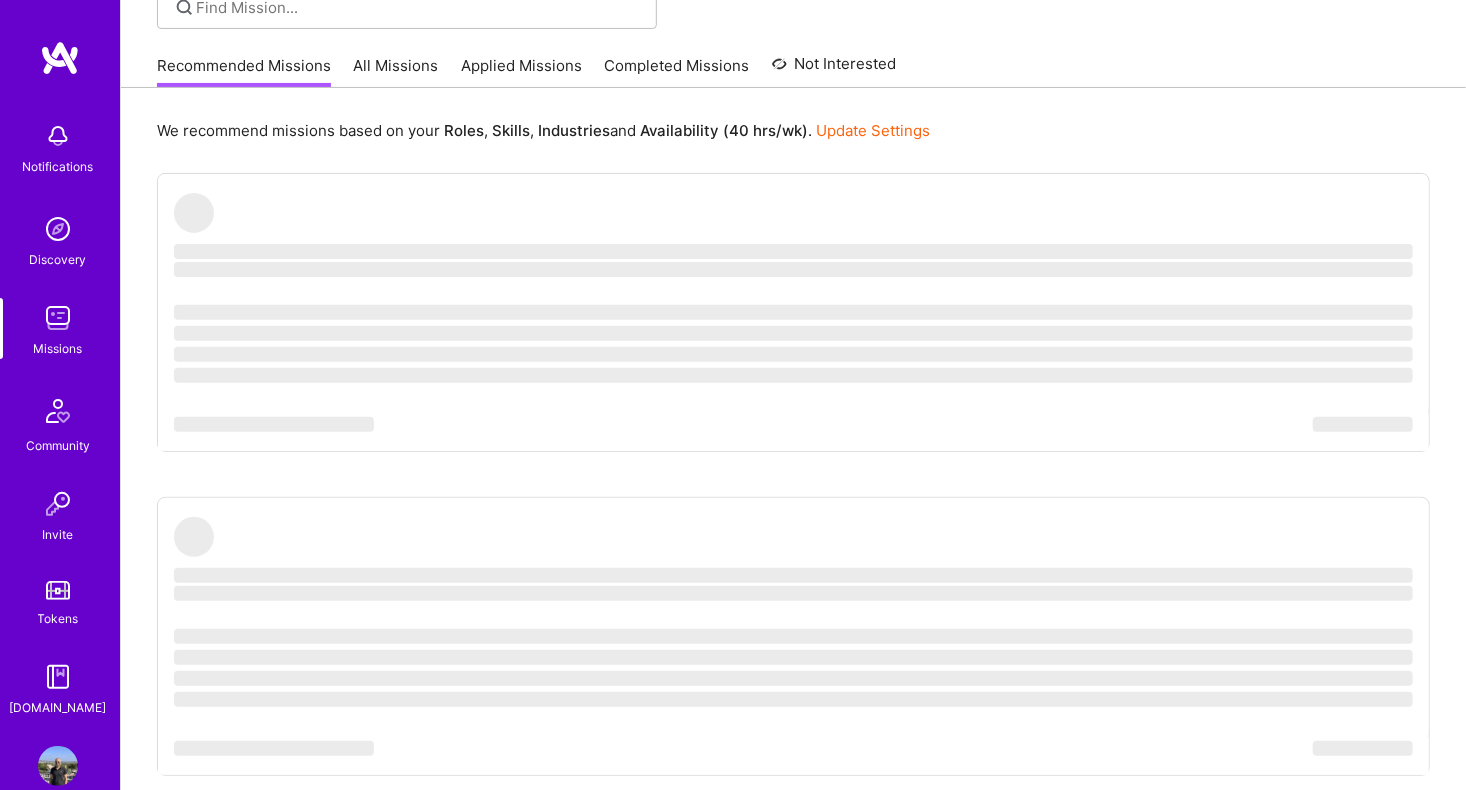 scroll, scrollTop: 0, scrollLeft: 0, axis: both 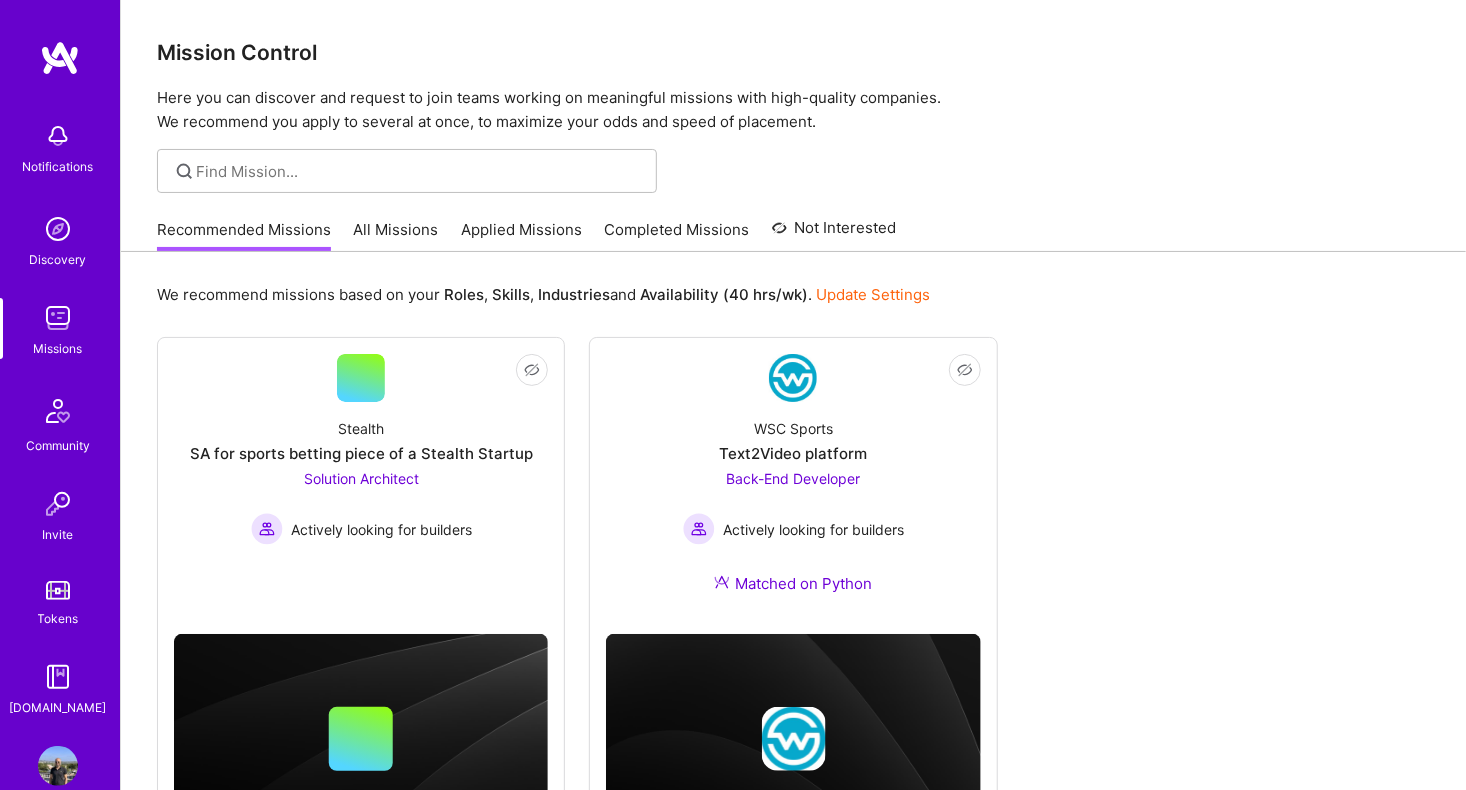 click on "All Missions" at bounding box center (396, 235) 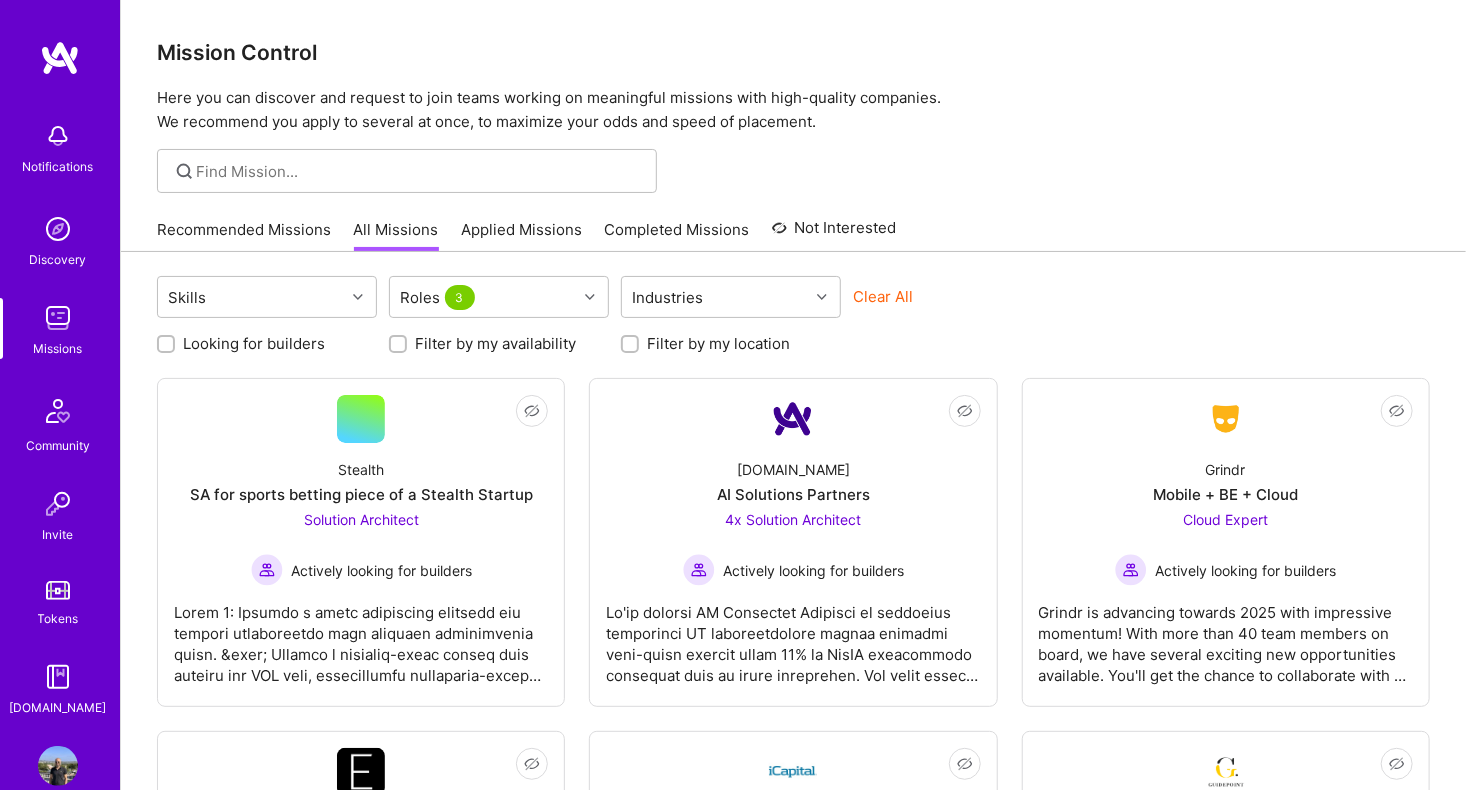 click at bounding box center [793, 171] 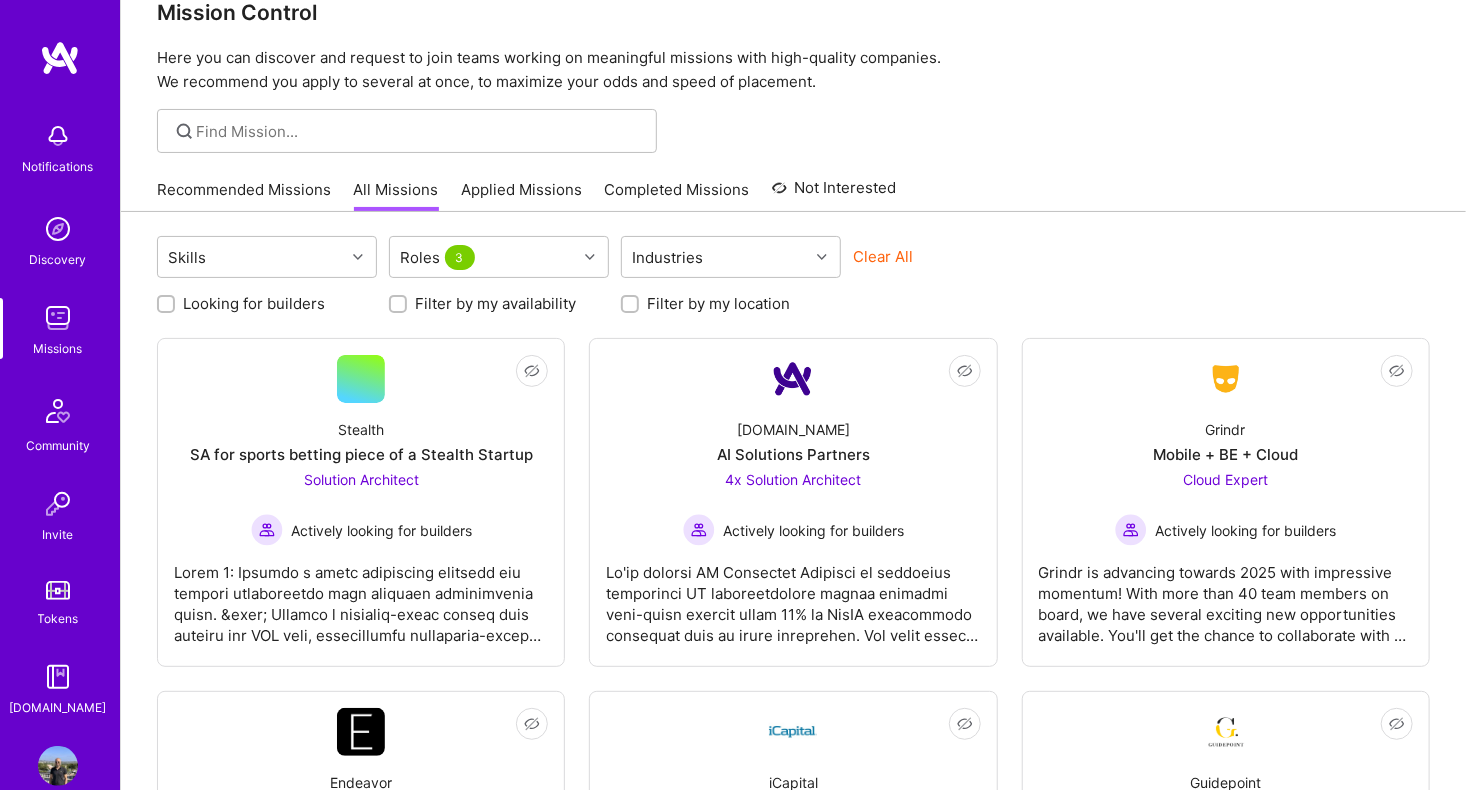 scroll, scrollTop: 200, scrollLeft: 0, axis: vertical 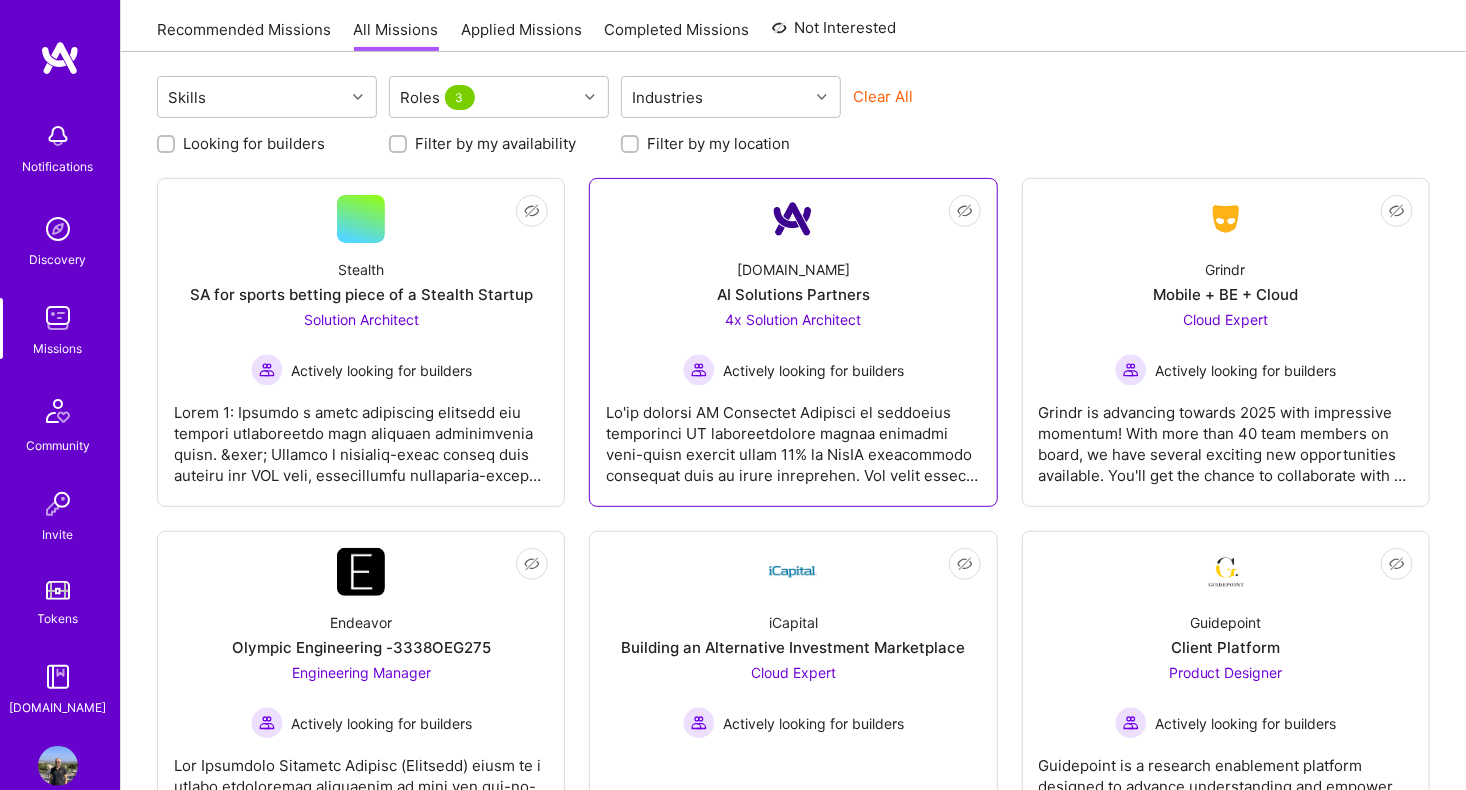 click on "[DOMAIN_NAME] AI Solutions Partners 4x Solution Architect   Actively looking for builders" at bounding box center [793, 314] 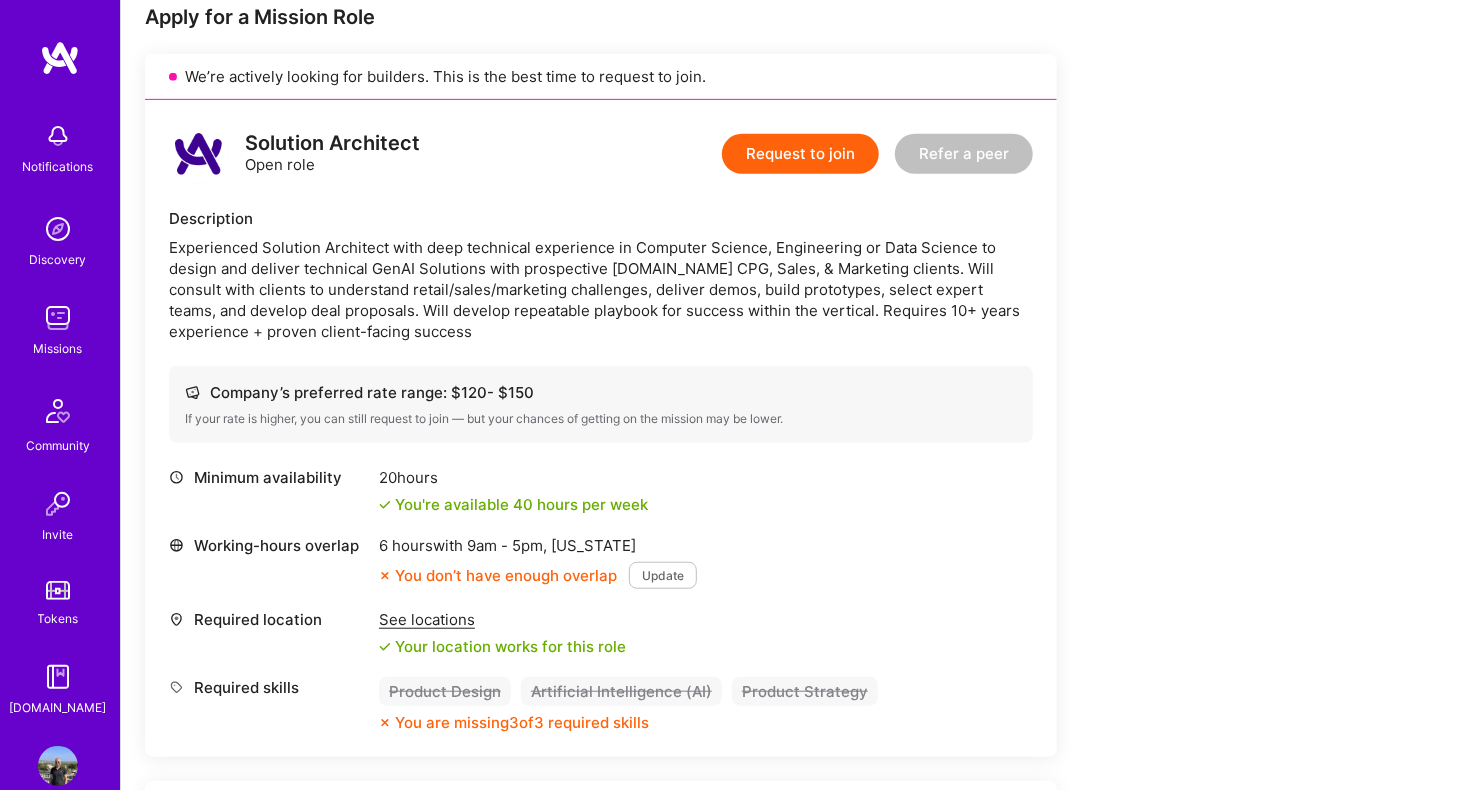 scroll, scrollTop: 440, scrollLeft: 0, axis: vertical 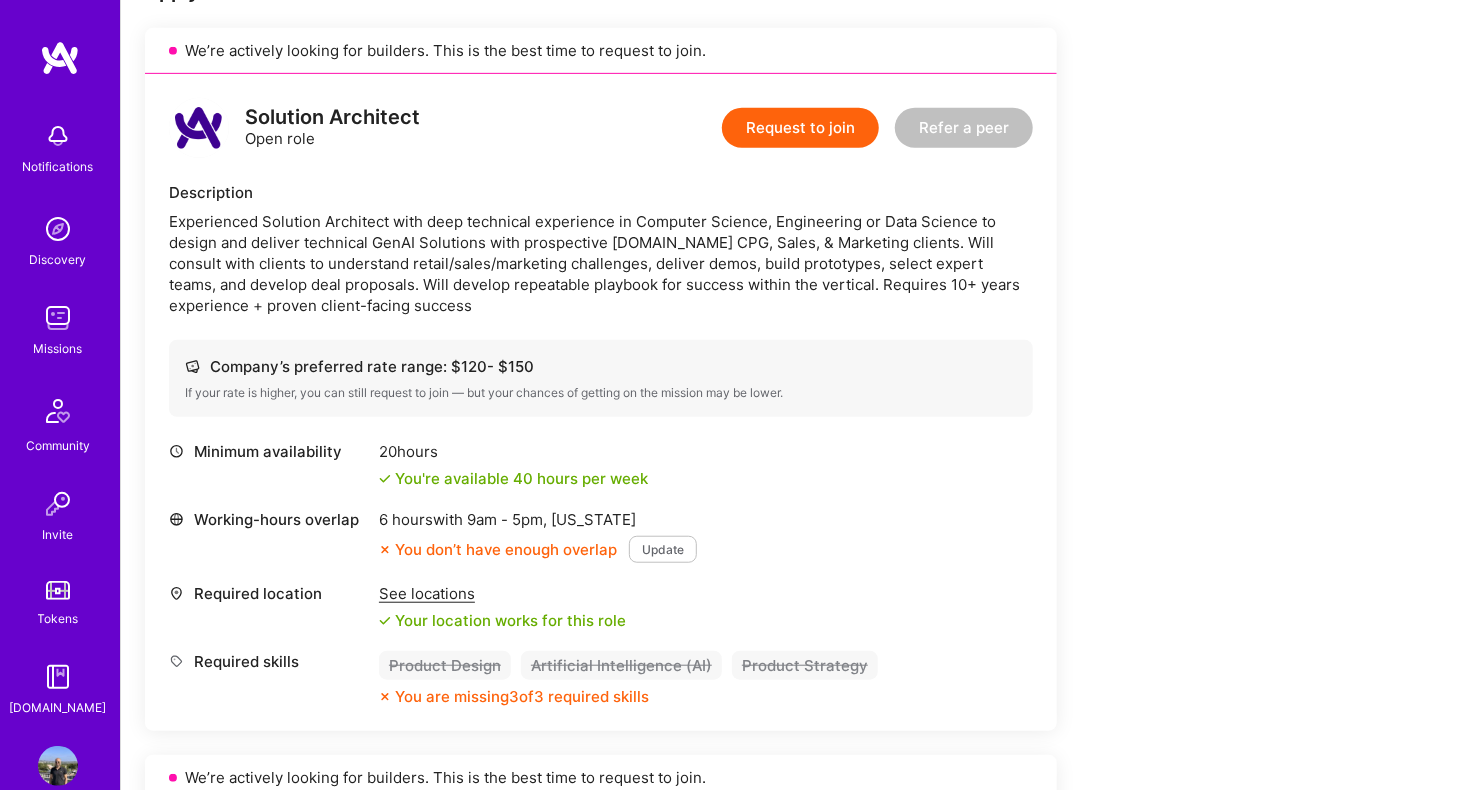 click on "Earn tokens for inviting a new A.Teamer to this mission Do you know the perfect builder for one or more of these open roles? Refer a new A.Teamer and earn tokens for every hour they work on the mission. Apply for a Mission Role We’re actively looking for builders. This is the best time to request to join. Solution Architect Open role Request to join Refer a peer Description Experienced Solution Architect with deep technical experience in Computer Science, Engineering or Data Science to design and deliver technical GenAI Solutions with prospective A.Team CPG, Sales, & Marketing clients. Will consult with clients to understand retail/sales/marketing challenges, deliver demos, build prototypes, select expert teams, and develop deal proposals. Will develop repeatable playbook for success within the vertical. Requires 10+ years experience + proven client-facing success Company’s preferred rate range: $ 120  - $ 150 Minimum availability 20  hours You're available 40 hours per week Working-hours overlap 6 hours" at bounding box center [793, 2289] 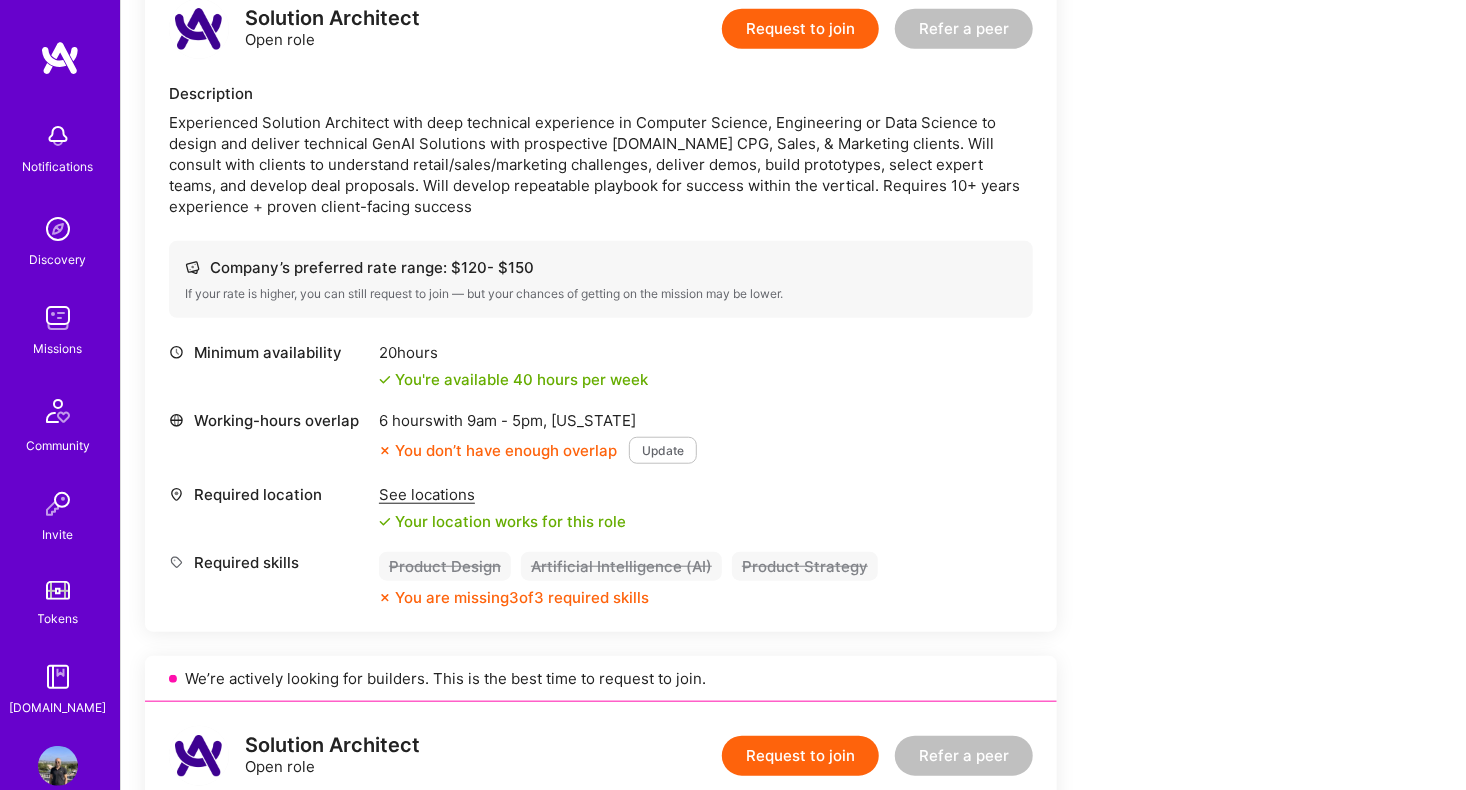 scroll, scrollTop: 600, scrollLeft: 0, axis: vertical 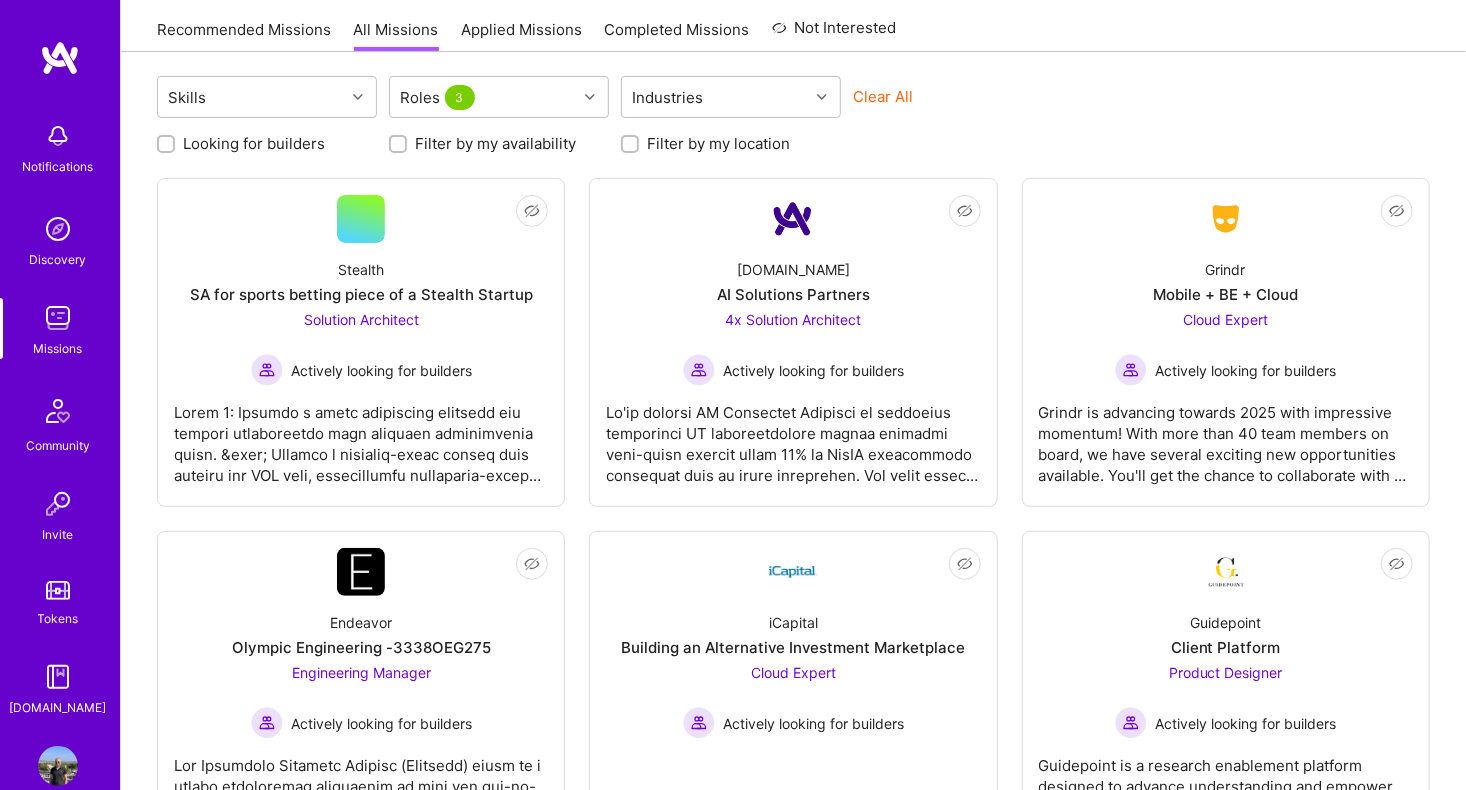 click on "Looking for builders Filter by my availability Filter by my location" at bounding box center (793, 138) 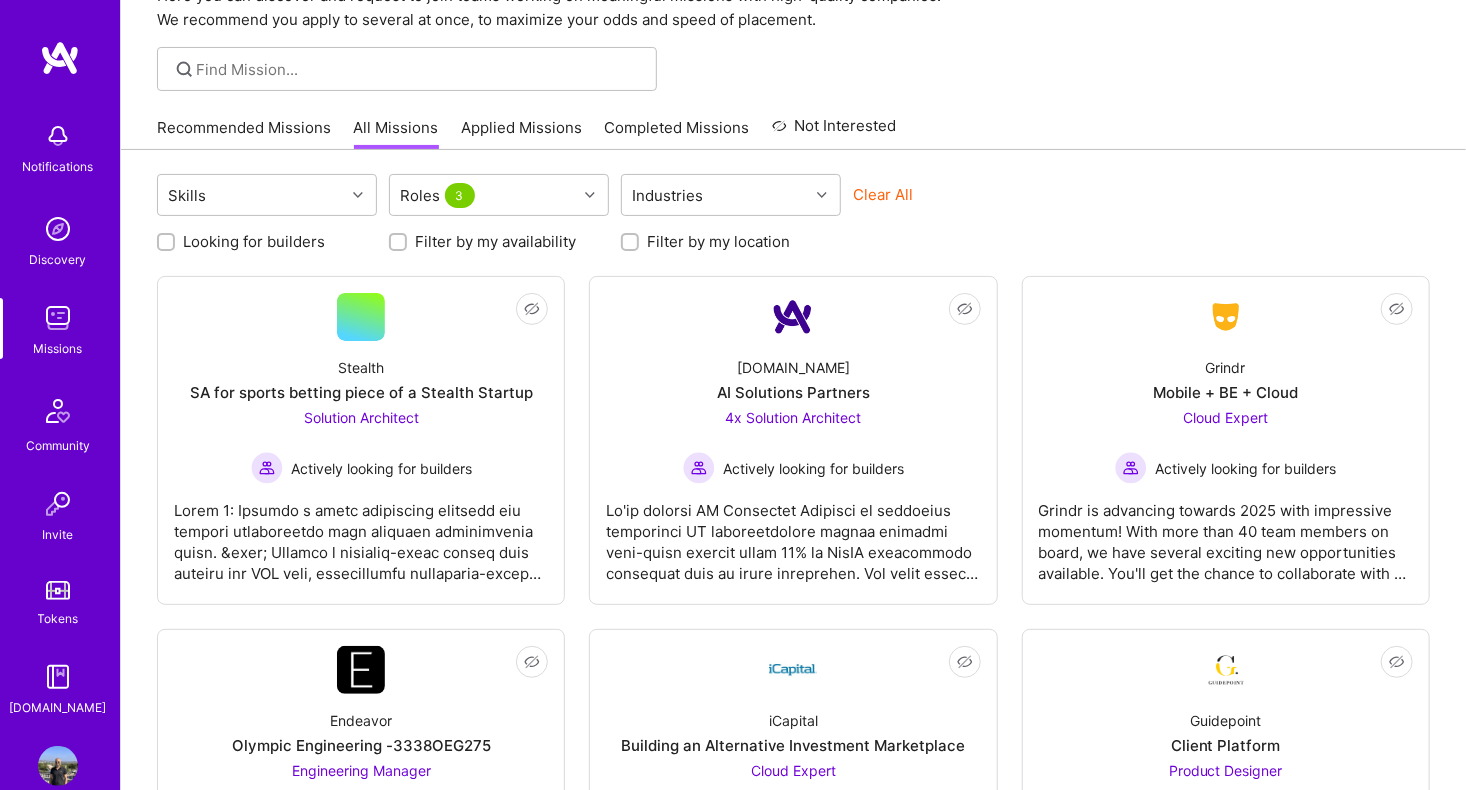 scroll, scrollTop: 0, scrollLeft: 0, axis: both 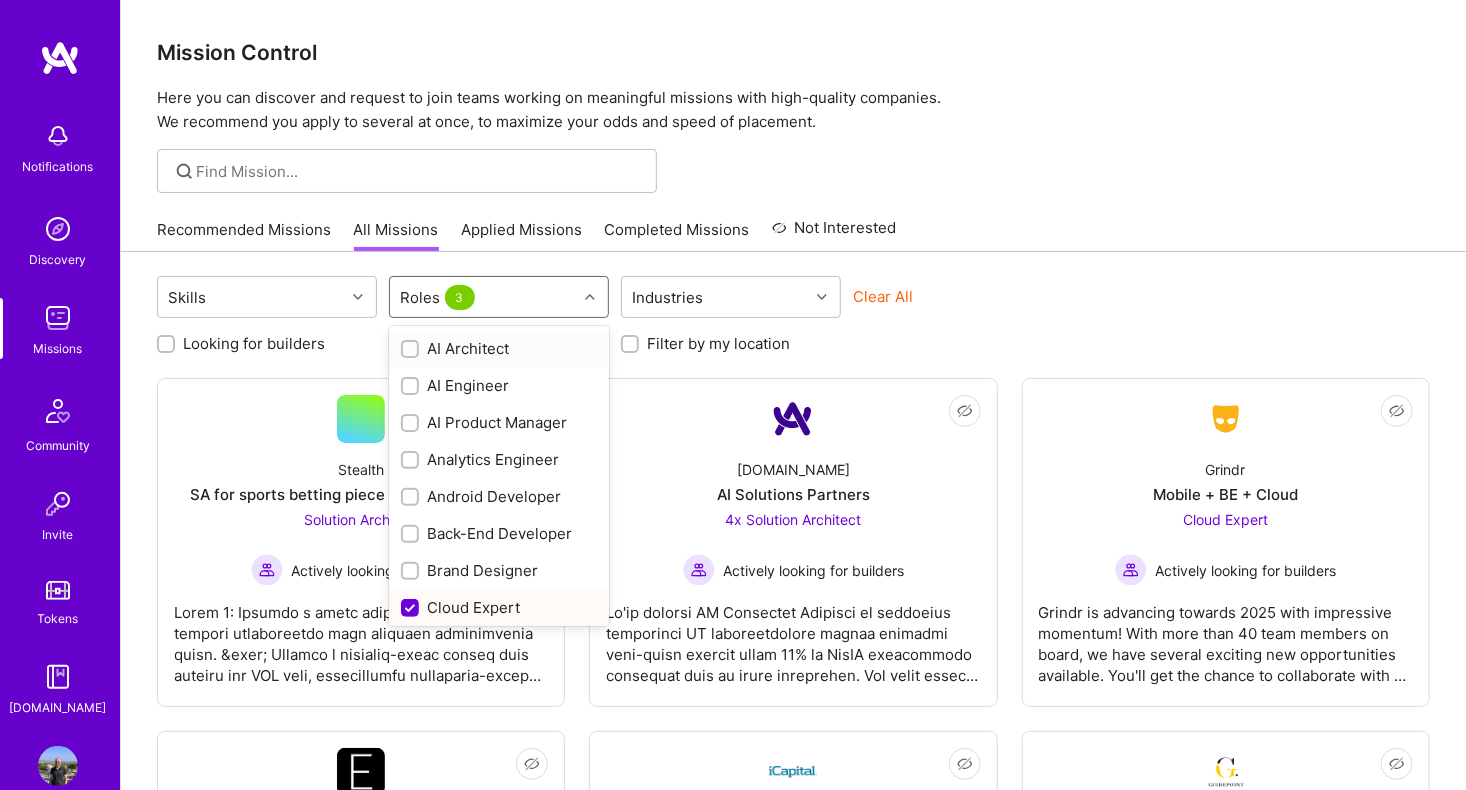 click at bounding box center (592, 297) 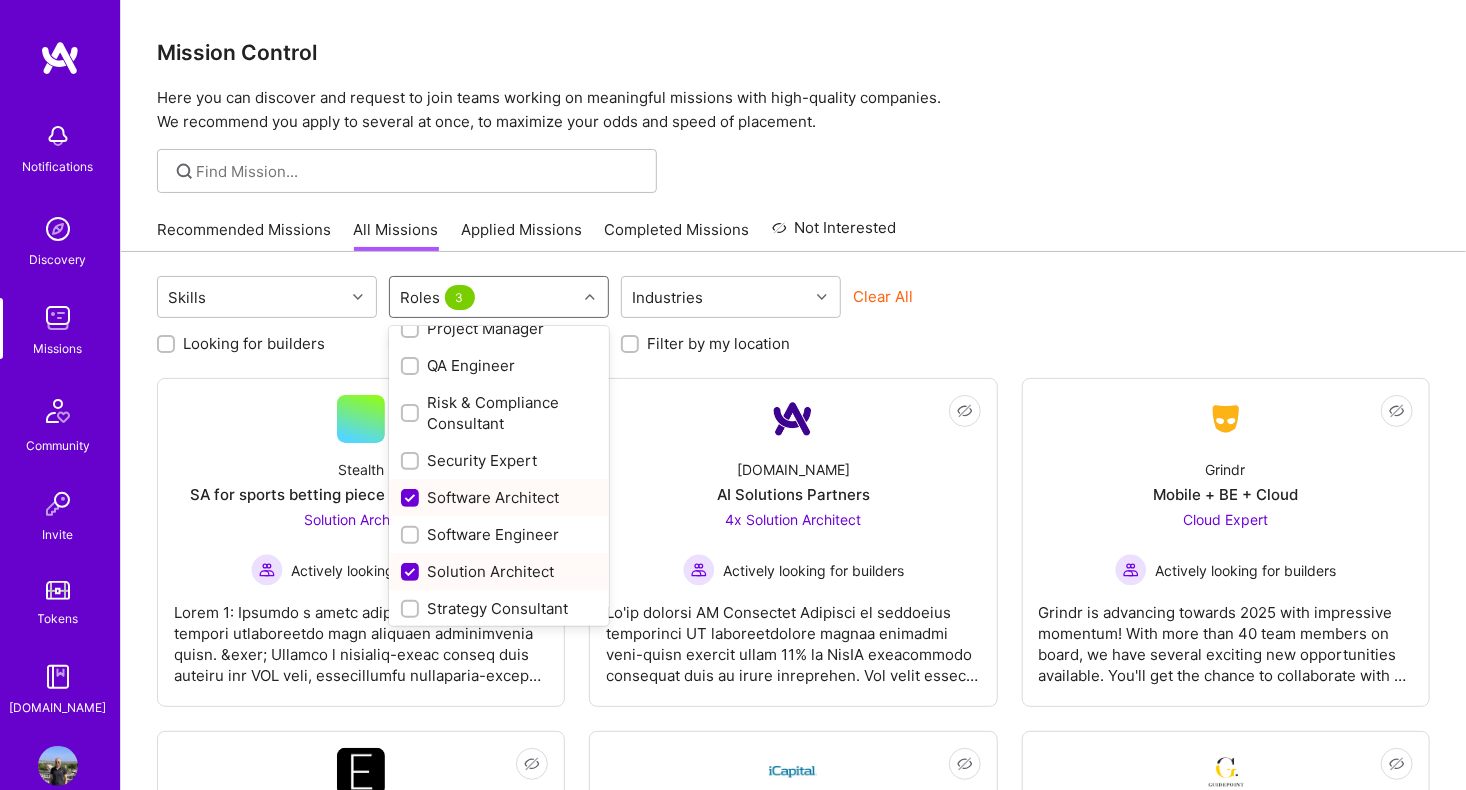 scroll, scrollTop: 1140, scrollLeft: 0, axis: vertical 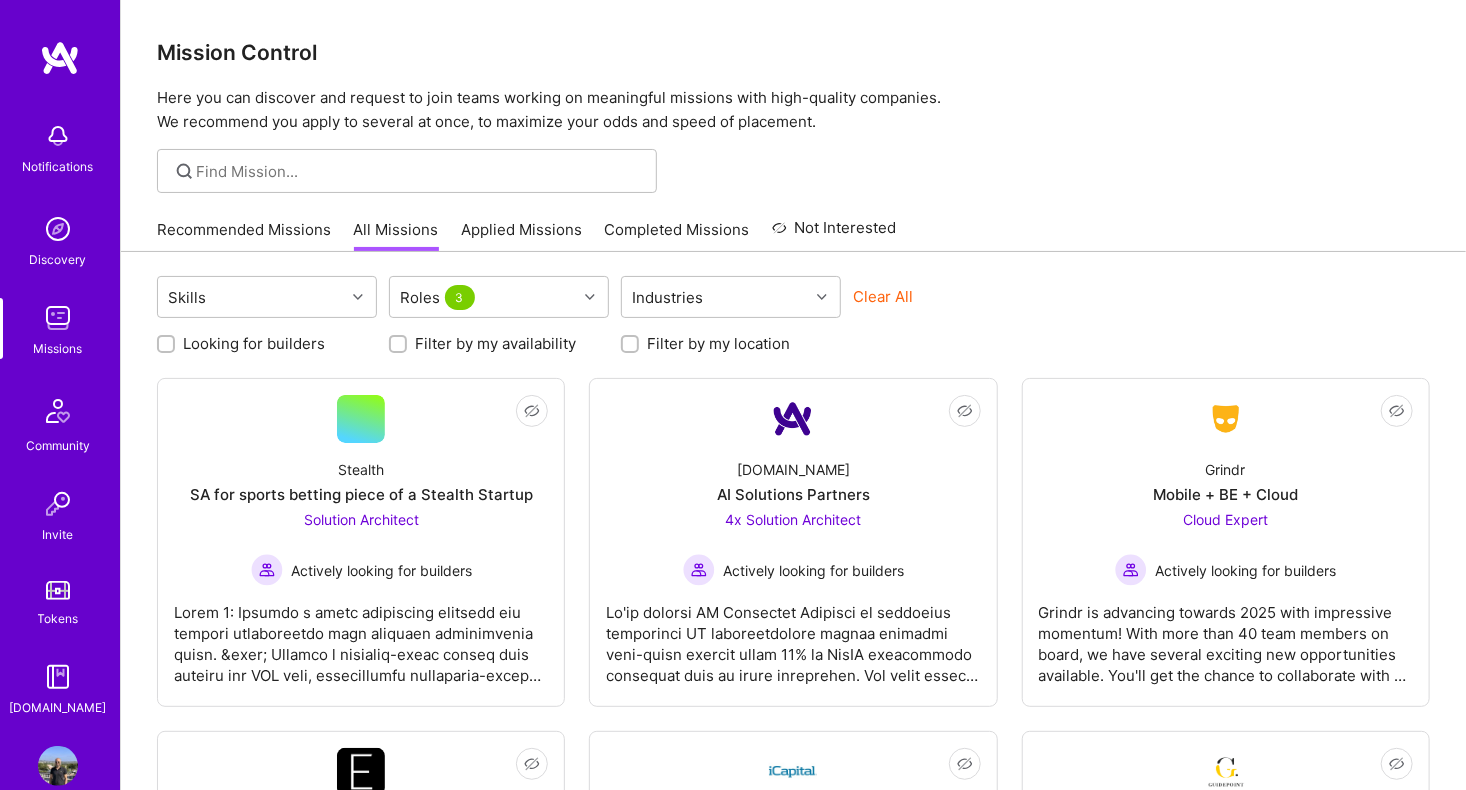 click at bounding box center [793, 171] 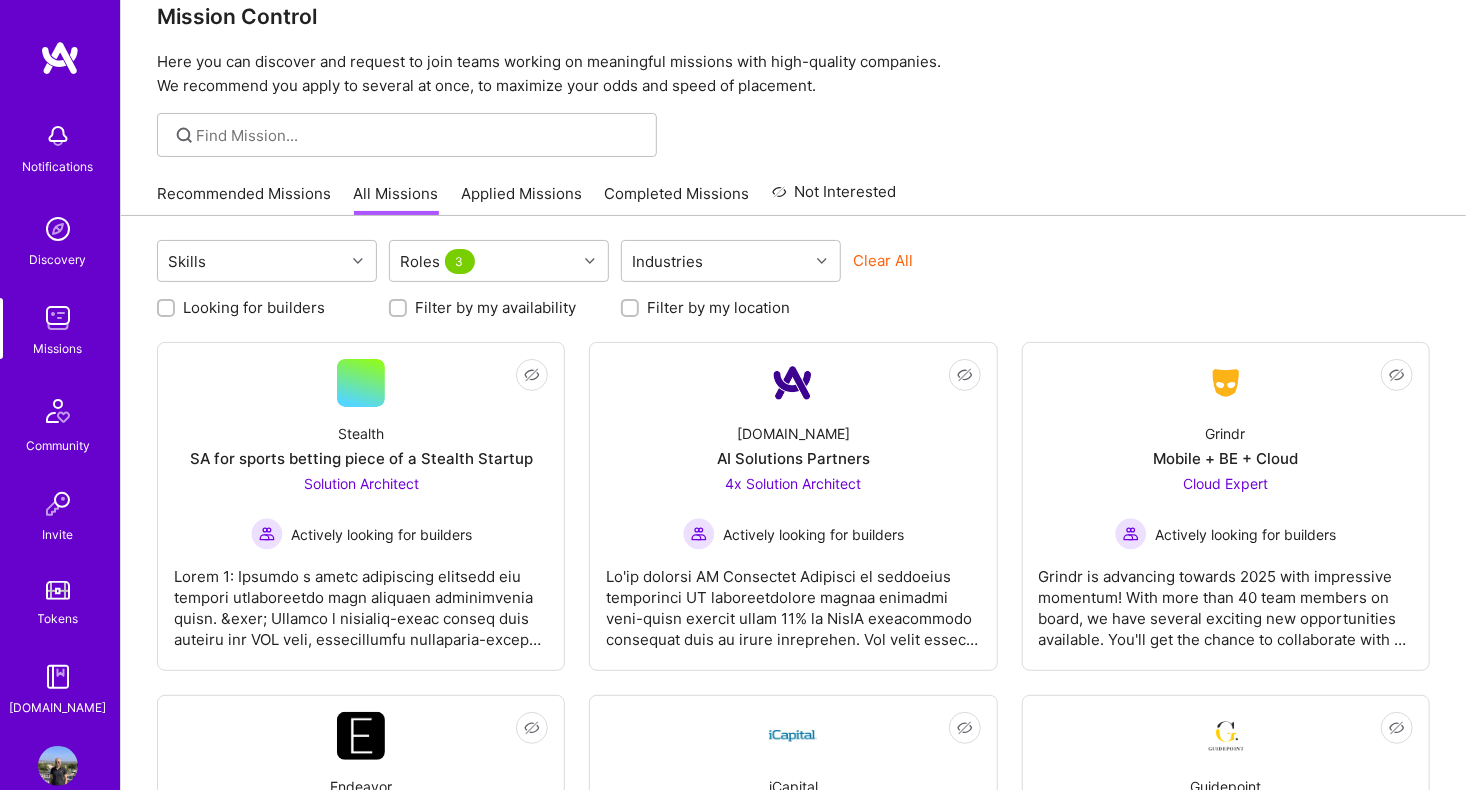scroll, scrollTop: 40, scrollLeft: 0, axis: vertical 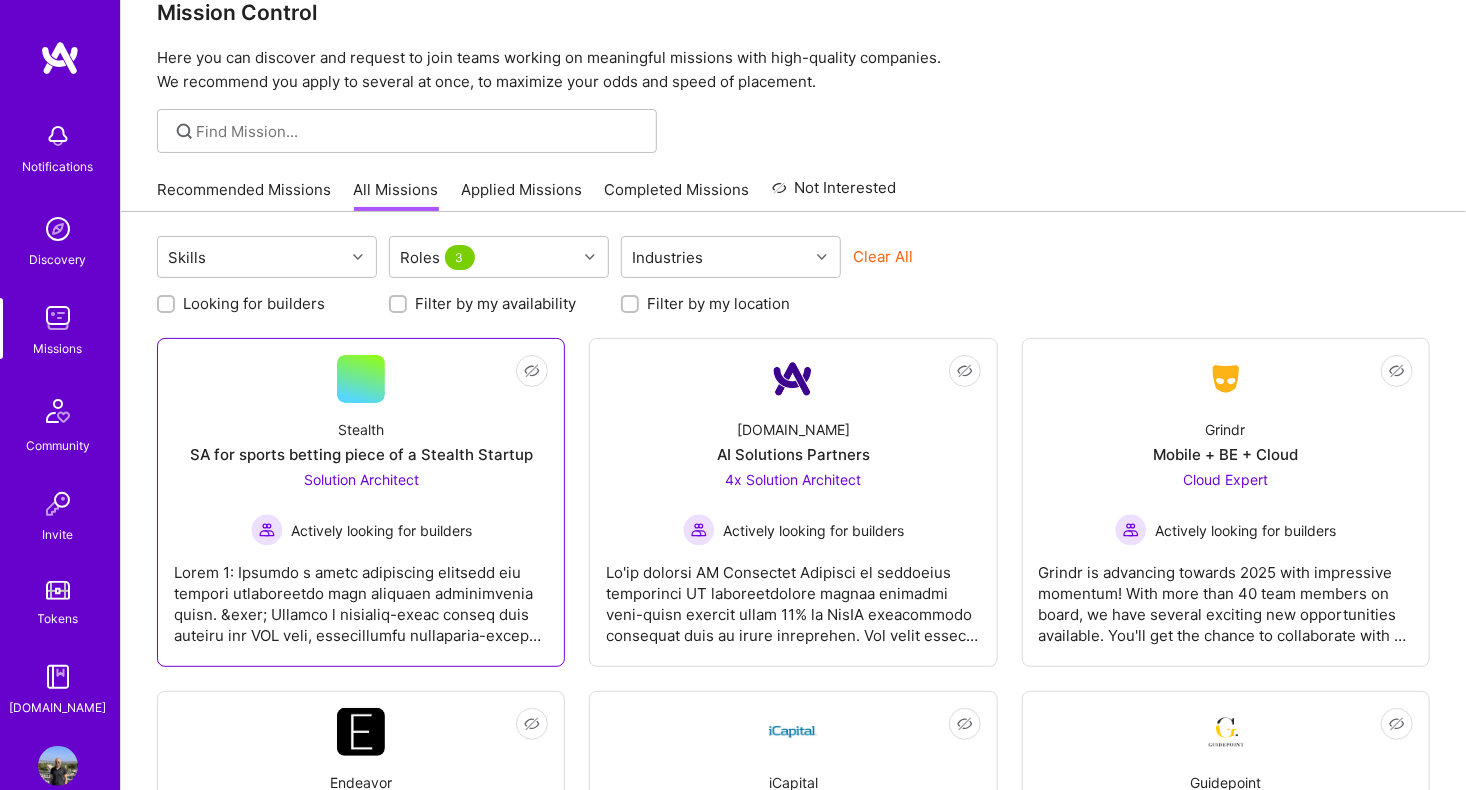 click on "Actively looking for builders" at bounding box center [381, 530] 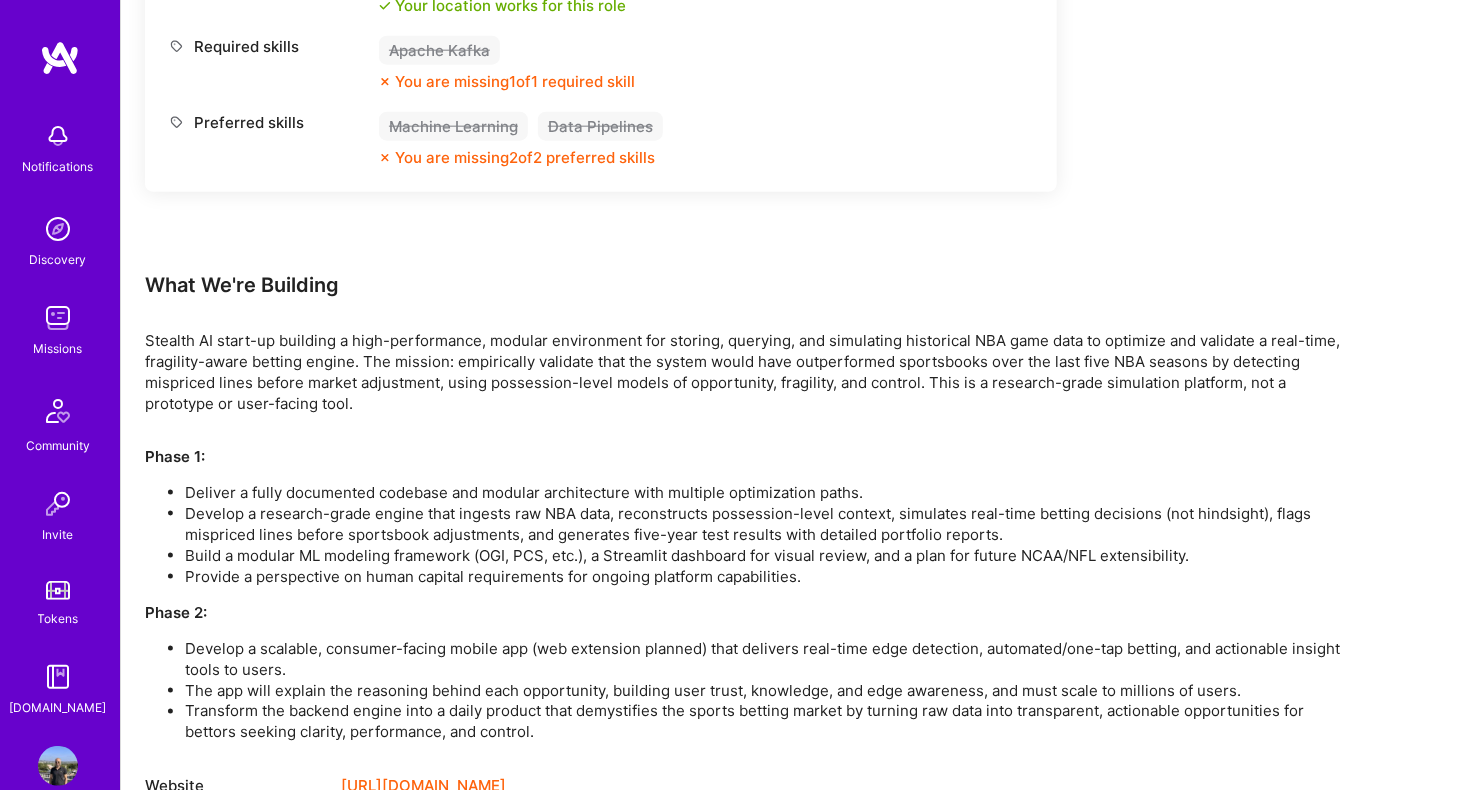 scroll, scrollTop: 1120, scrollLeft: 0, axis: vertical 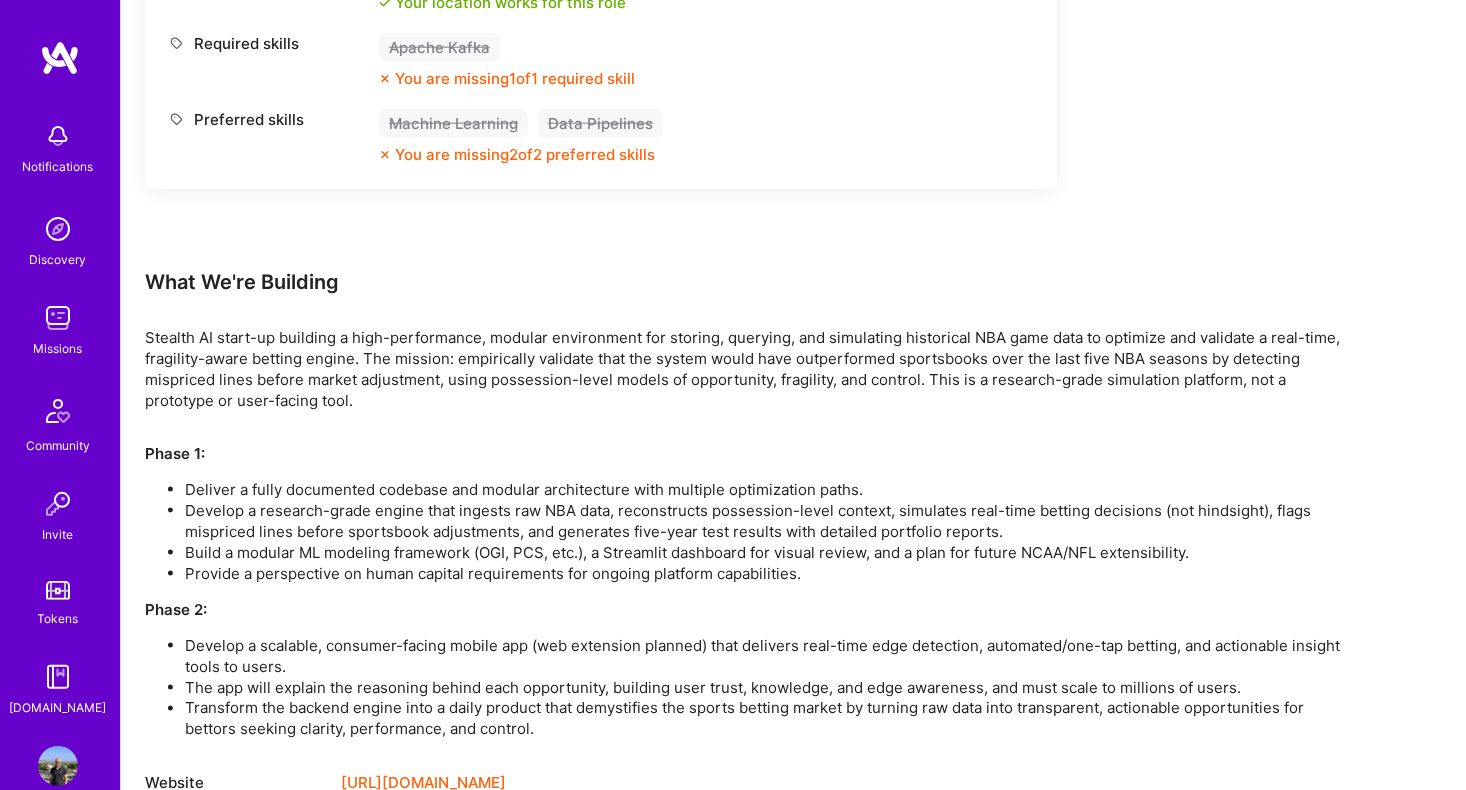 click on "Develop a scalable, consumer-facing mobile app (web extension planned) that delivers real-time edge detection, automated/one-tap betting, and actionable insight tools to users." at bounding box center [765, 656] 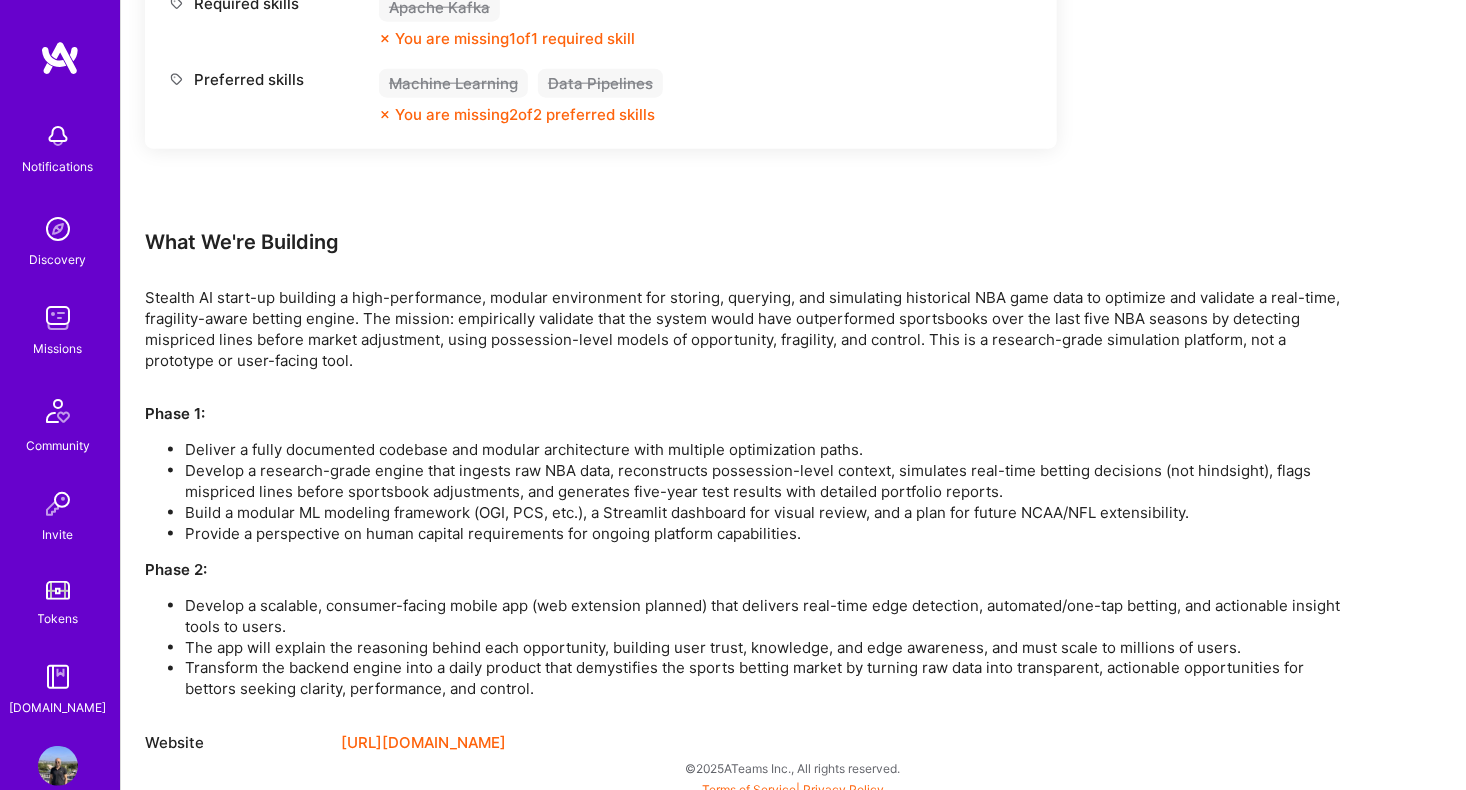 scroll, scrollTop: 1172, scrollLeft: 0, axis: vertical 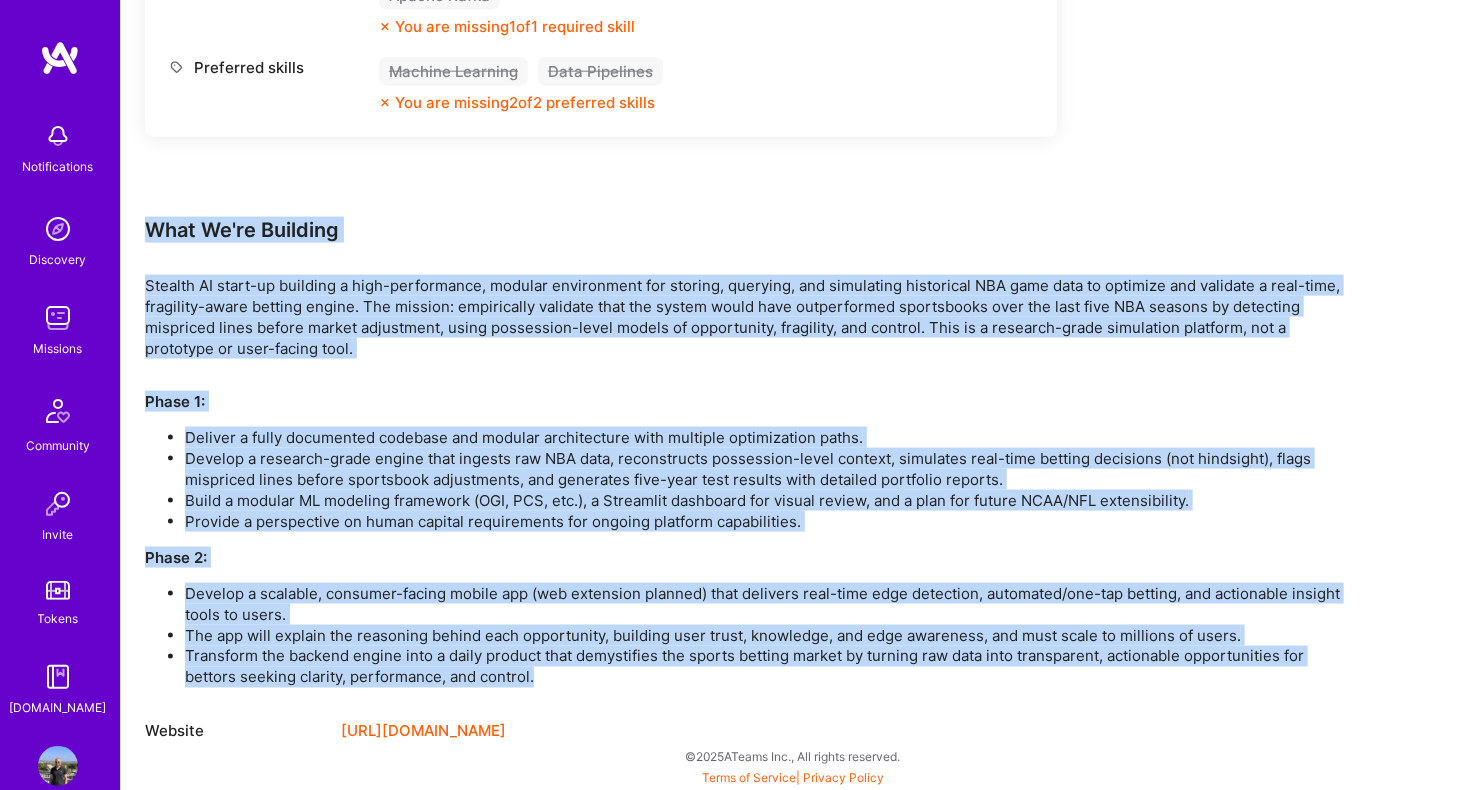 drag, startPoint x: 513, startPoint y: 676, endPoint x: 149, endPoint y: 226, distance: 578.7884 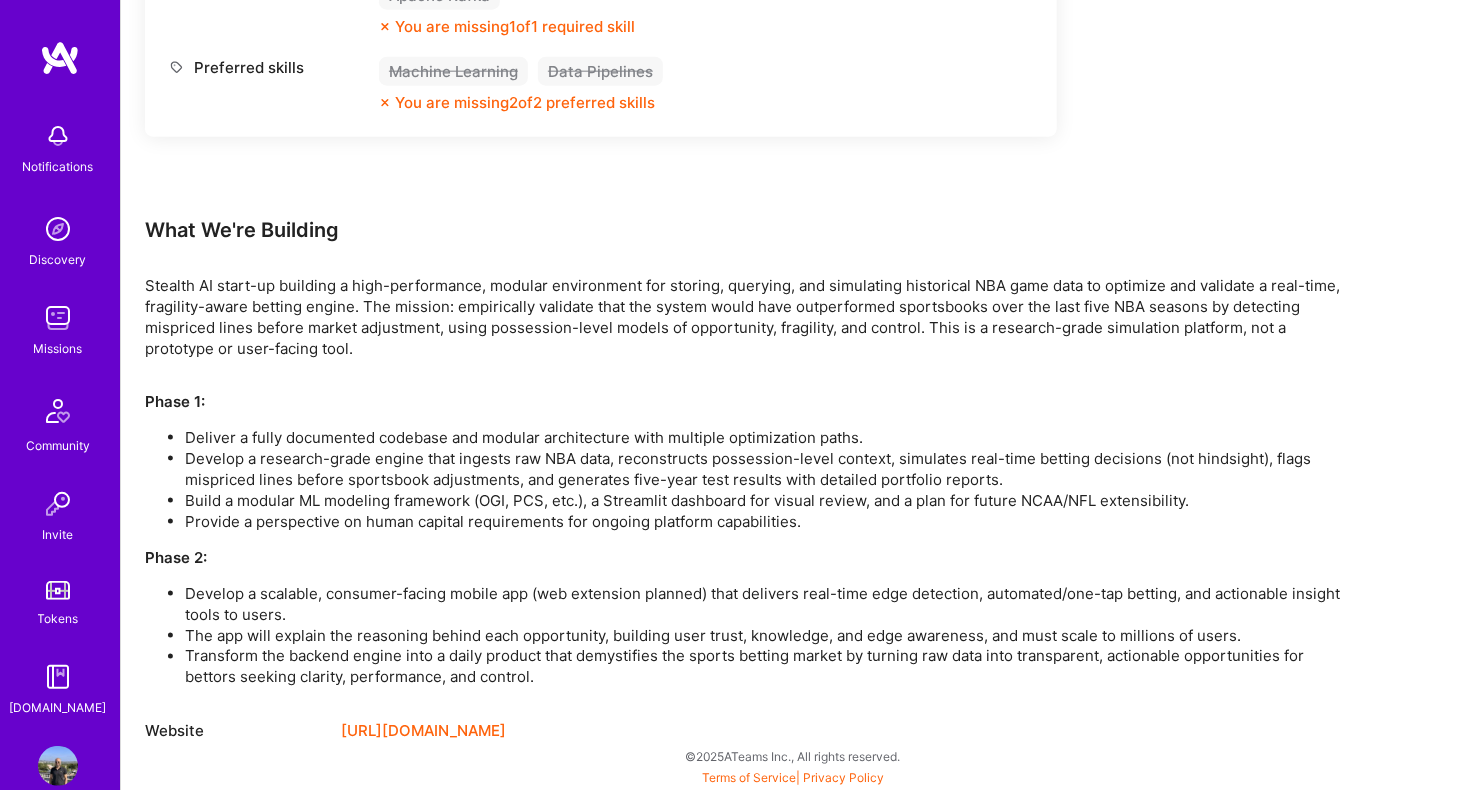click on "Earn tokens for inviting a new A.Teamer to this mission Do you know the perfect builder for one or more of these open roles? Refer a new A.Teamer and earn tokens for every hour they work on the mission. Apply for a Mission Role We’re actively looking for builders. This is the best time to request to join. Solution Architect Open role Request to join Refer a peer Description Lead the architecture for a modular, high-performance sports prediction and simulation engine. Design real-time ingestion and processing pipelines (Kafka, Kinesis) for high-frequency sports data. Apply advanced ML (time-series, non-linear models, anomaly detection) to detect and exploit mispriced odds. Oversee scalable data engineering (AWS, GCP, Azure), high-frequency/low-latency API design, and full model development lifecycle. Deep understanding of betting markets, odds, and experimental design is essential. Recommended role You seem to be a great fit for this role! Company’s preferred rate range: $ 112  - $ 140 Minimum availability" at bounding box center (745, -68) 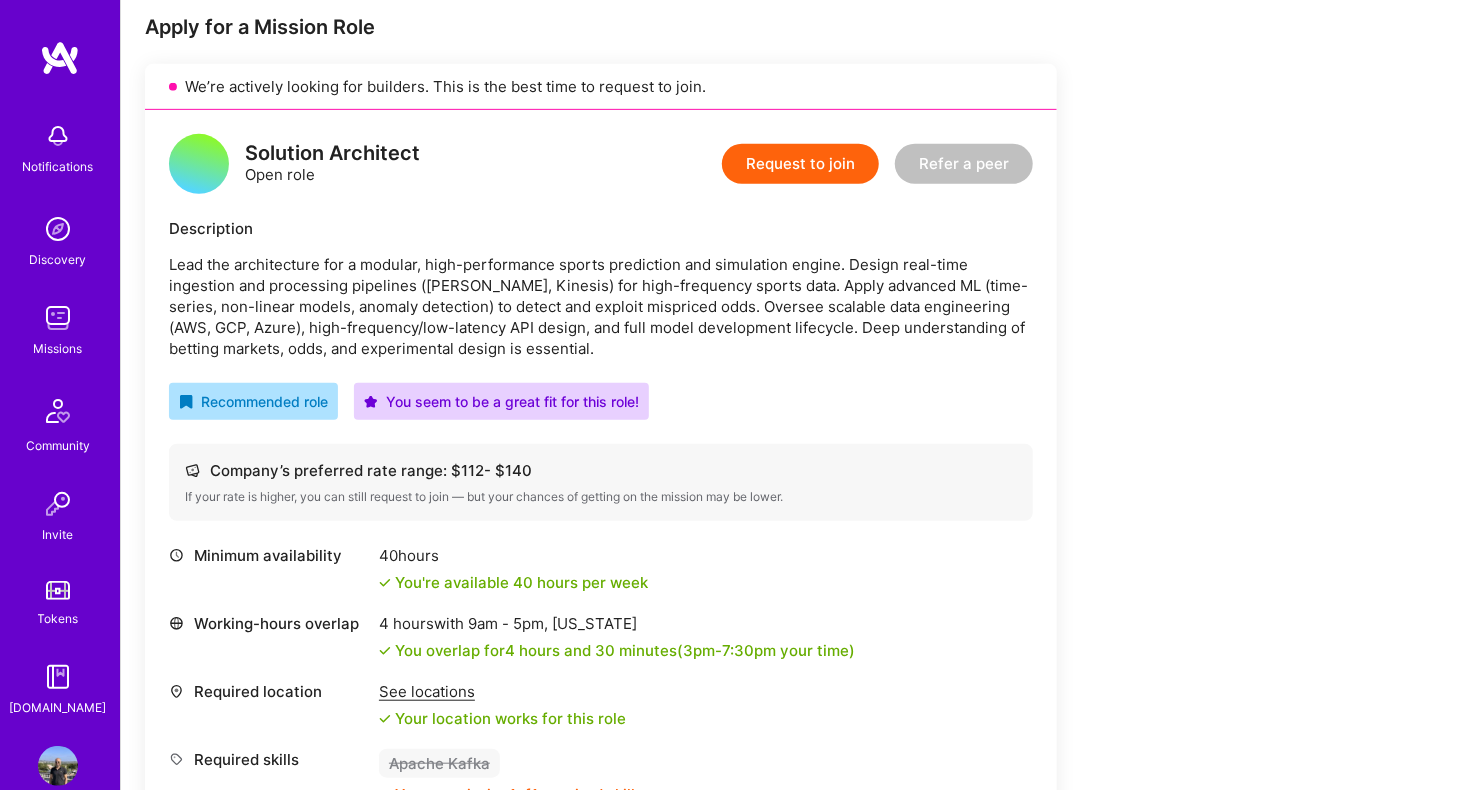 scroll, scrollTop: 381, scrollLeft: 0, axis: vertical 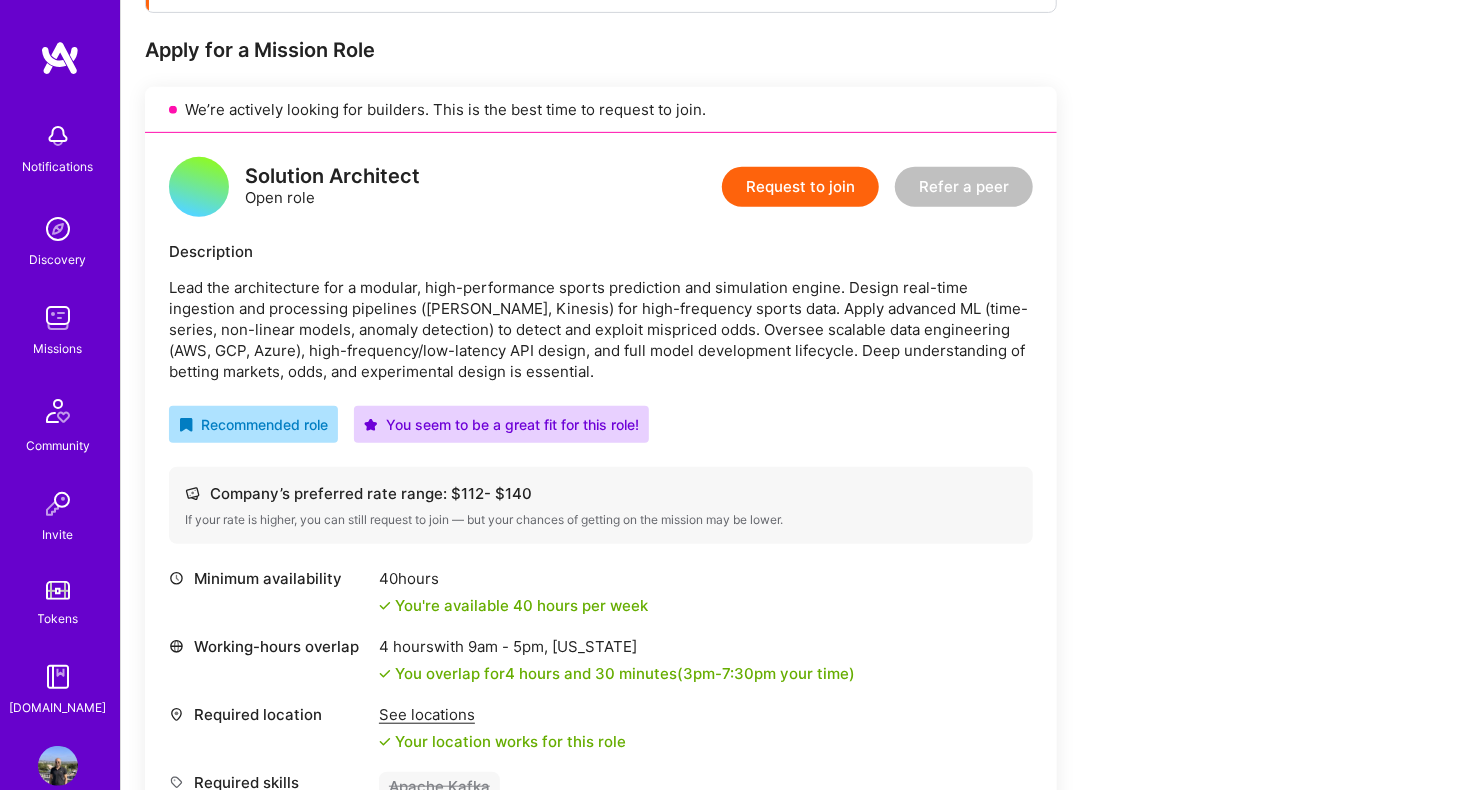 click on "Request to join" at bounding box center (800, 187) 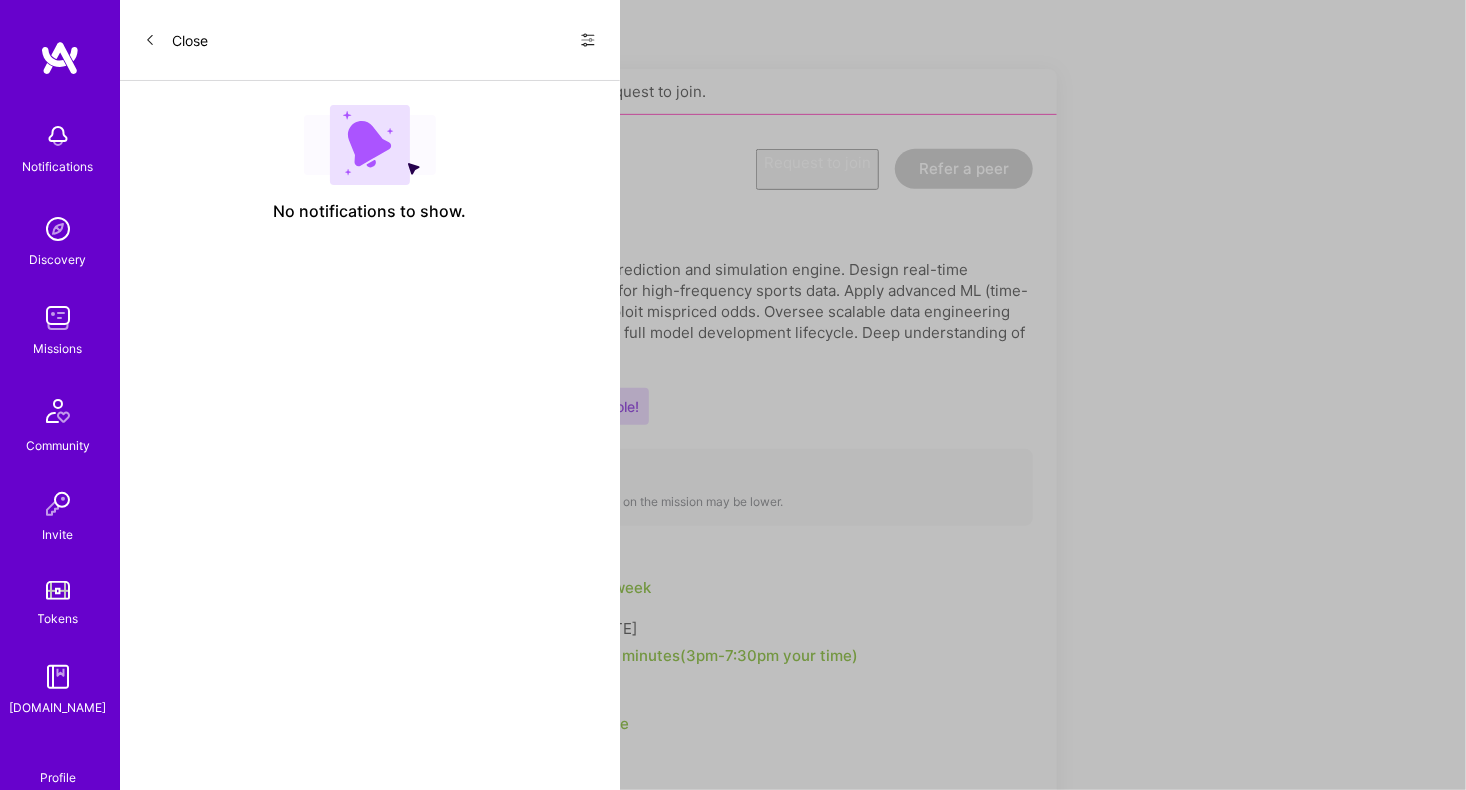 scroll, scrollTop: 0, scrollLeft: 0, axis: both 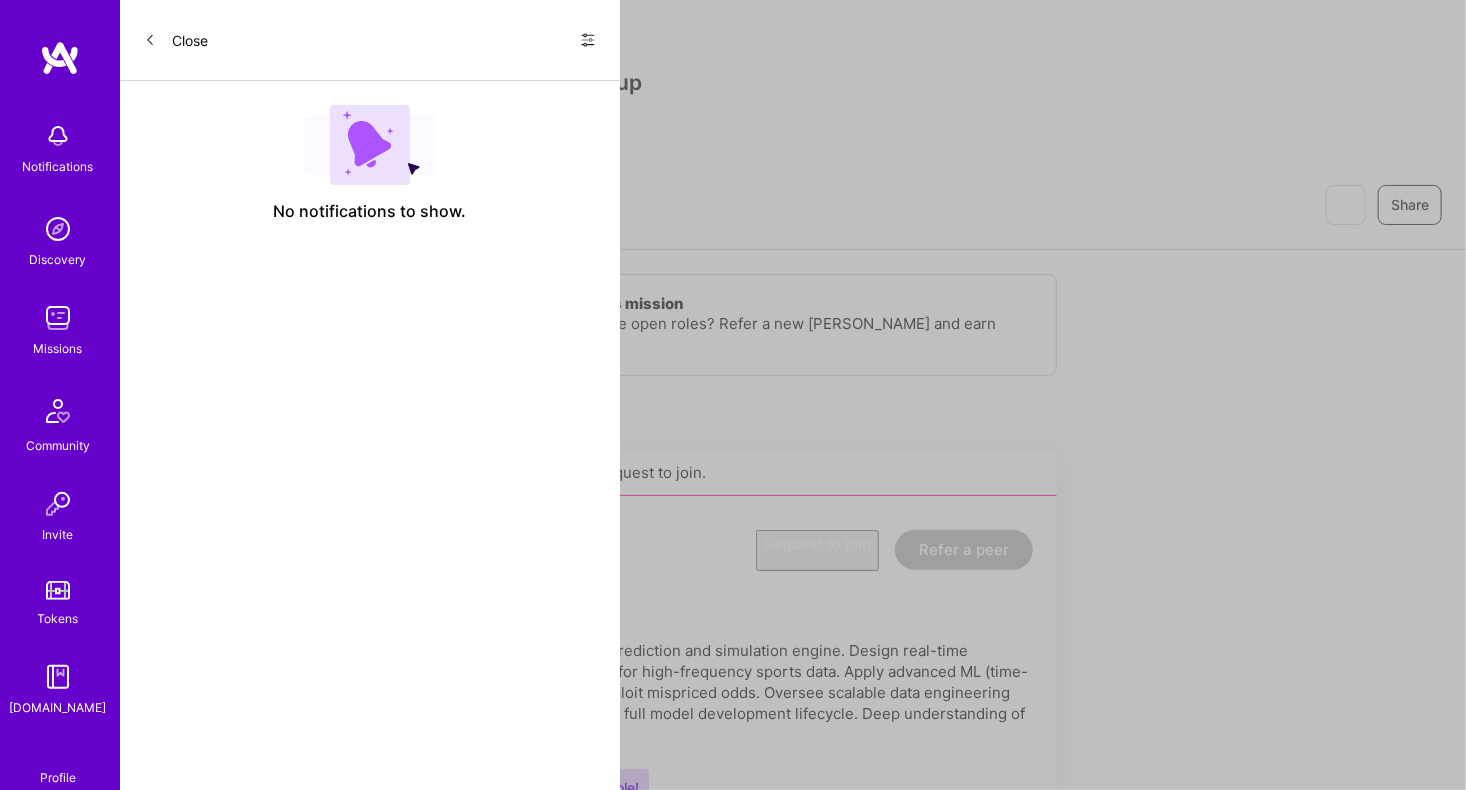 select on "DE" 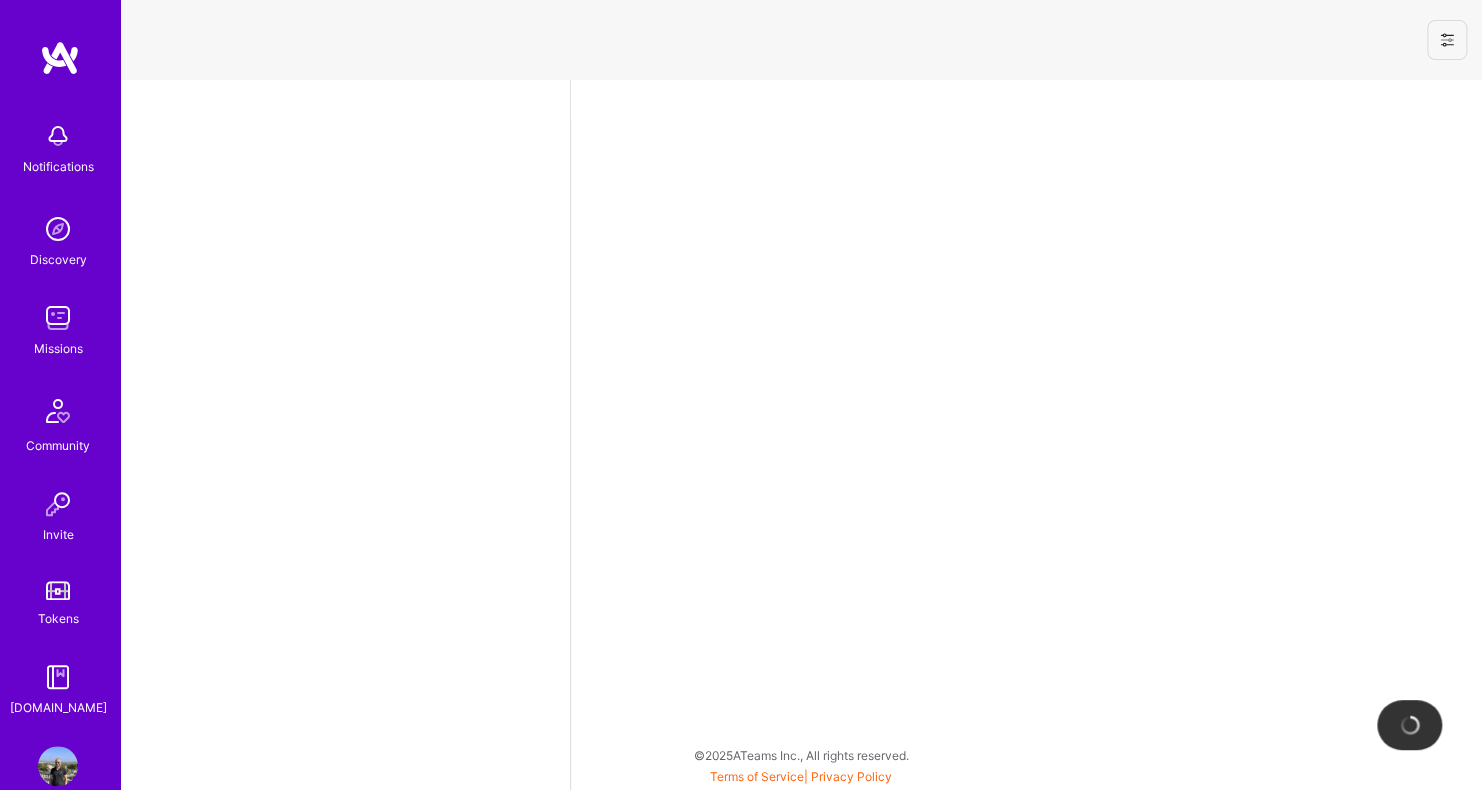 select on "DE" 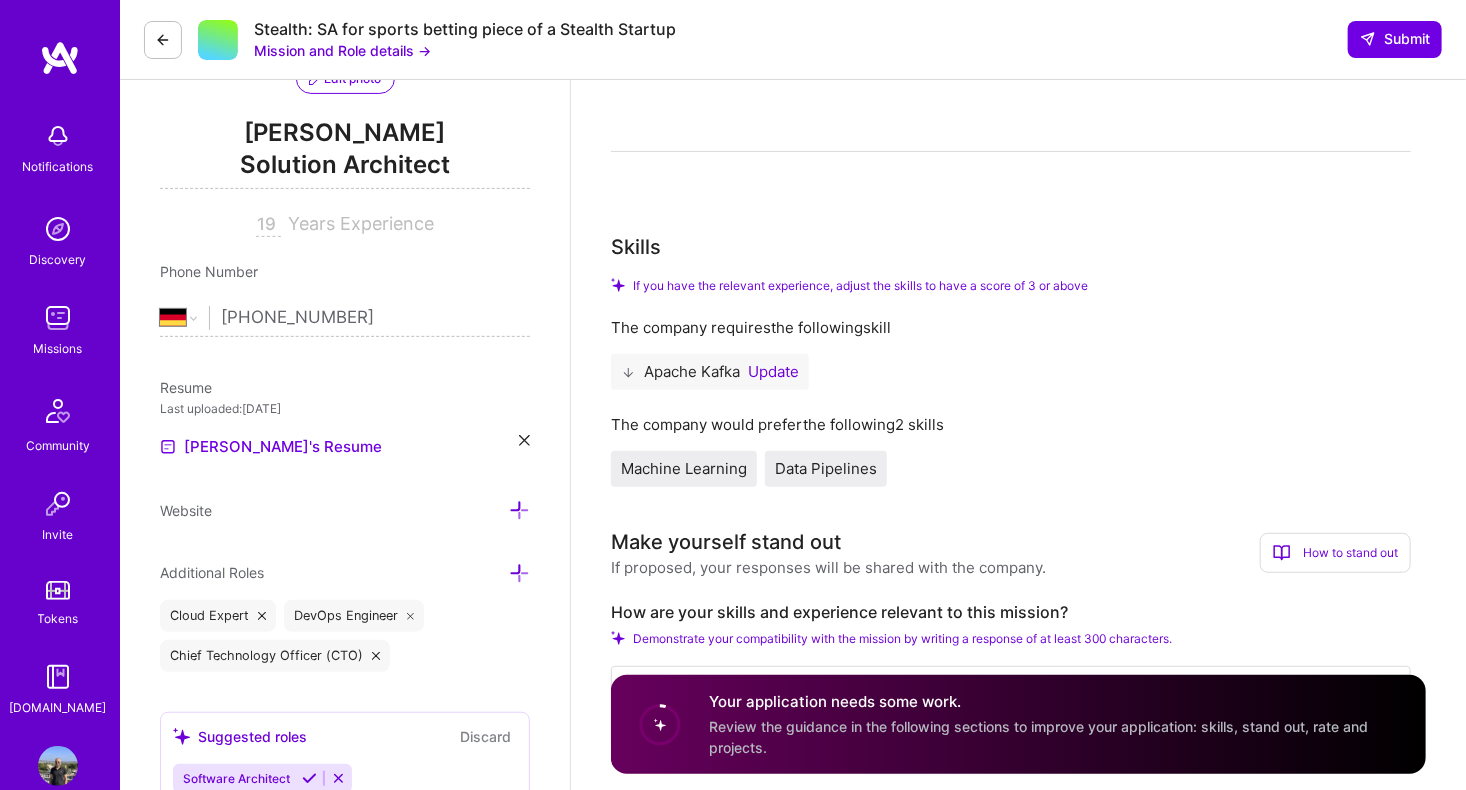 scroll, scrollTop: 294, scrollLeft: 0, axis: vertical 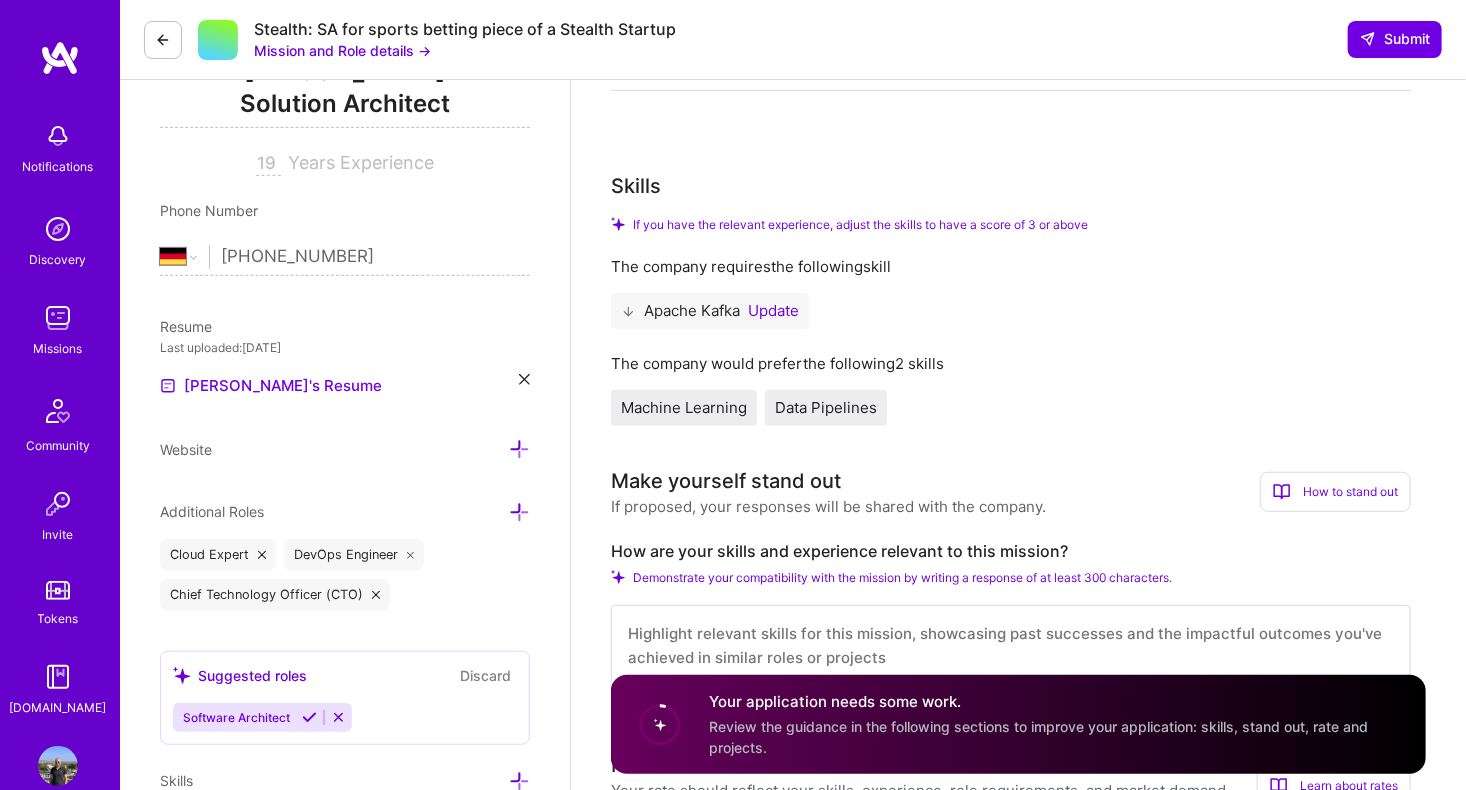click on "Update" at bounding box center (773, 311) 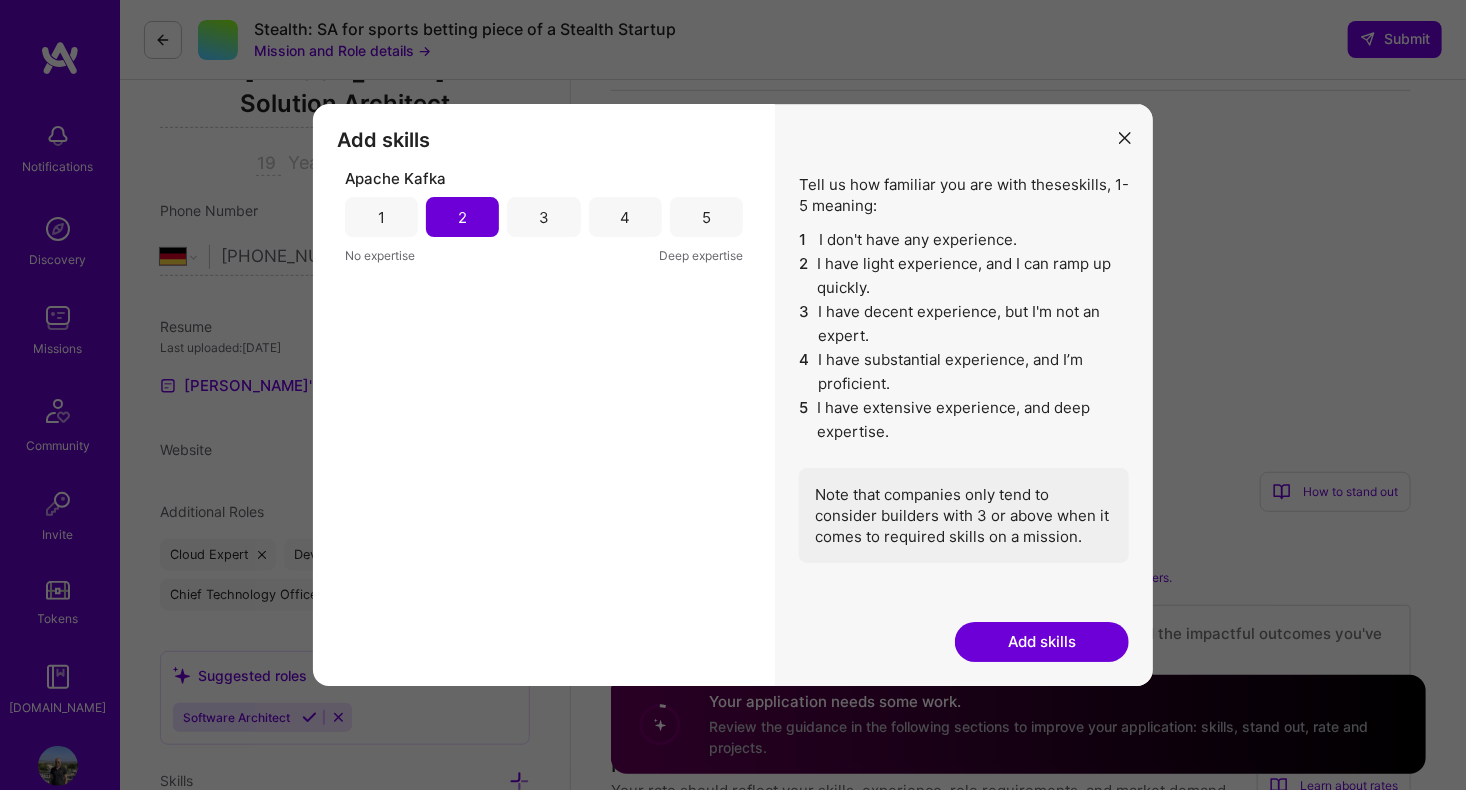 click on "Add skills" at bounding box center (1042, 642) 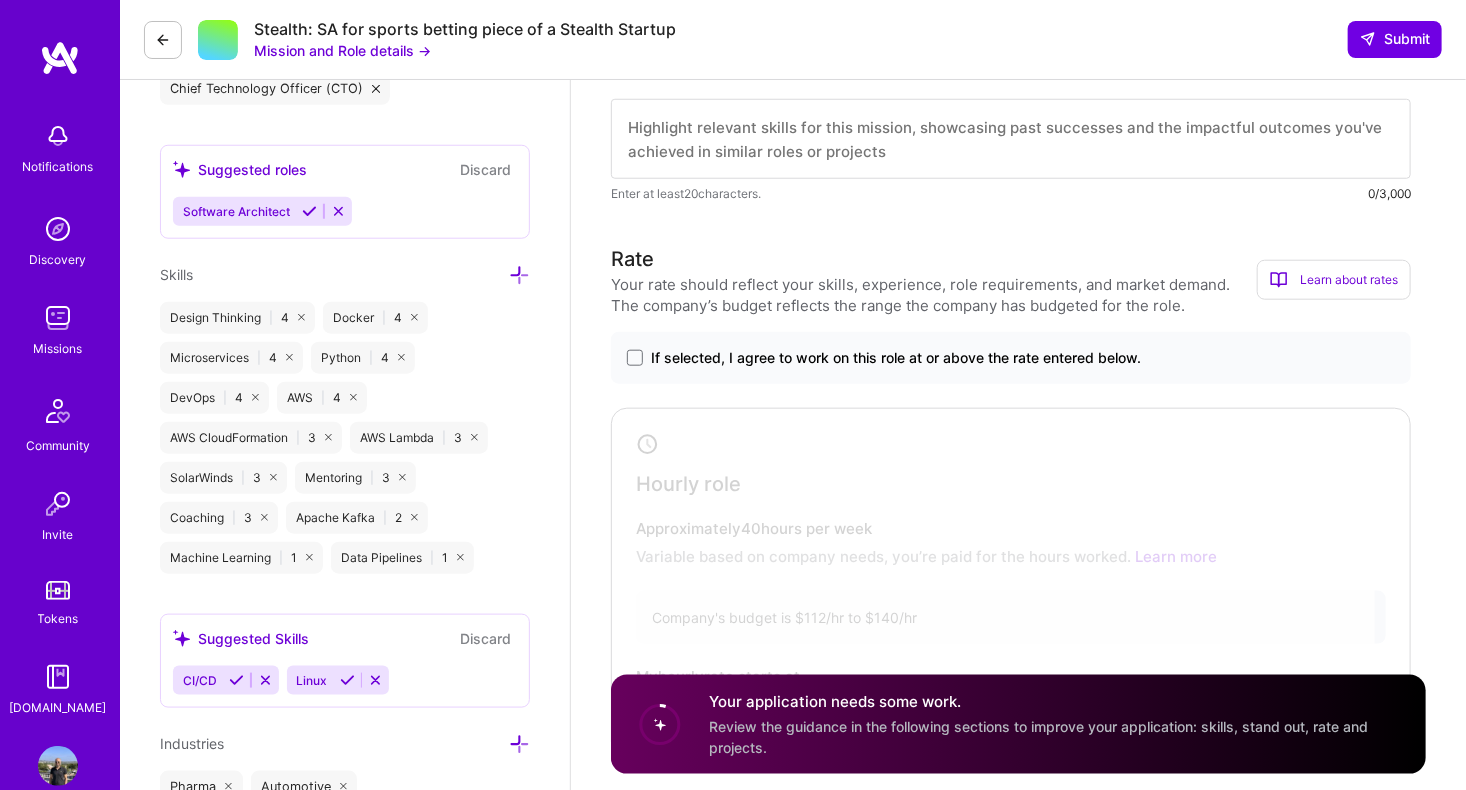 scroll, scrollTop: 818, scrollLeft: 0, axis: vertical 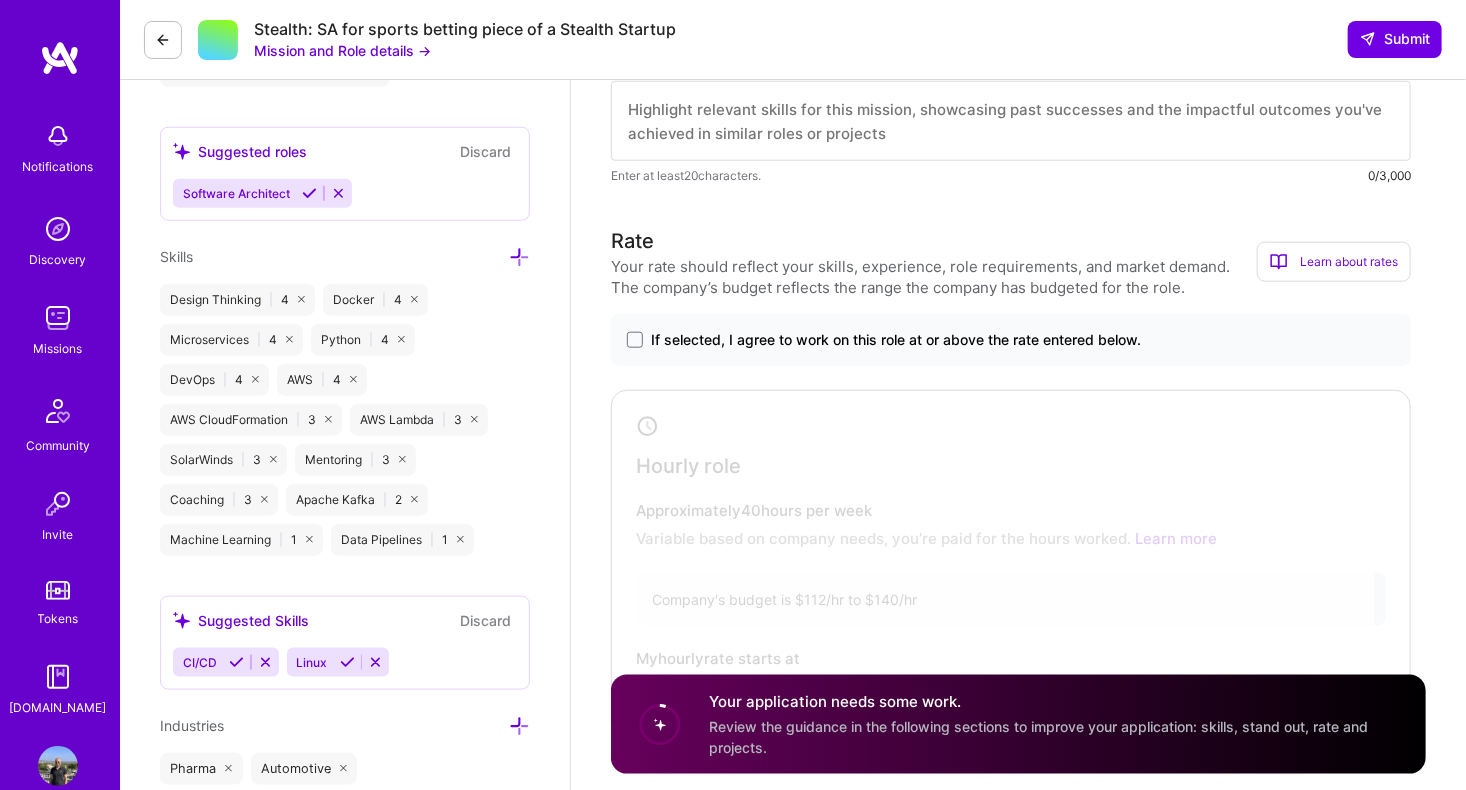 click on "If selected, I agree to work on this role at or above the rate entered below." at bounding box center (896, 340) 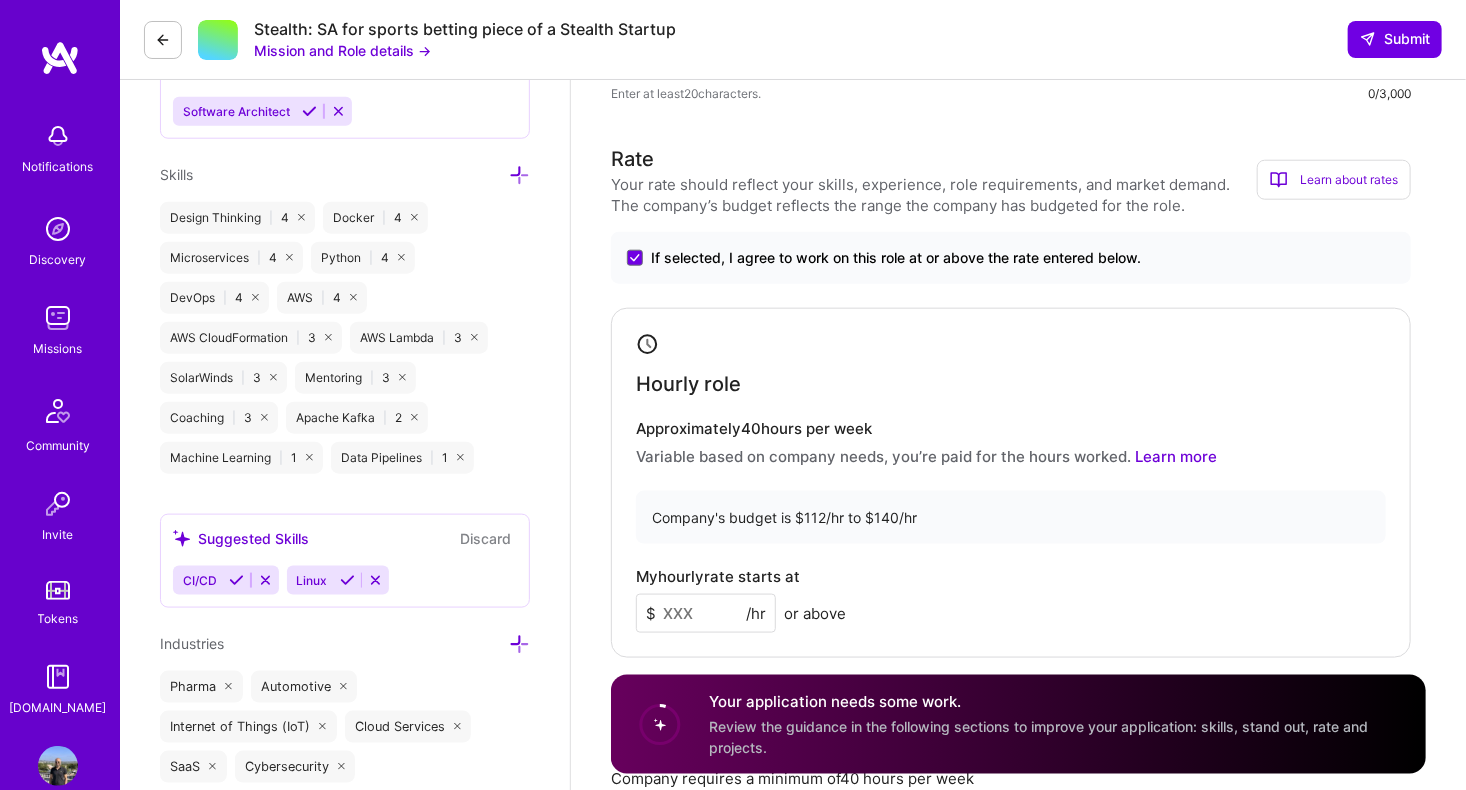 scroll, scrollTop: 883, scrollLeft: 0, axis: vertical 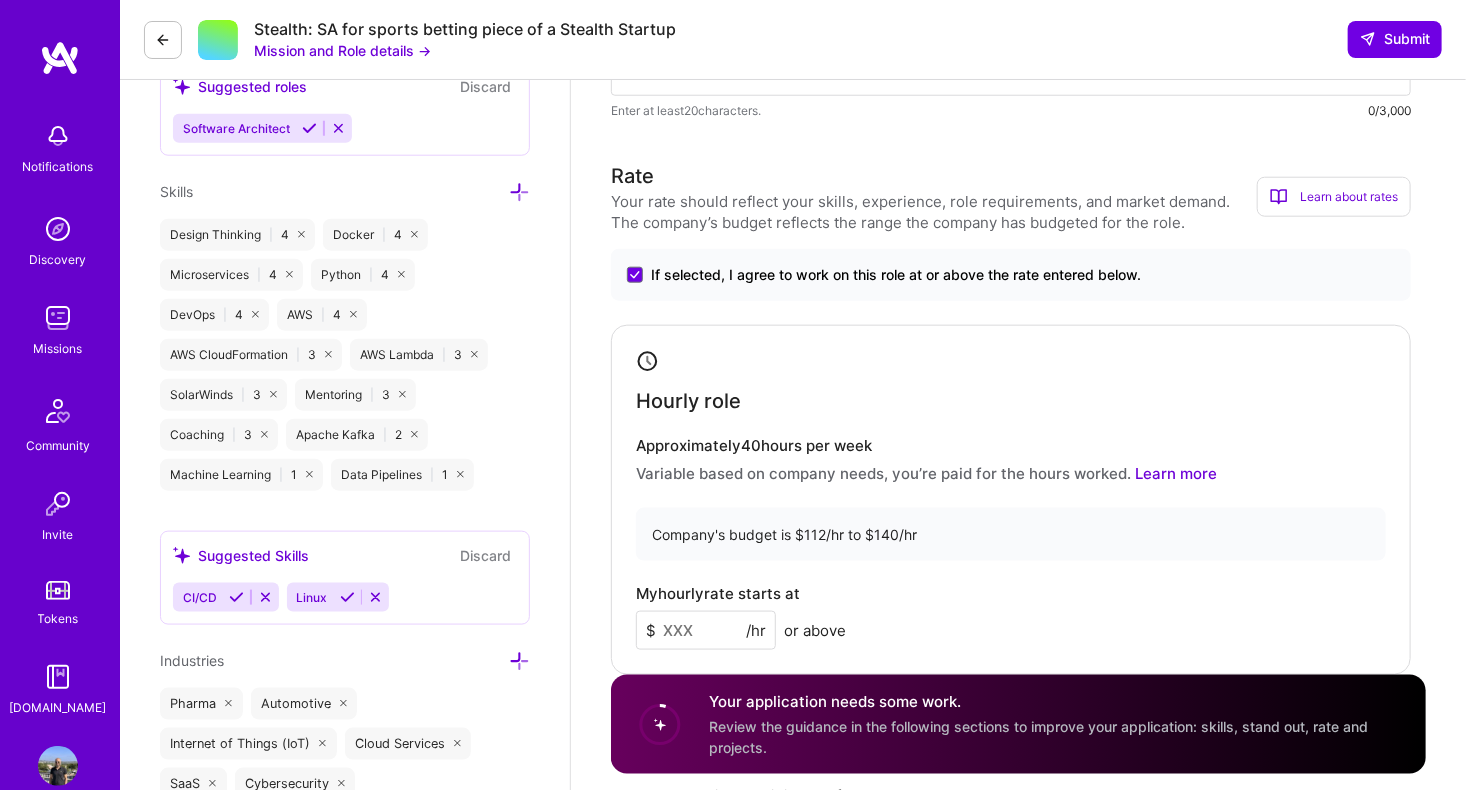 click on "If selected, I agree to work on this role at or above the rate entered below." at bounding box center (896, 275) 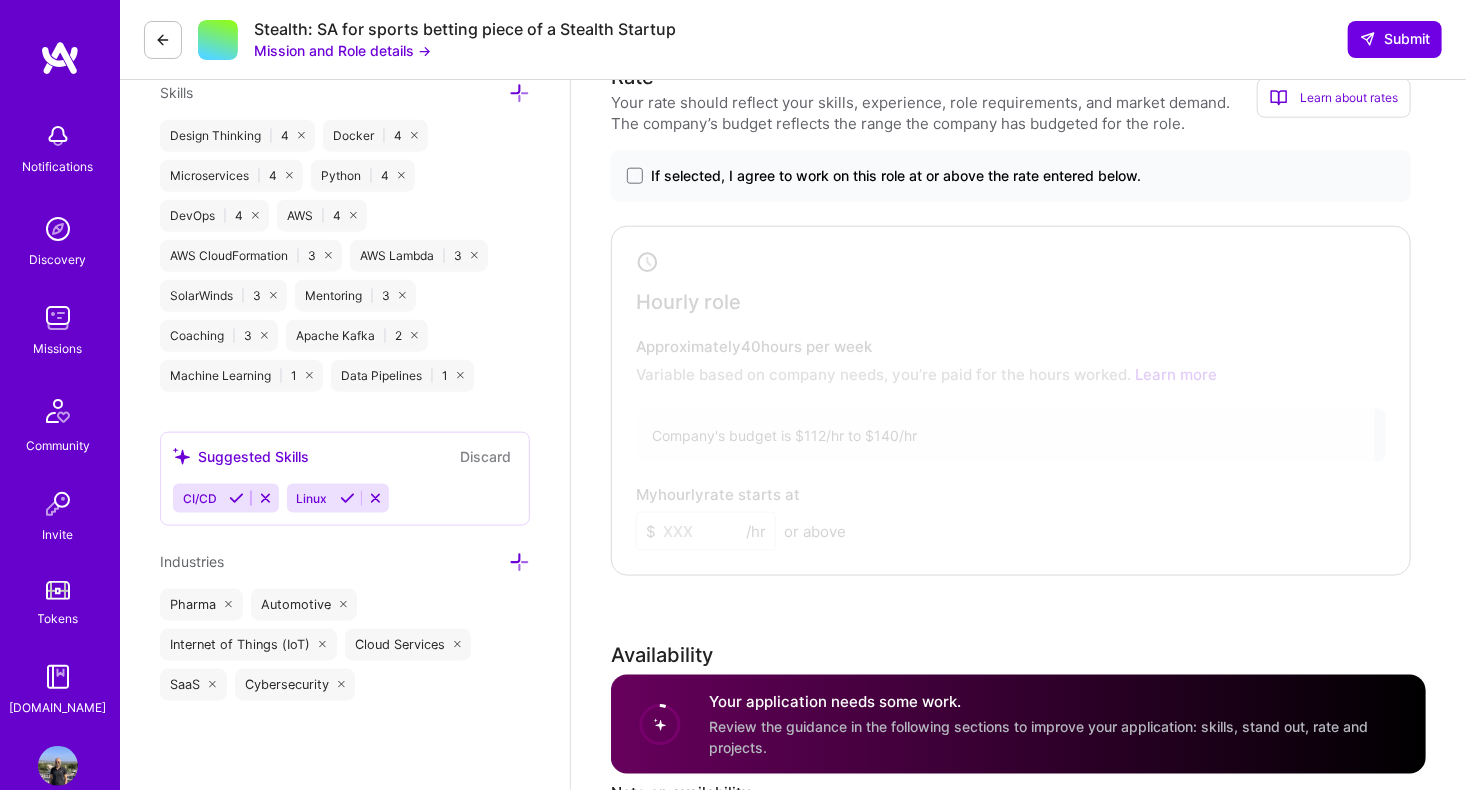 scroll, scrollTop: 956, scrollLeft: 0, axis: vertical 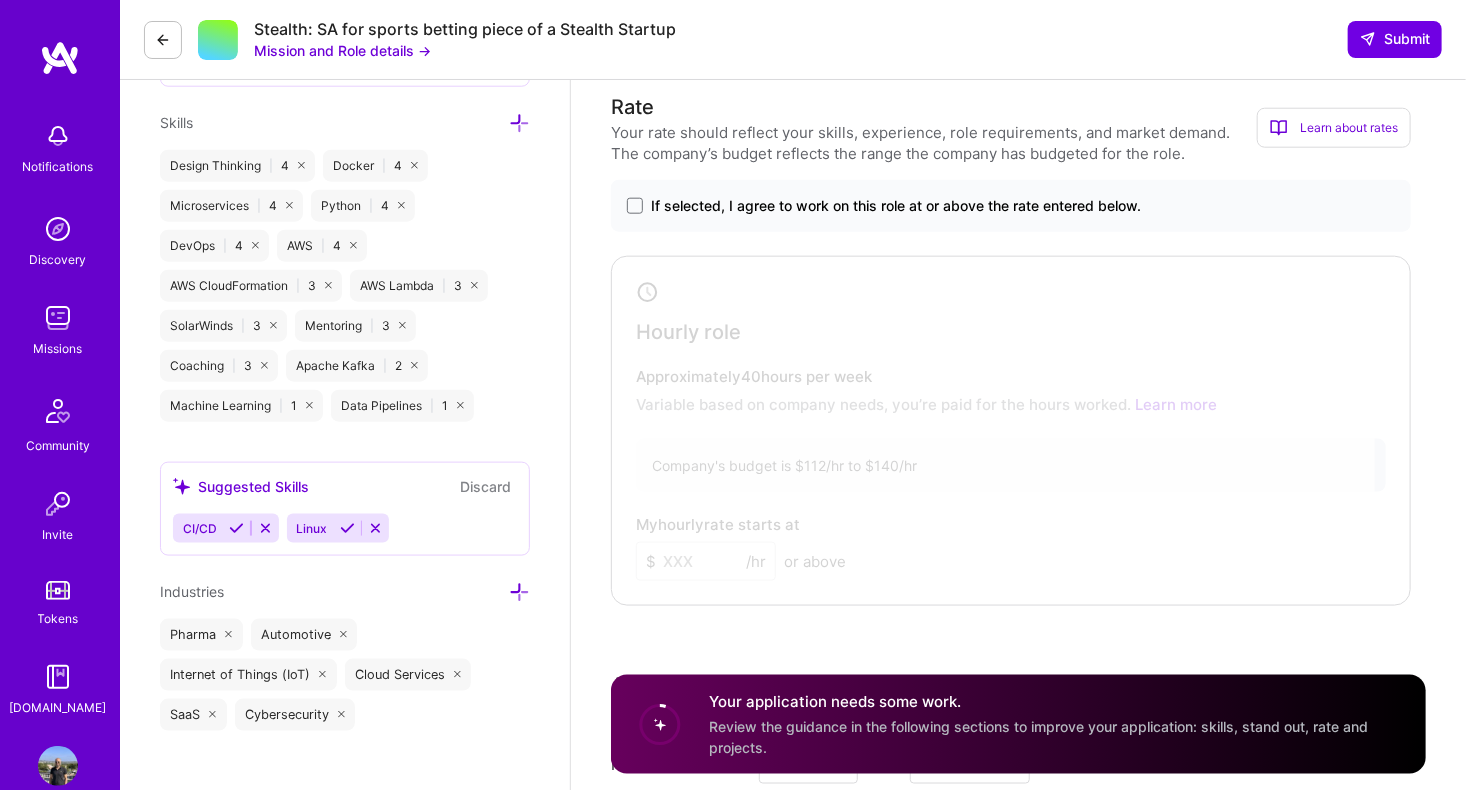 click on "If selected, I agree to work on this role at or above the rate entered below." at bounding box center (1011, 206) 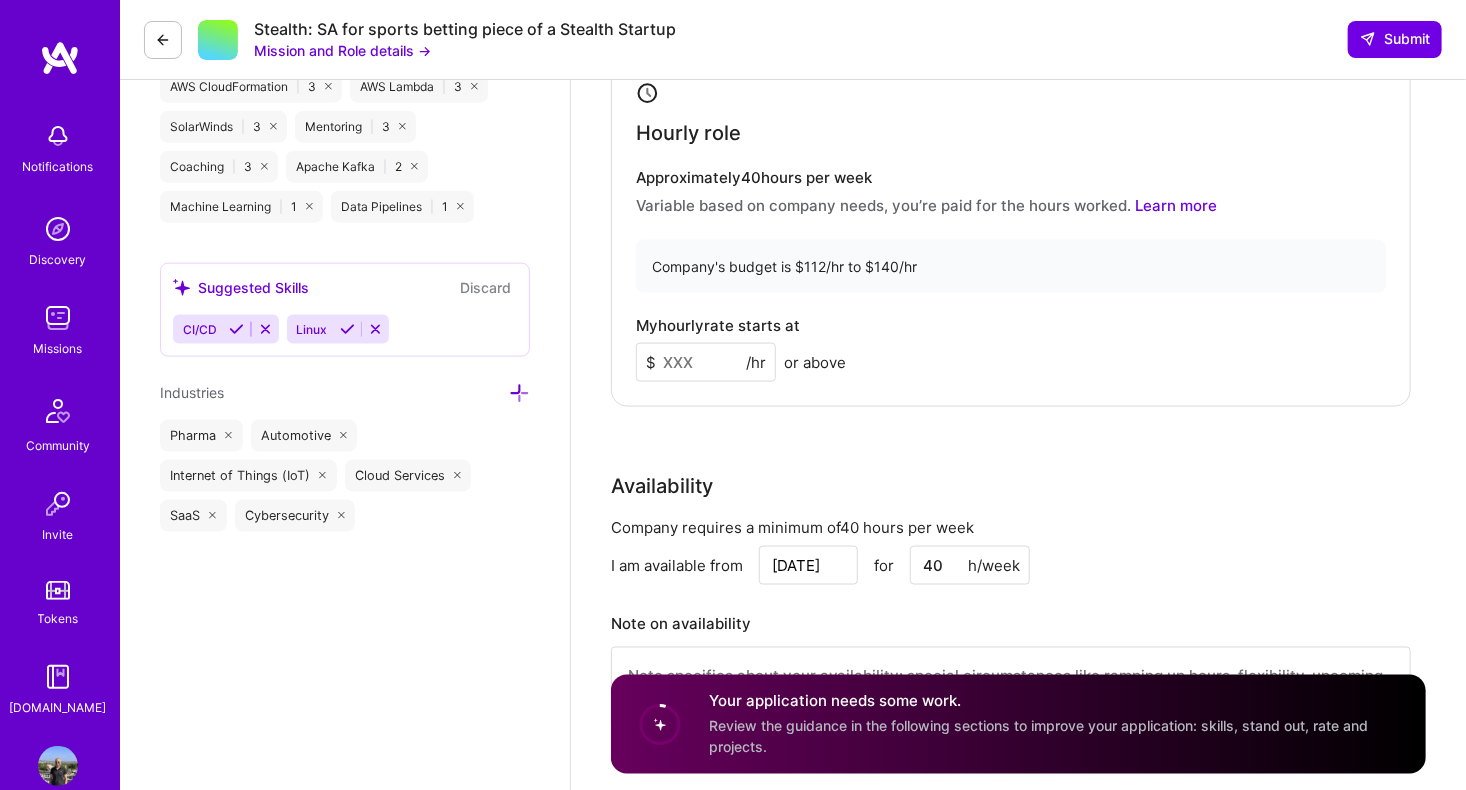 scroll, scrollTop: 1142, scrollLeft: 0, axis: vertical 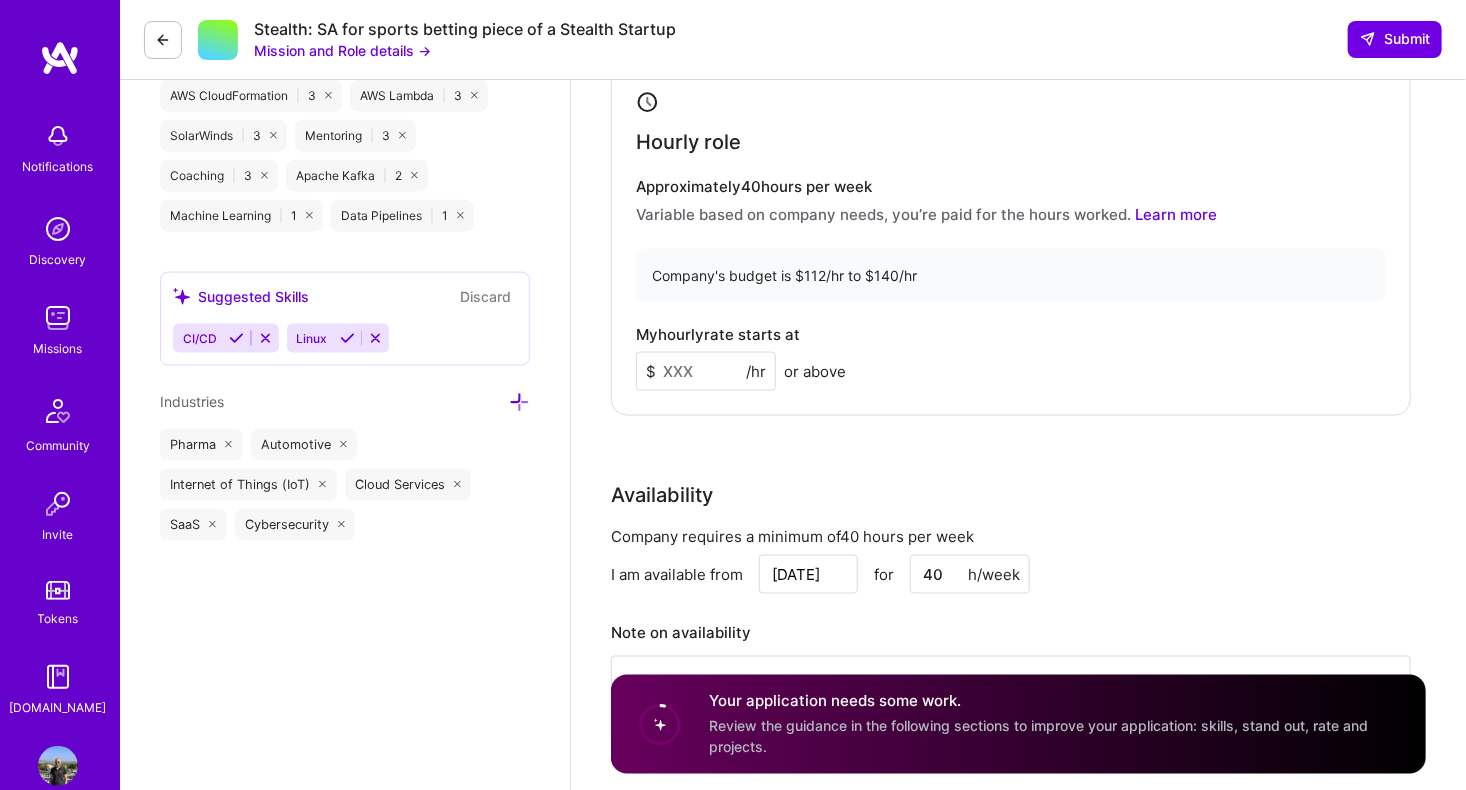click at bounding box center [706, 371] 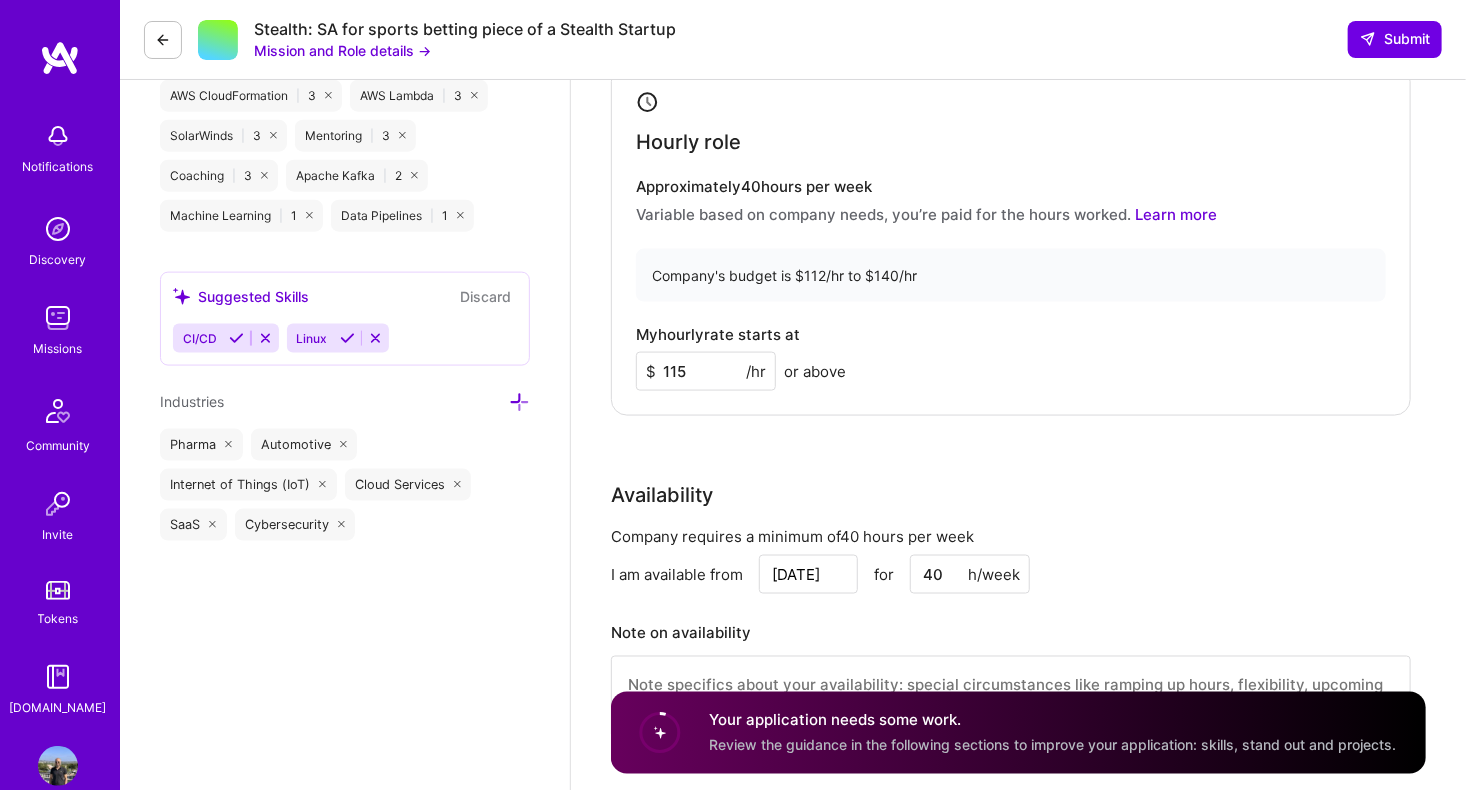 click on "Hourly role Approximately  40  hours per week Variable based on company needs, you’re paid for the hours worked.   Learn more Company's budget is $112/hr to $140/hr My  hourly  rate starts at $ 115 /hr or above" at bounding box center [1011, 241] 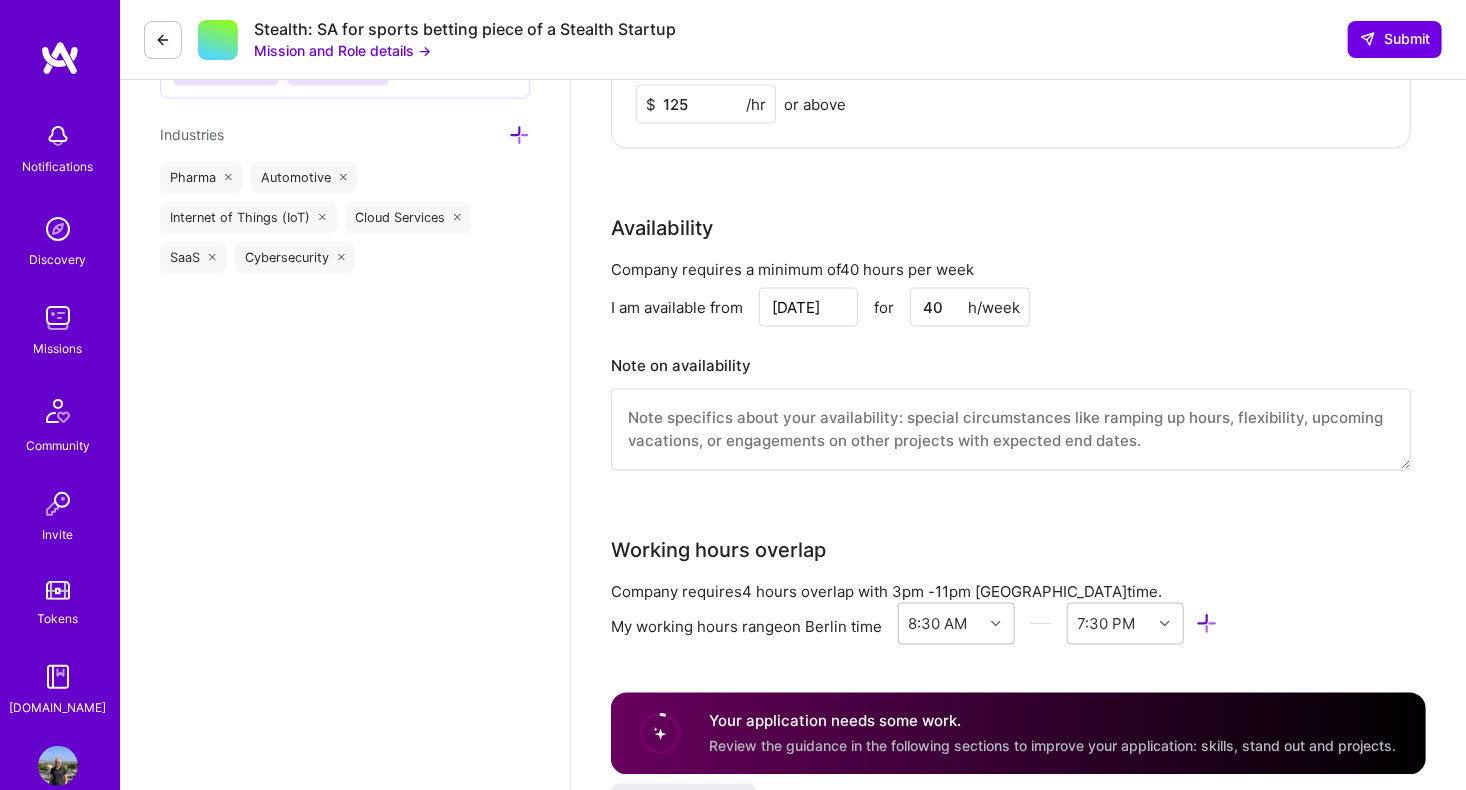scroll, scrollTop: 1423, scrollLeft: 0, axis: vertical 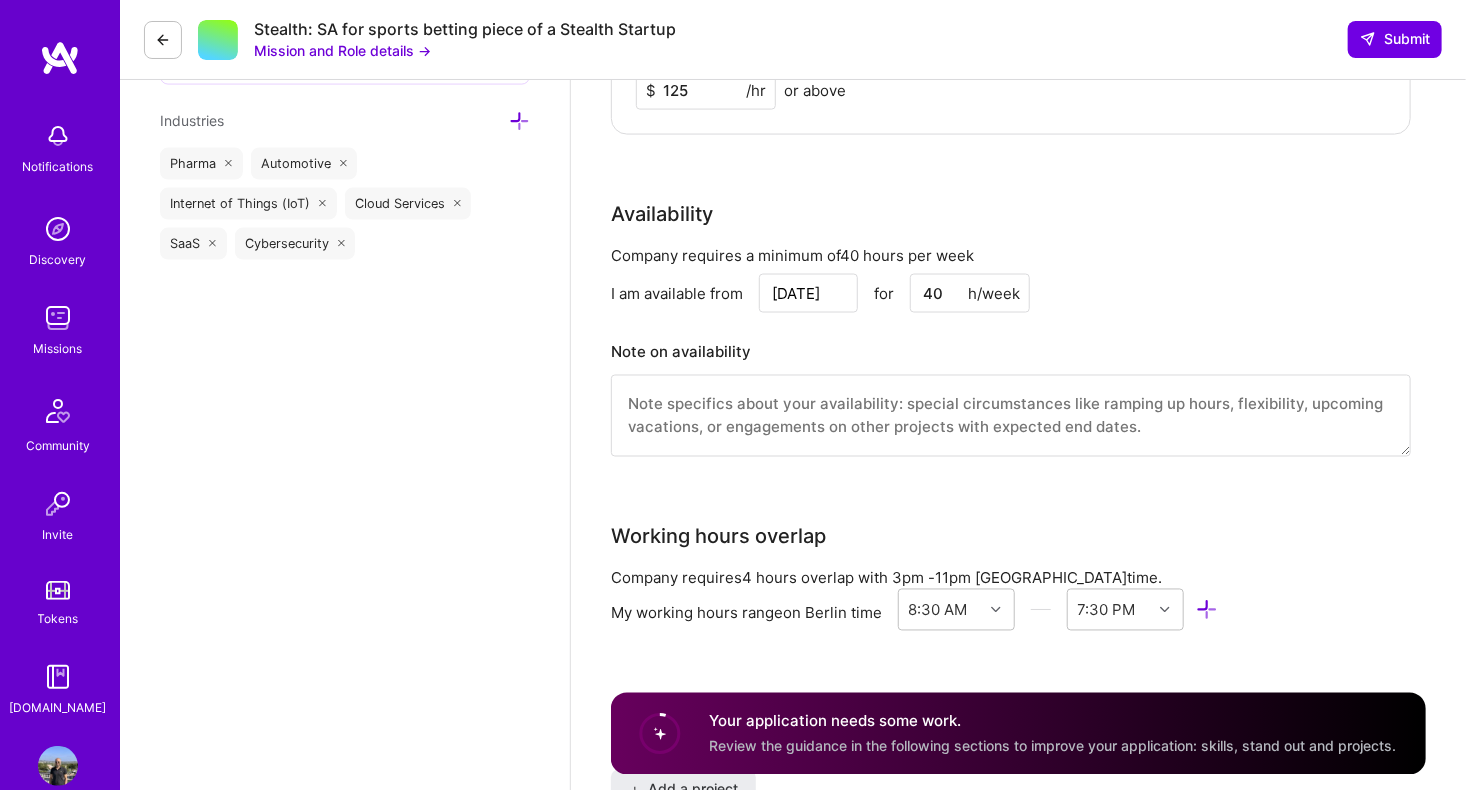 type on "125" 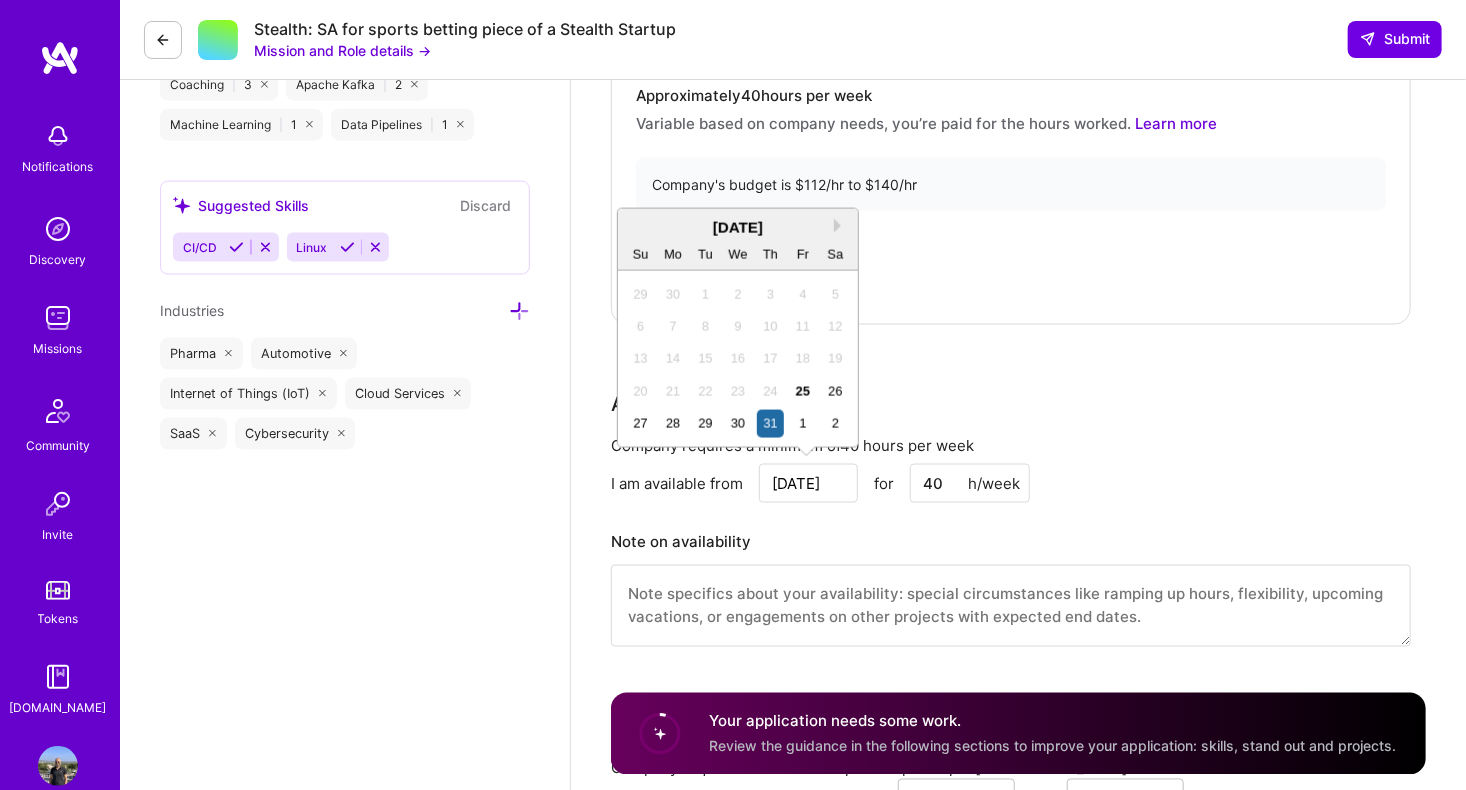 scroll, scrollTop: 1216, scrollLeft: 0, axis: vertical 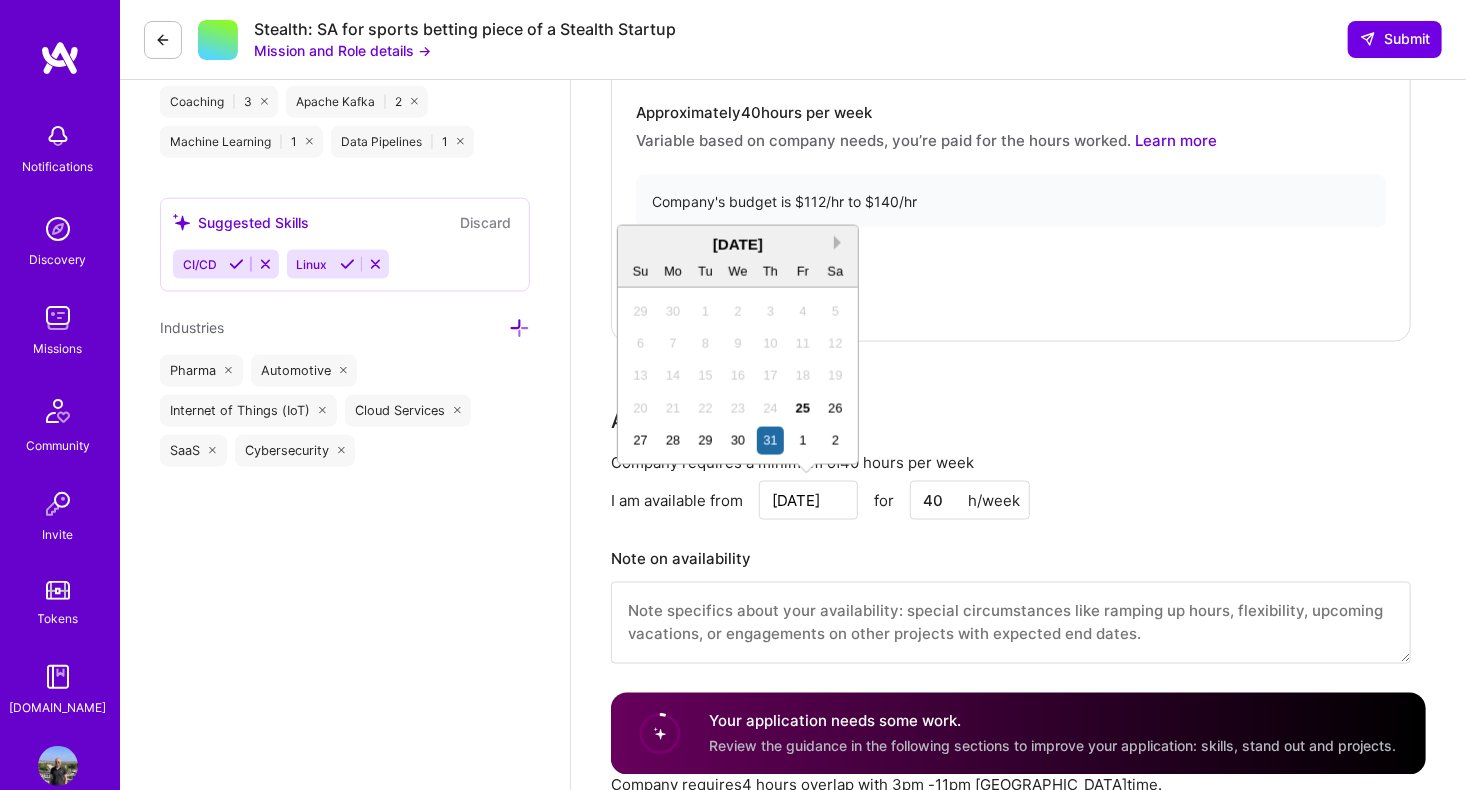 click on "Next Month" at bounding box center (841, 243) 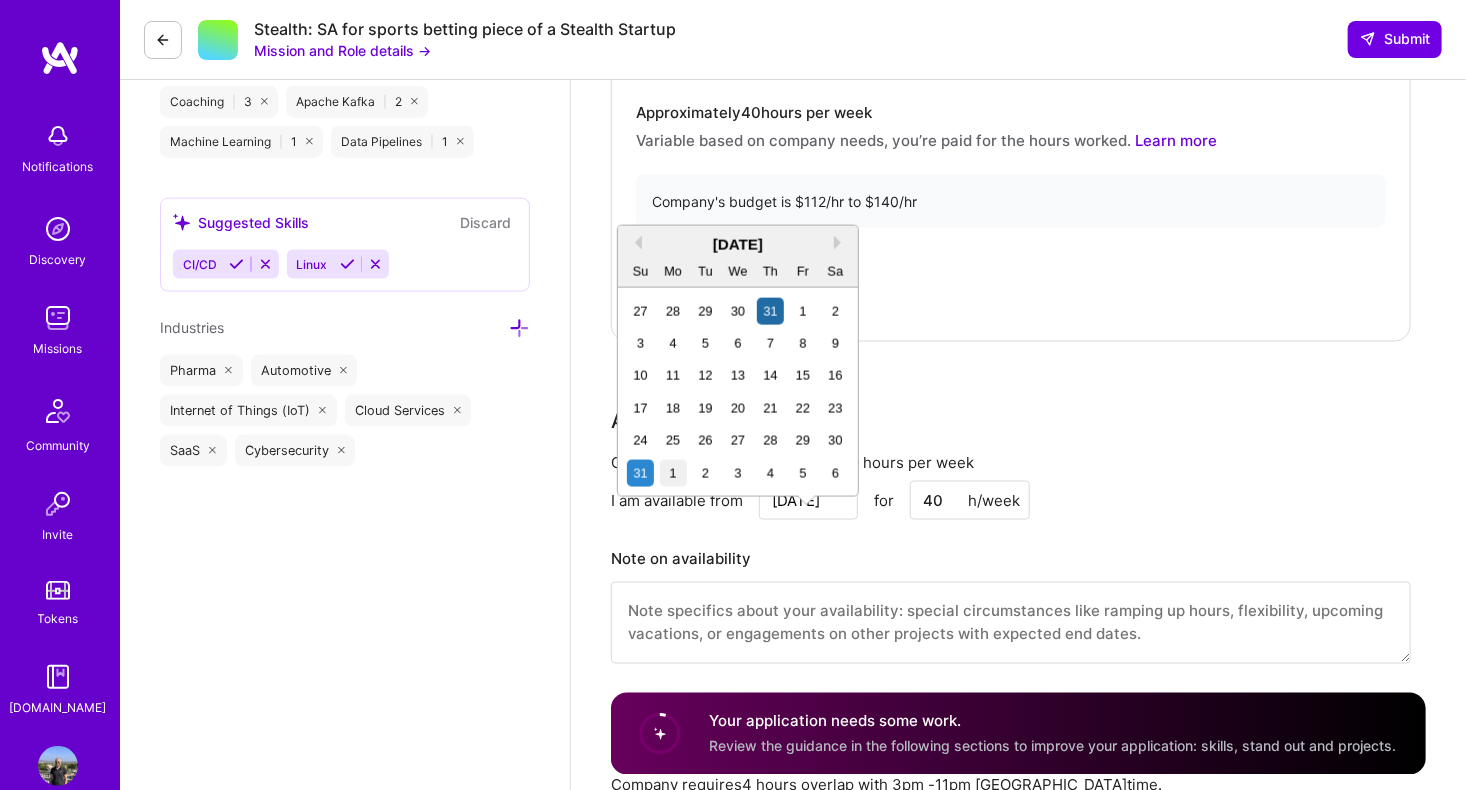 click on "1" at bounding box center (673, 473) 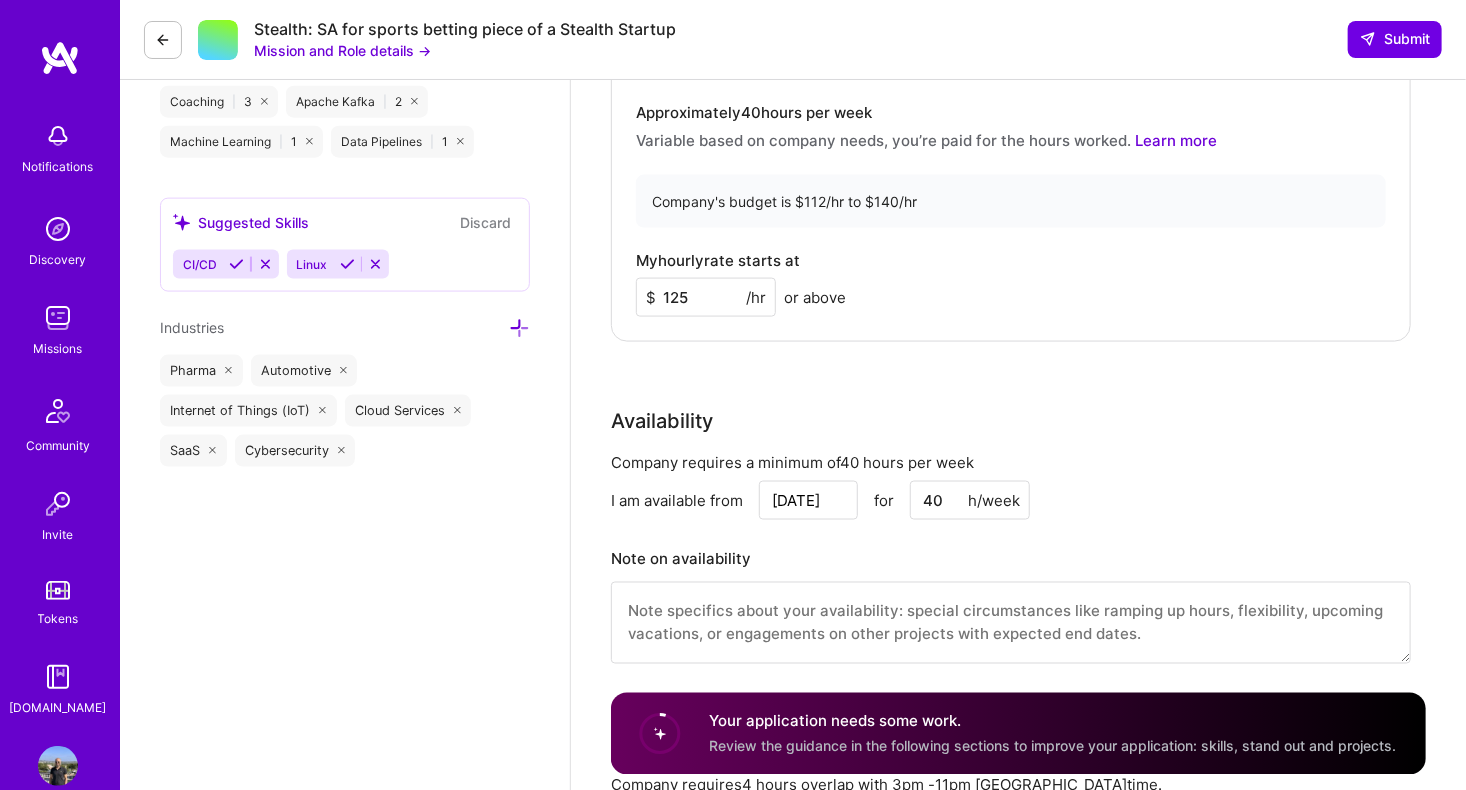 drag, startPoint x: 1465, startPoint y: 378, endPoint x: 1468, endPoint y: 398, distance: 20.22375 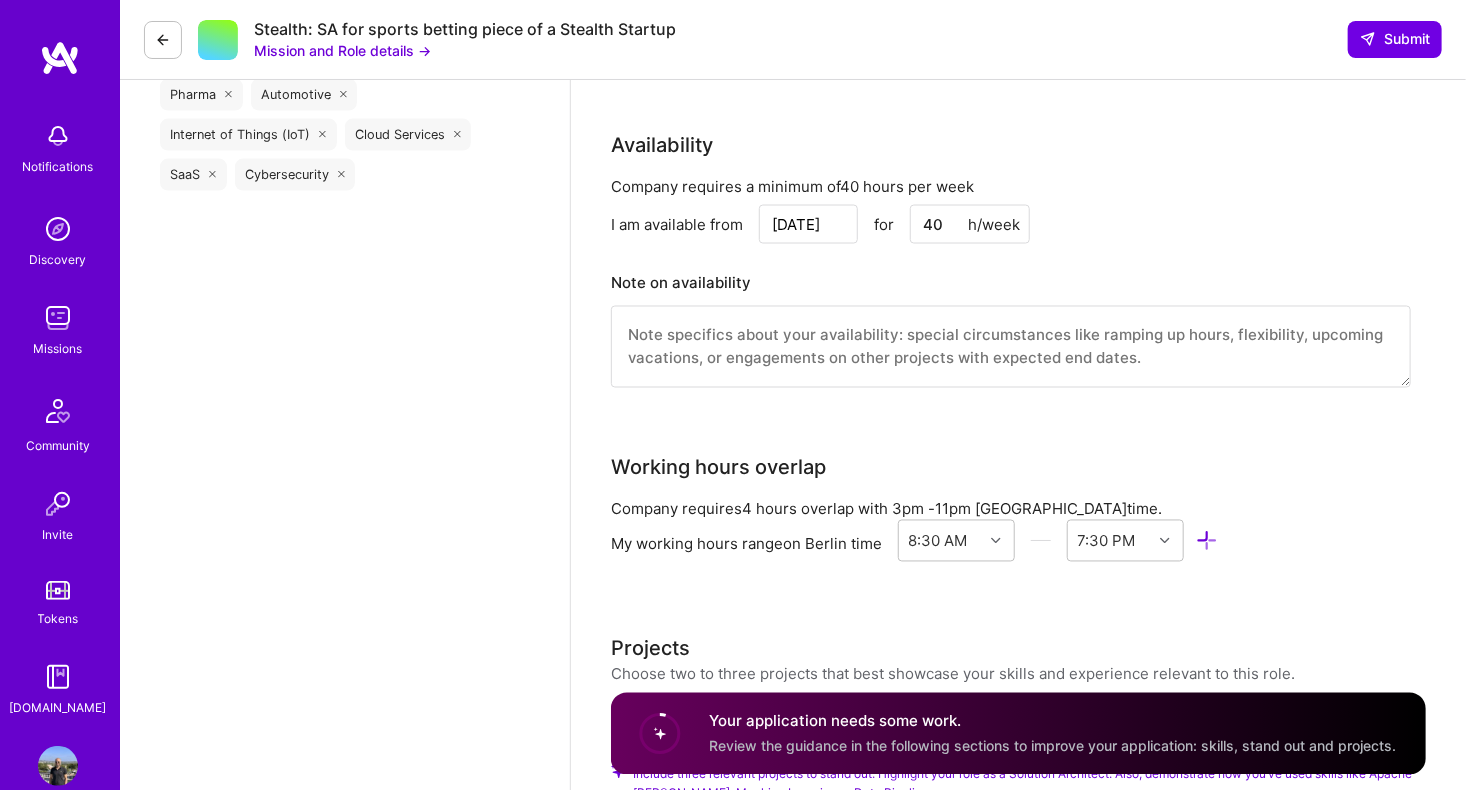 scroll, scrollTop: 1513, scrollLeft: 0, axis: vertical 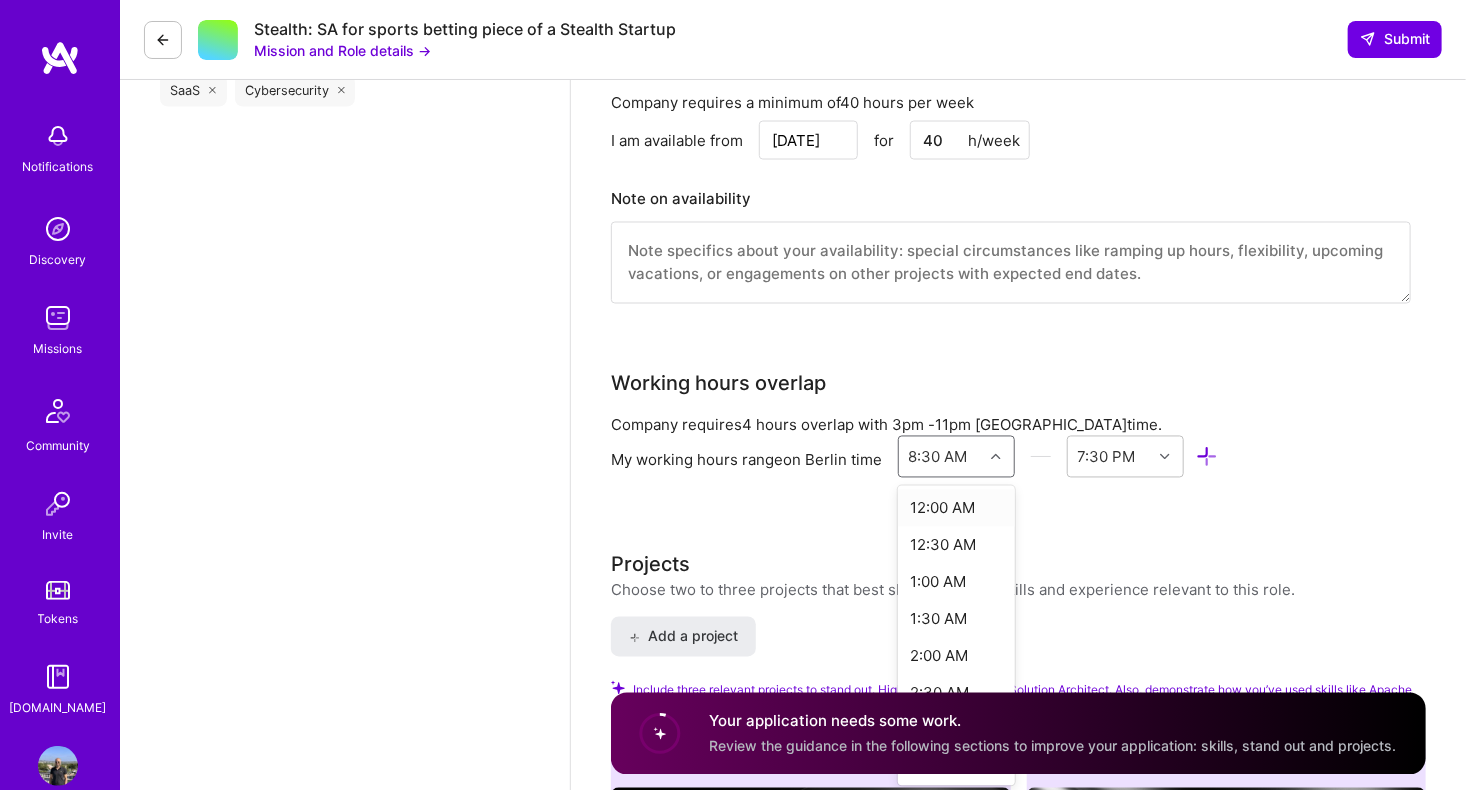 click on "option 12:00 AM focused, 1 of 48. 48 results available. Use Up and Down to choose options, press Enter to select the currently focused option, press Escape to exit the menu, press Tab to select the option and exit the menu. 8:30 AM 12:00 AM 12:30 AM 1:00 AM 1:30 AM 2:00 AM 2:30 AM 3:00 AM 3:30 AM 4:00 AM 4:30 AM 5:00 AM 5:30 AM 6:00 AM 6:30 AM 7:00 AM 7:30 AM 8:00 AM 8:30 AM 9:00 AM 9:30 AM 10:00 AM 10:30 AM 11:00 AM 11:30 AM 12:00 PM 12:30 PM 1:00 PM 1:30 PM 2:00 PM 2:30 PM 3:00 PM 3:30 PM 4:00 PM 4:30 PM 5:00 PM 5:30 PM 6:00 PM 6:30 PM 7:00 PM 7:30 PM 8:00 PM 8:30 PM 9:00 PM 9:30 PM 10:00 PM 10:30 PM 11:00 PM 11:30 PM" at bounding box center (956, 457) 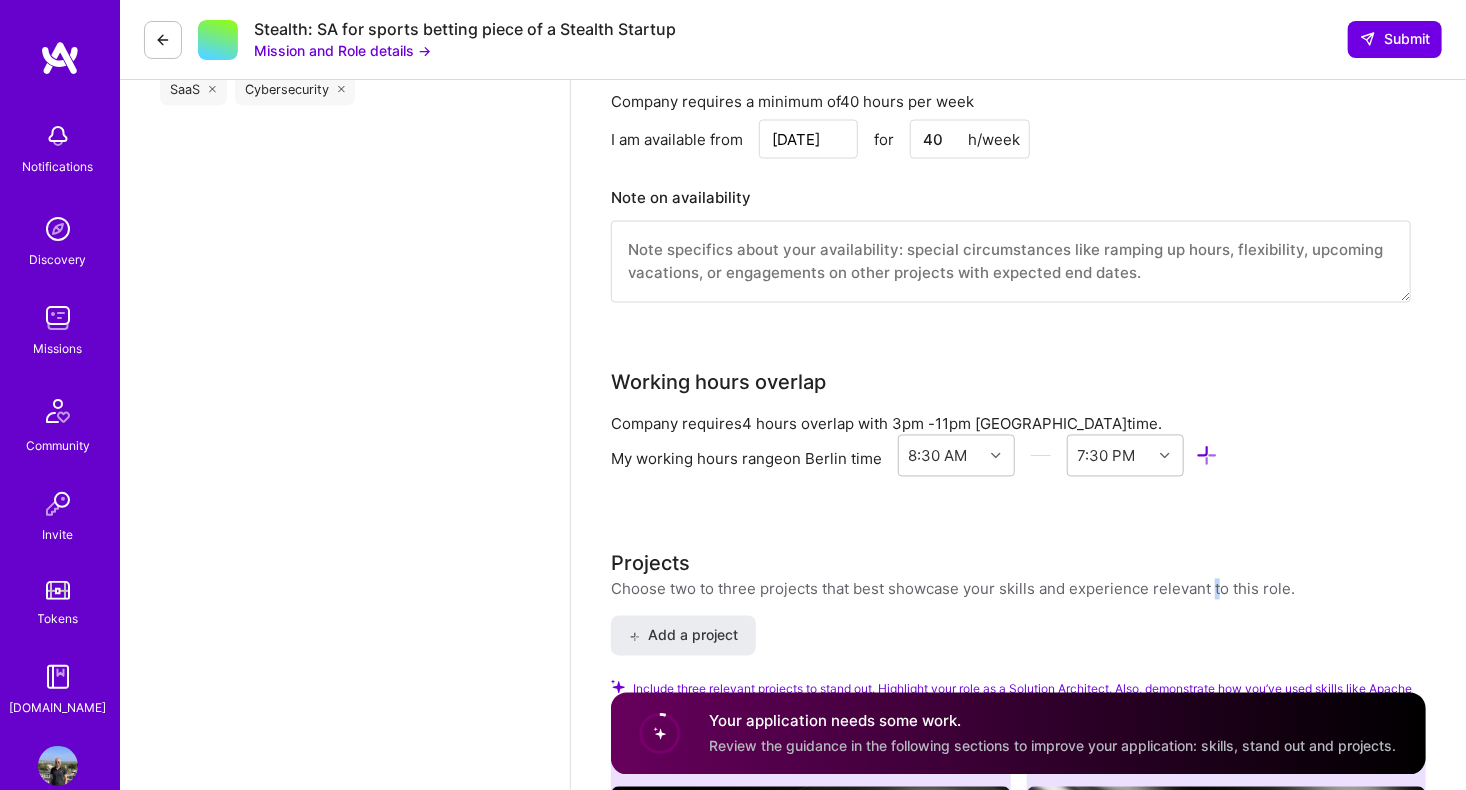 drag, startPoint x: 1005, startPoint y: 520, endPoint x: 1217, endPoint y: 586, distance: 222.03603 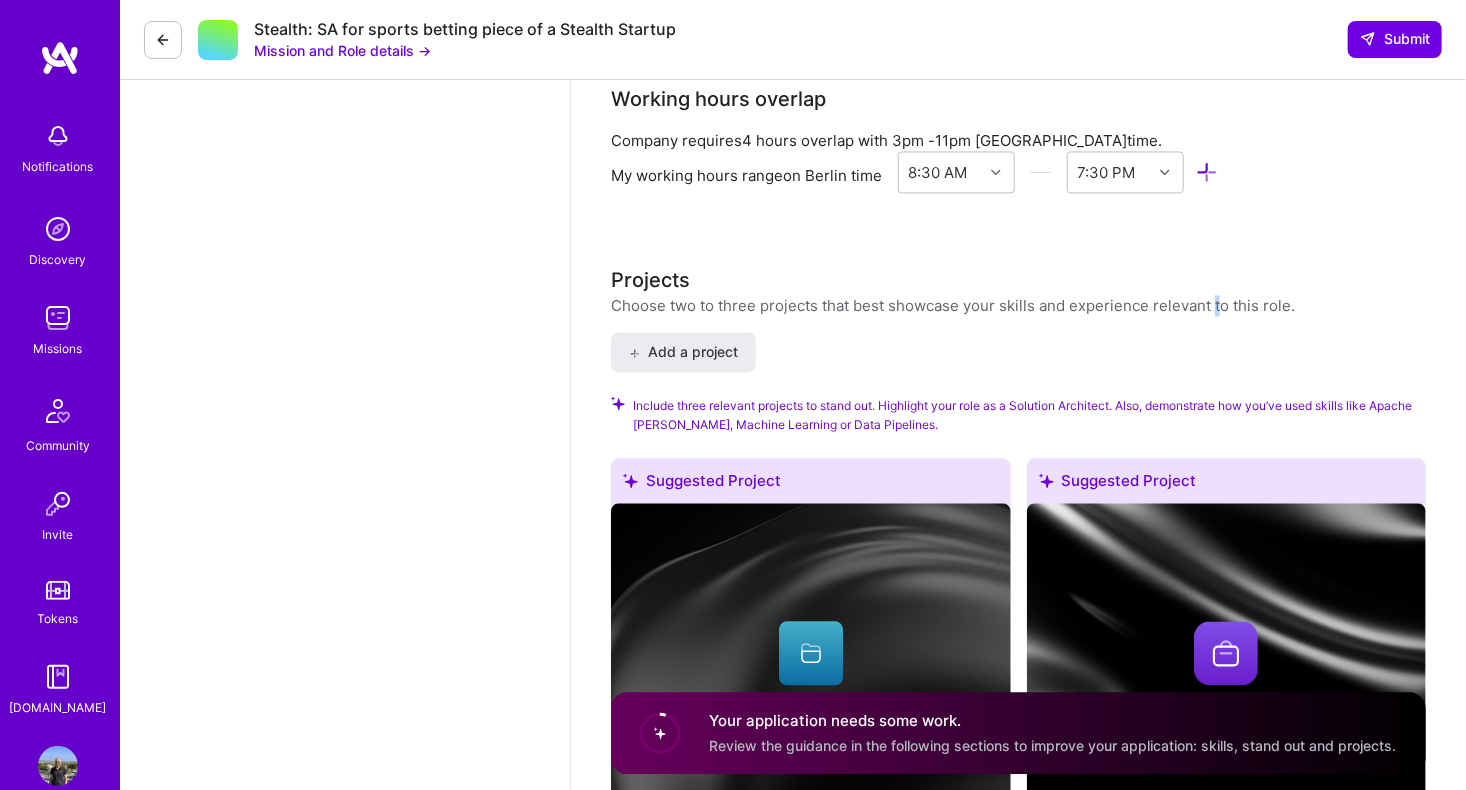 scroll, scrollTop: 1866, scrollLeft: 0, axis: vertical 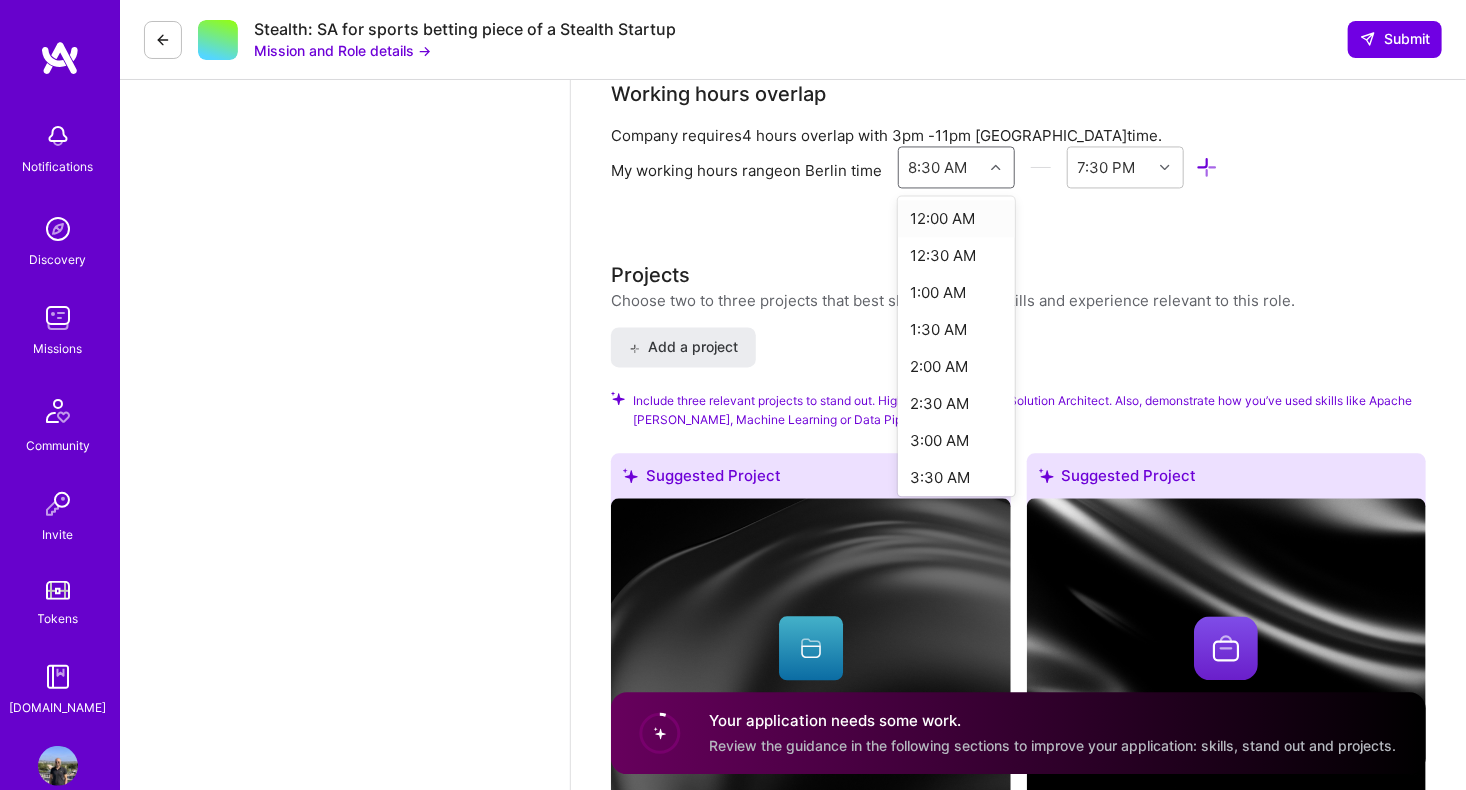 click at bounding box center (998, 167) 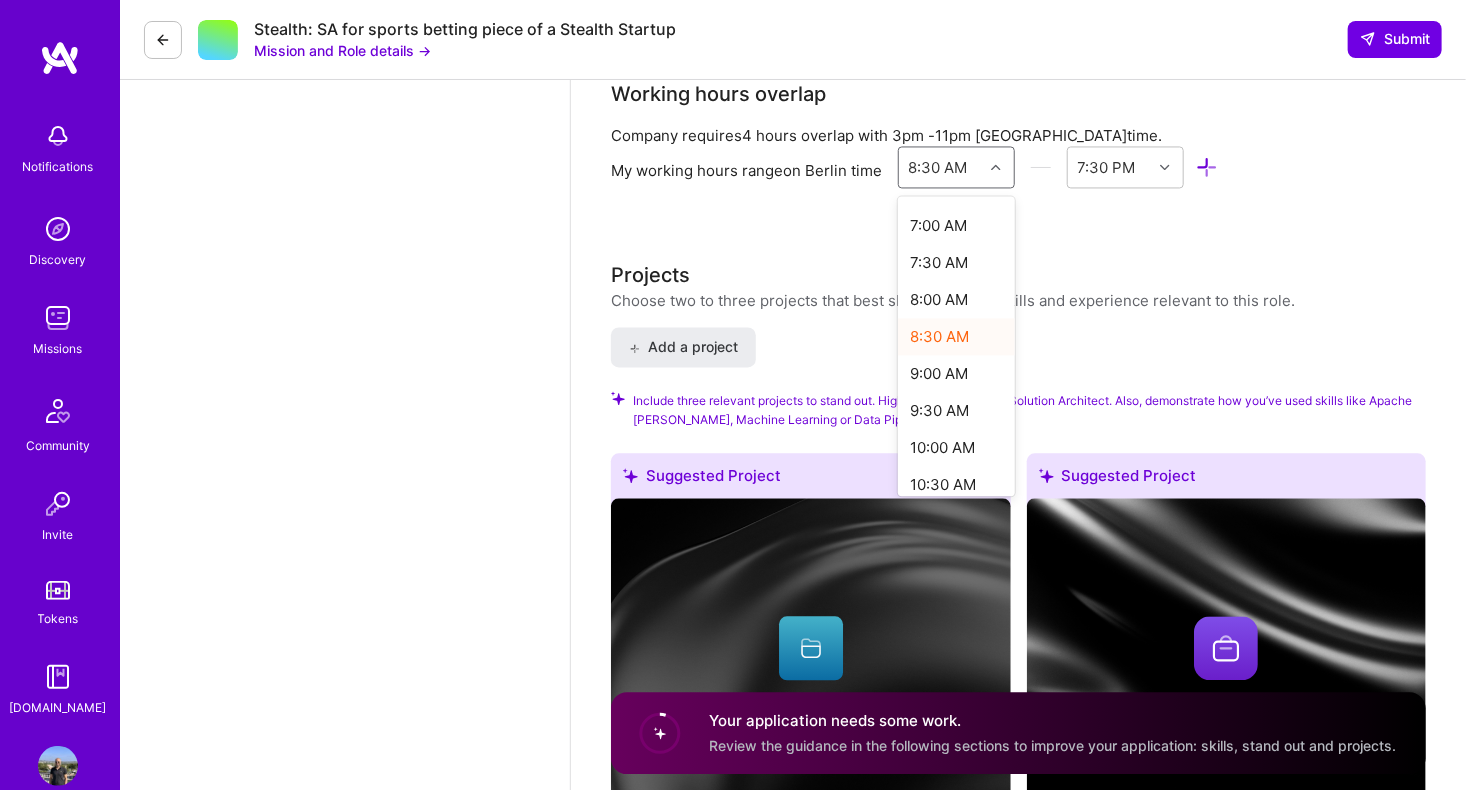 scroll, scrollTop: 528, scrollLeft: 0, axis: vertical 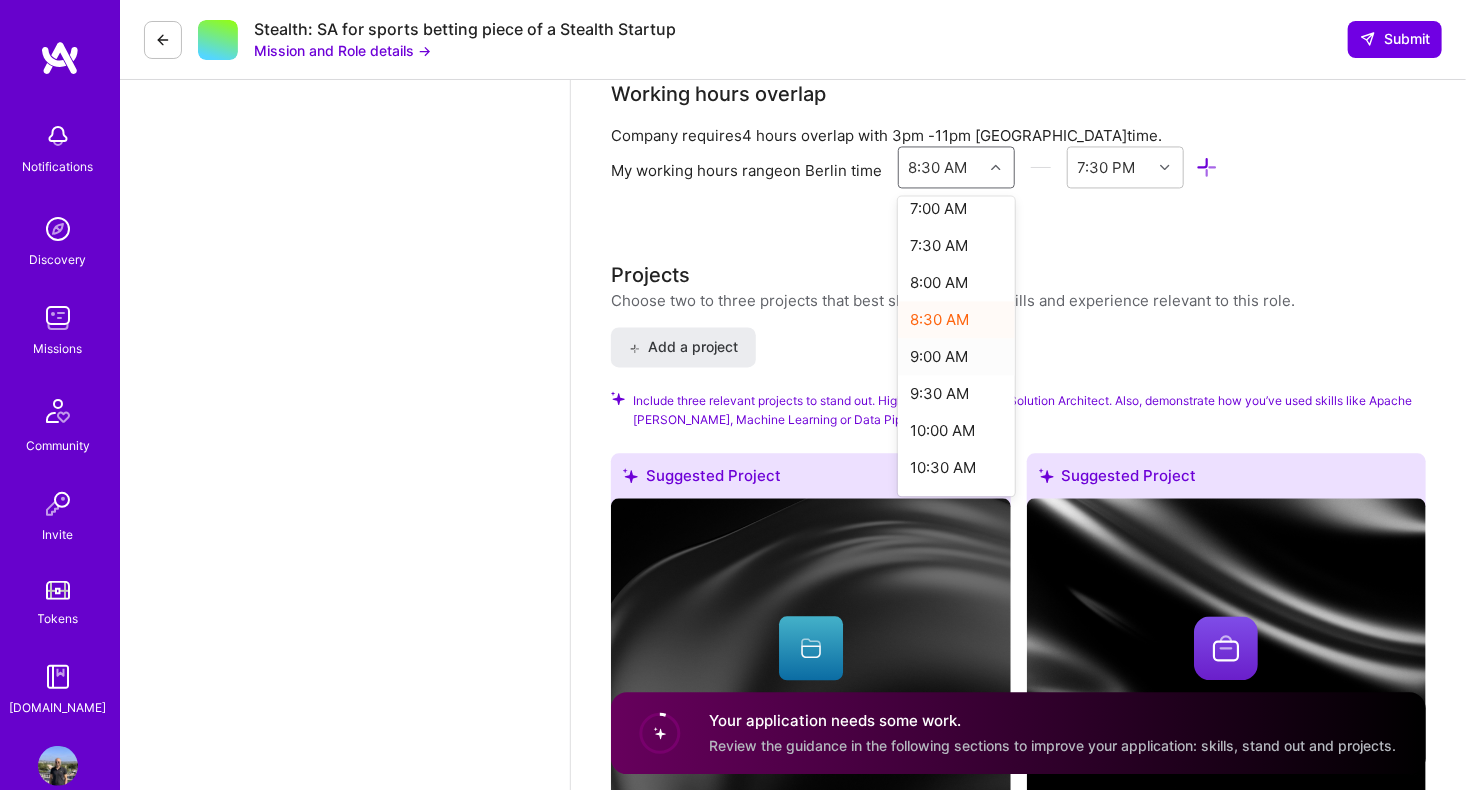 click on "9:00 AM" at bounding box center [956, 356] 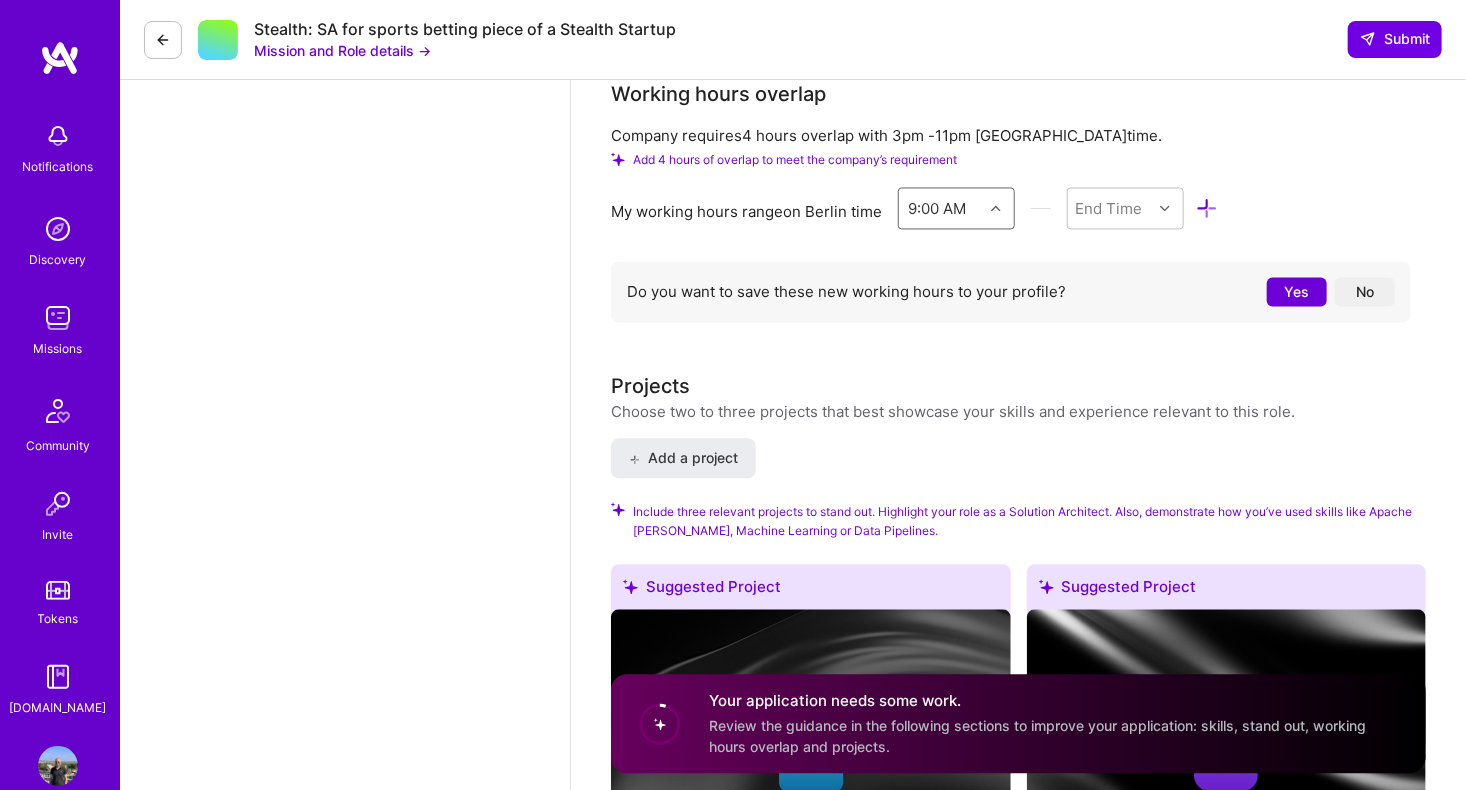click on "No" at bounding box center (1365, 291) 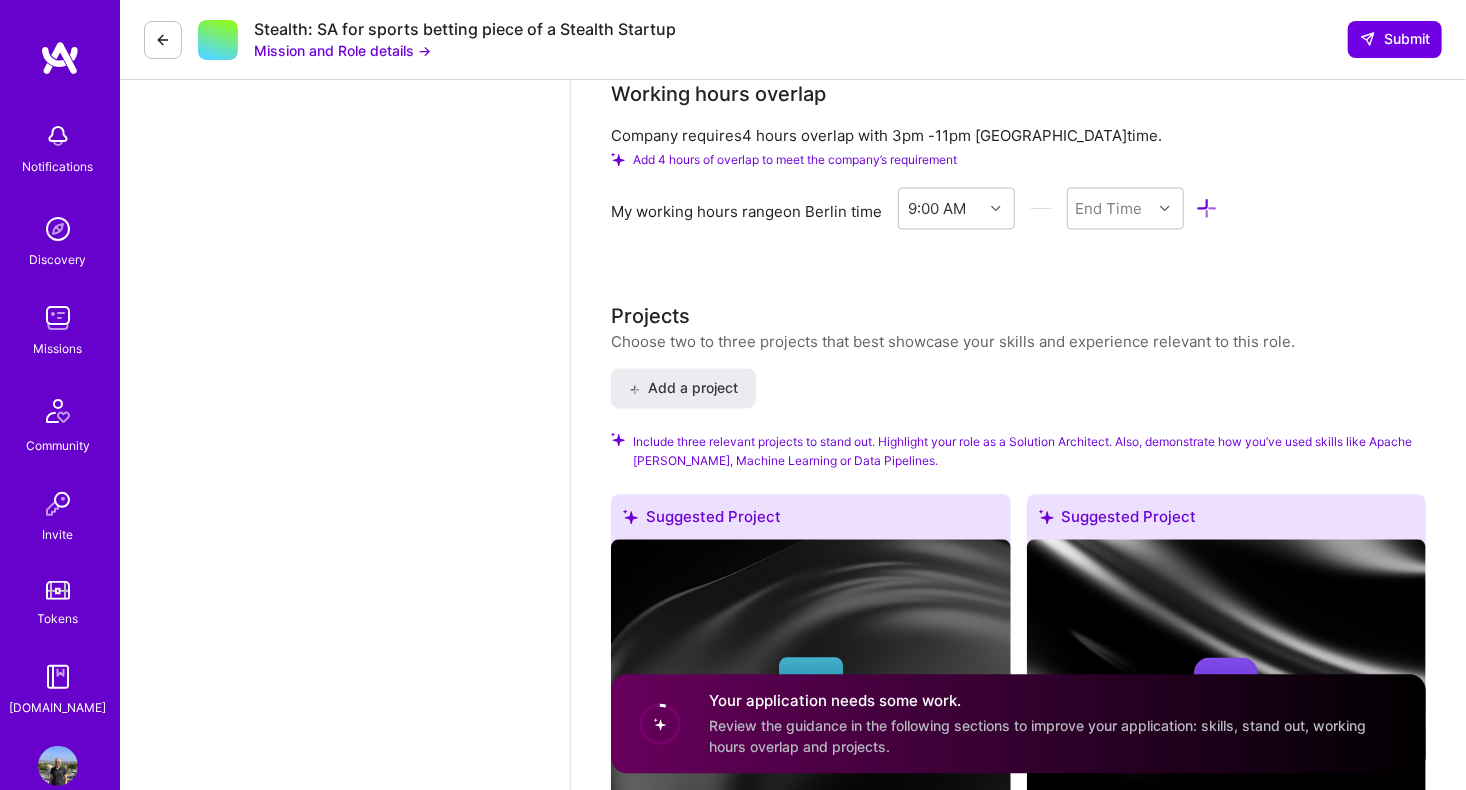 click on "My working hours range  on Berlin time 9:00 AM End Time" at bounding box center (1011, 212) 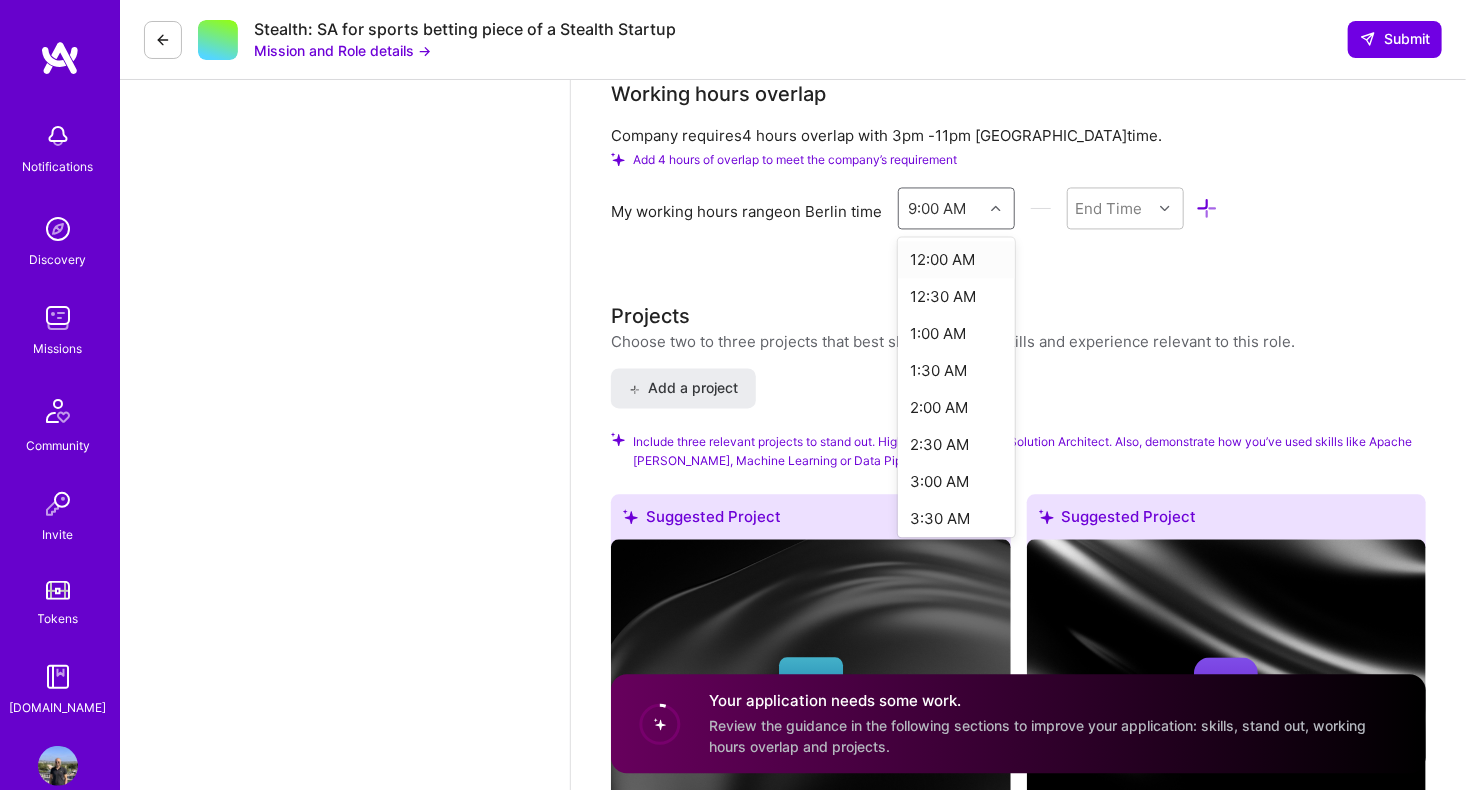 click at bounding box center [996, 208] 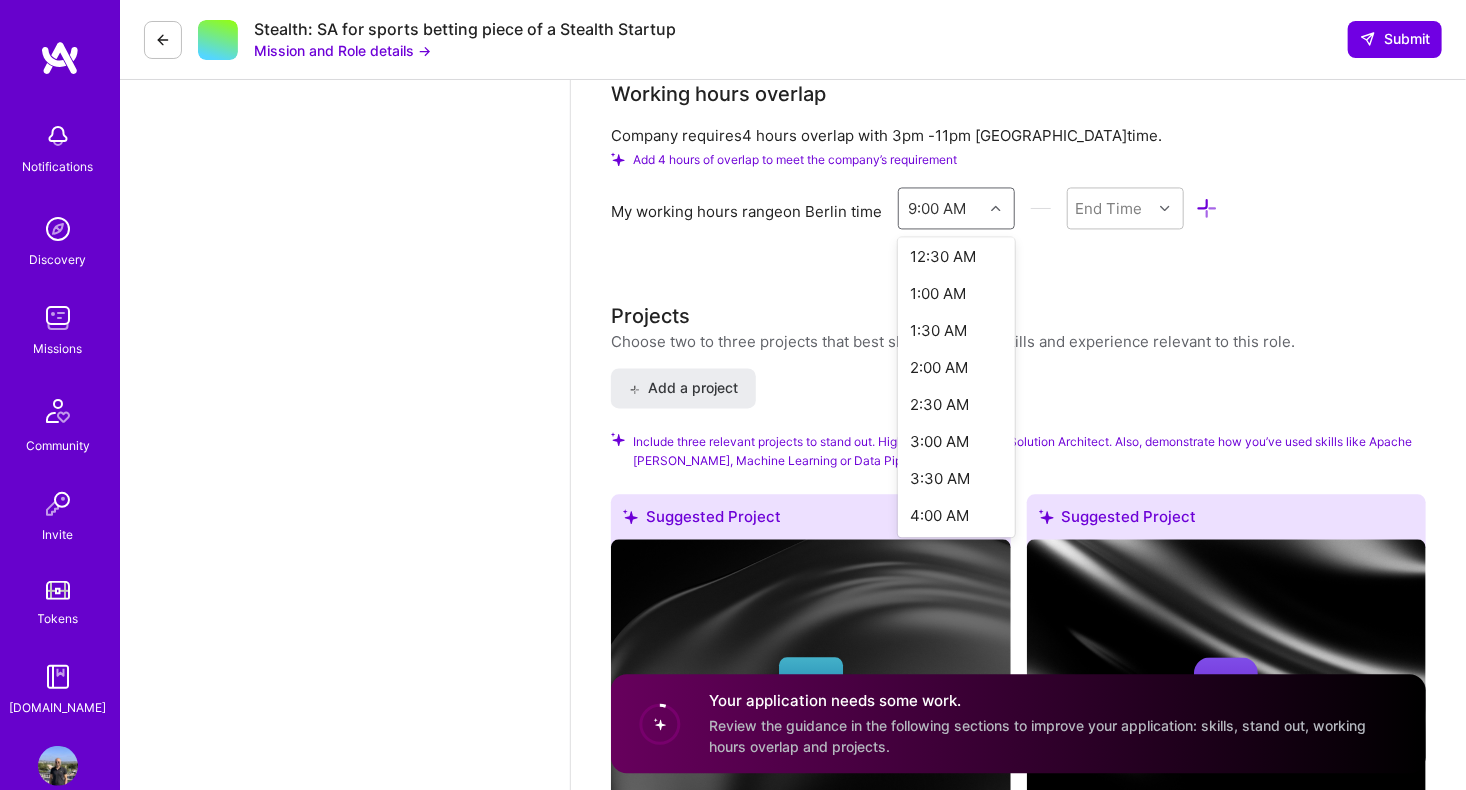 scroll, scrollTop: 93, scrollLeft: 0, axis: vertical 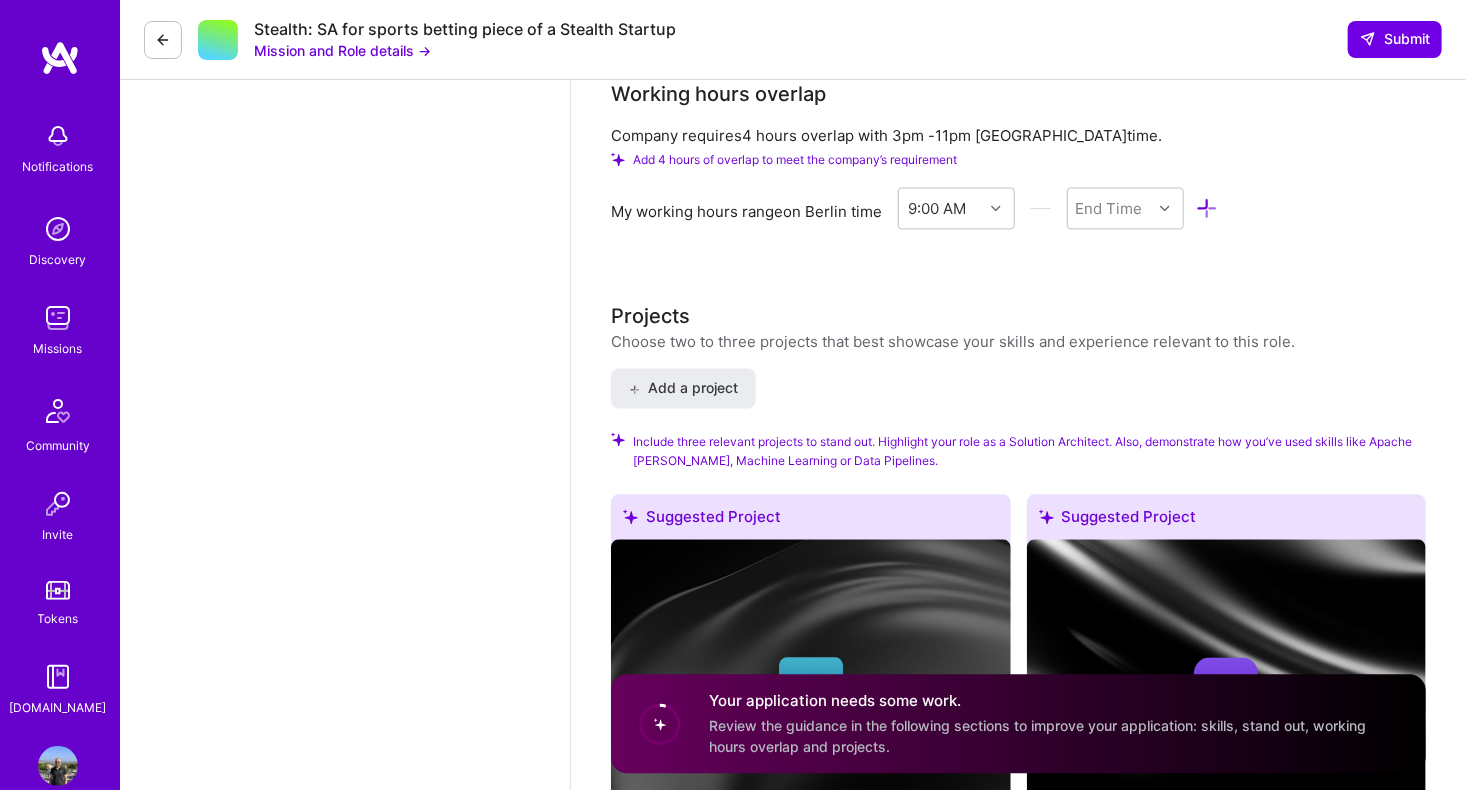 click on "Company requires  4 hours   overlap with     3pm    -  11pm   Berlin  time.   Add 4 hours of overlap to meet the company’s requirement My working hours range  on Berlin time 9:00 AM End Time Do you want to save these new working hours to your profile? Yes No" at bounding box center (1011, 193) 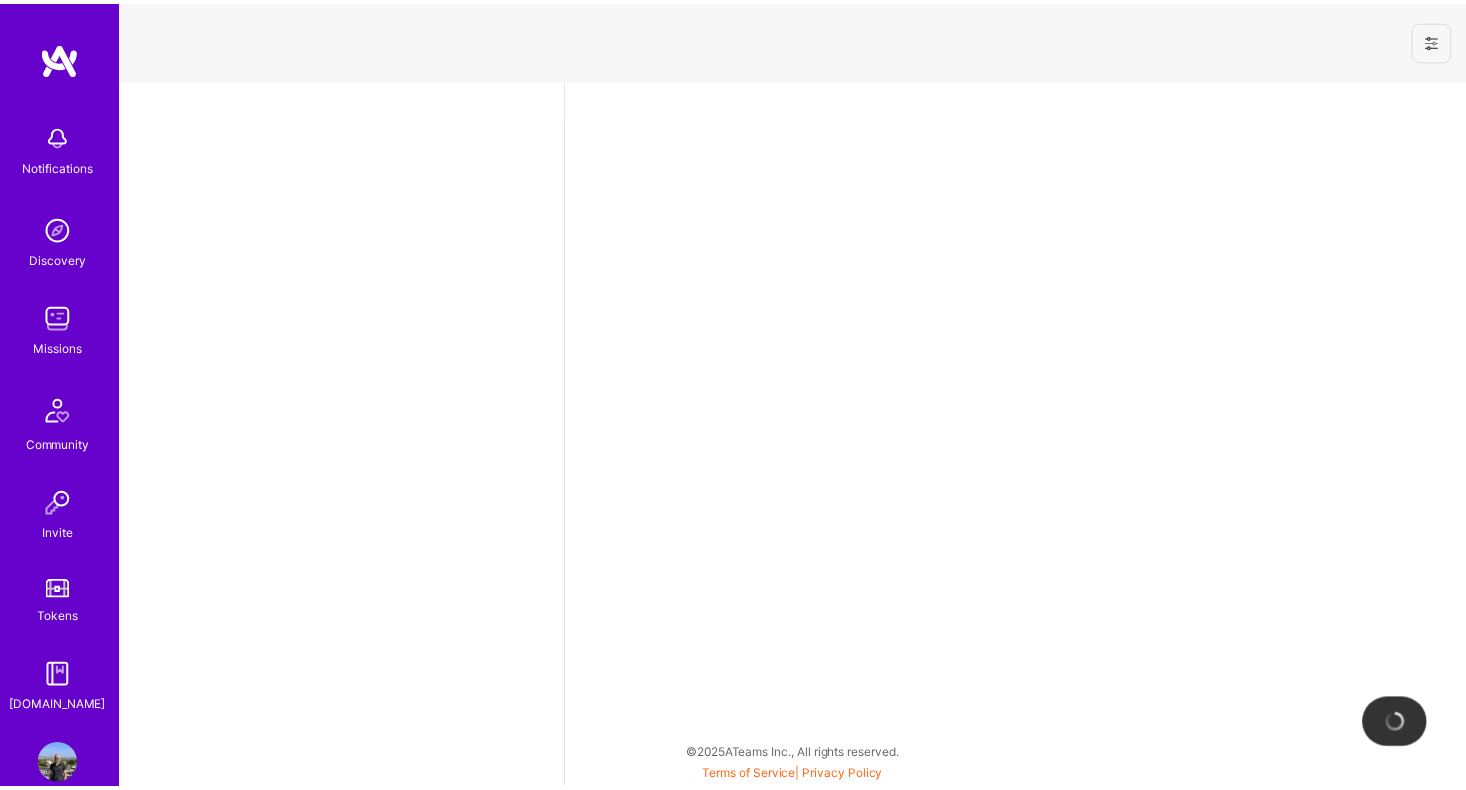 scroll, scrollTop: 0, scrollLeft: 0, axis: both 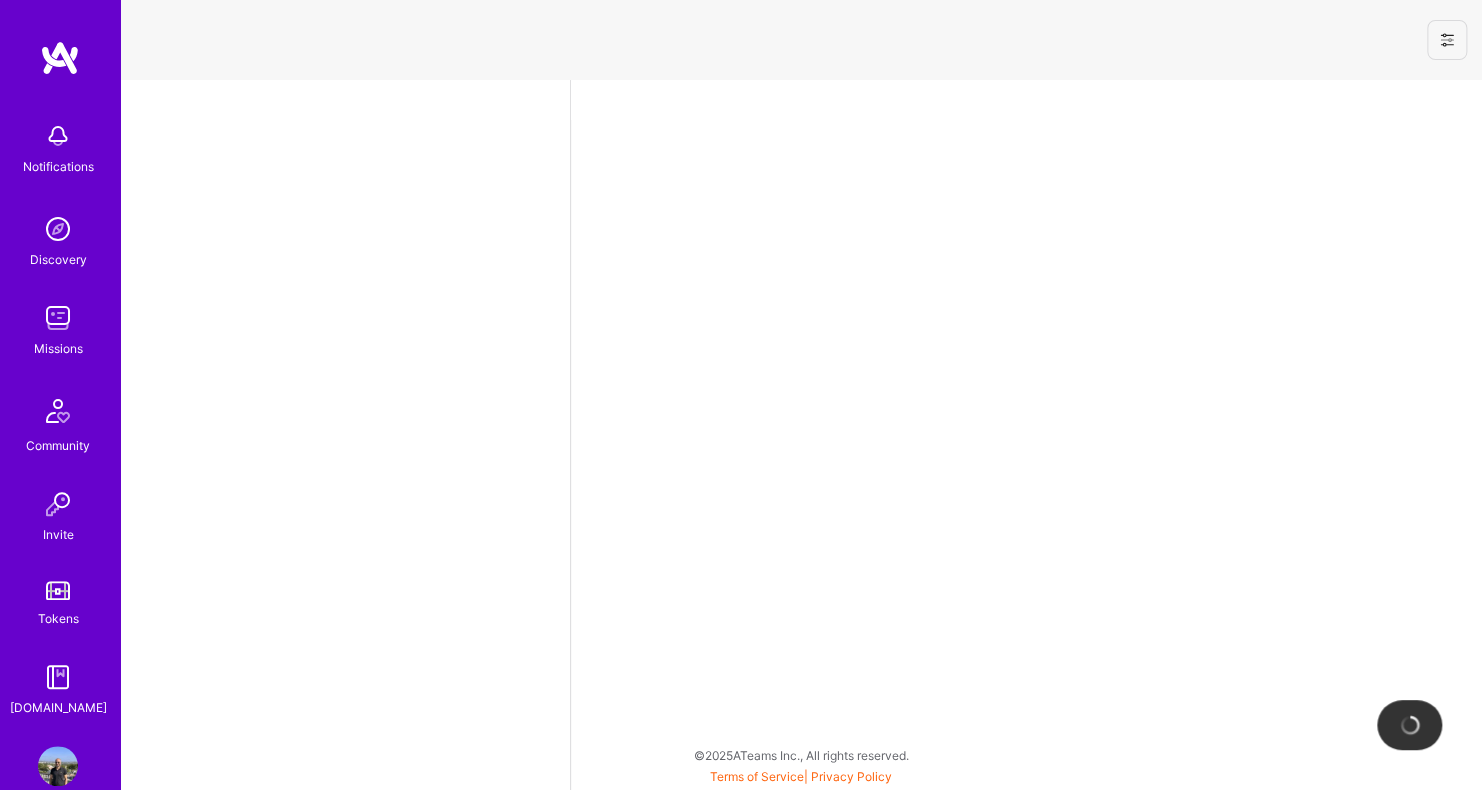 select on "DE" 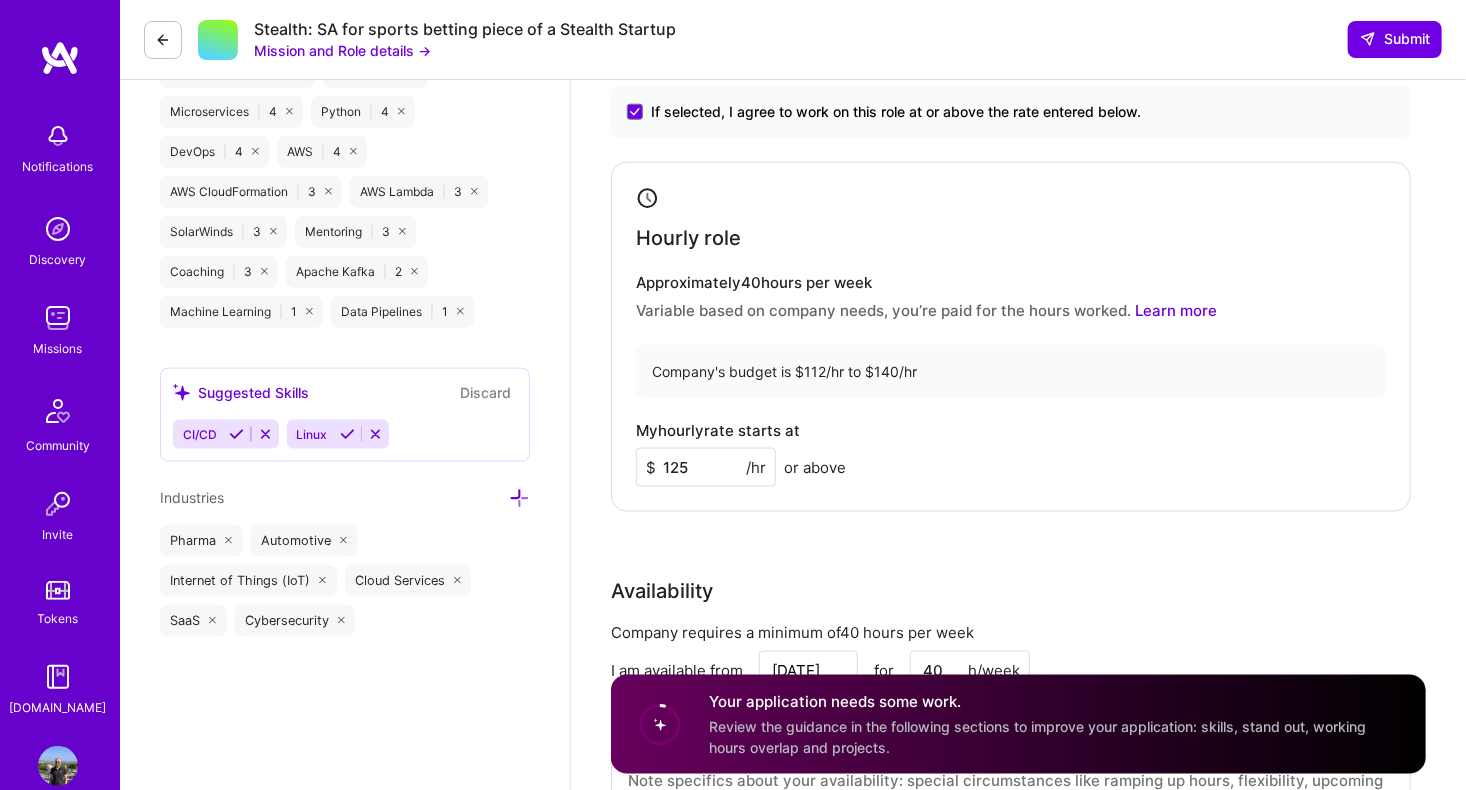 scroll, scrollTop: 1098, scrollLeft: 0, axis: vertical 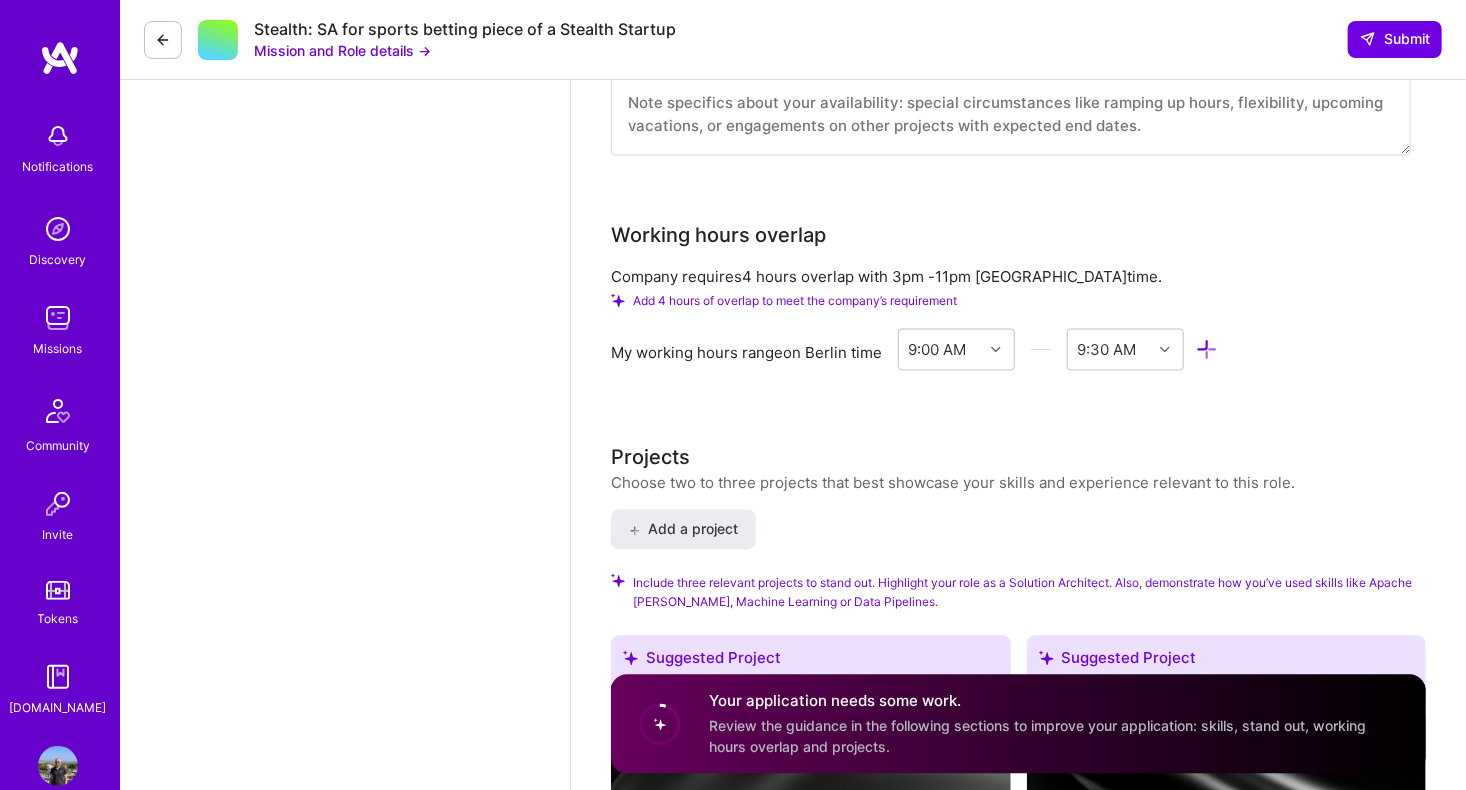 click at bounding box center (1207, 350) 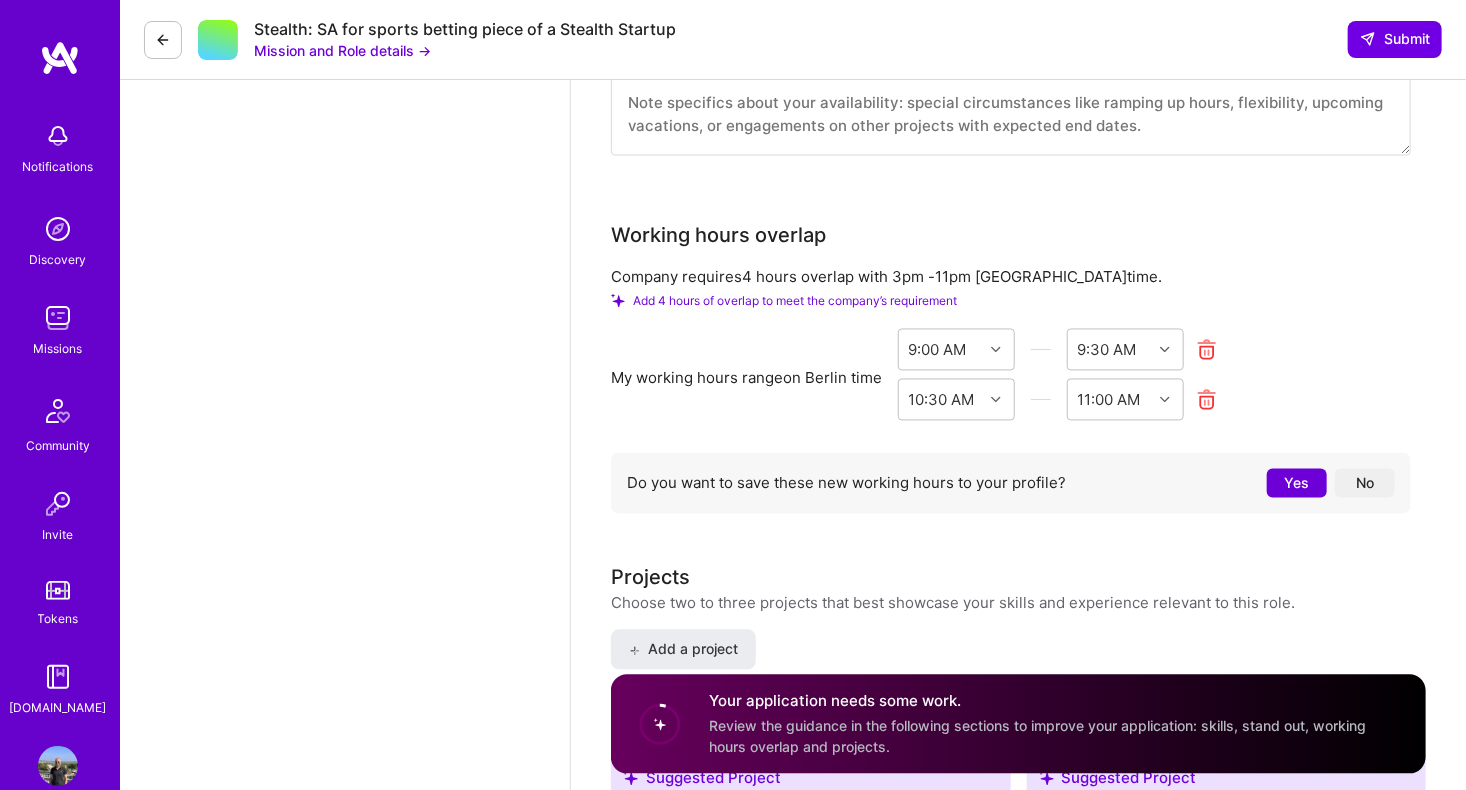 click at bounding box center (1207, 400) 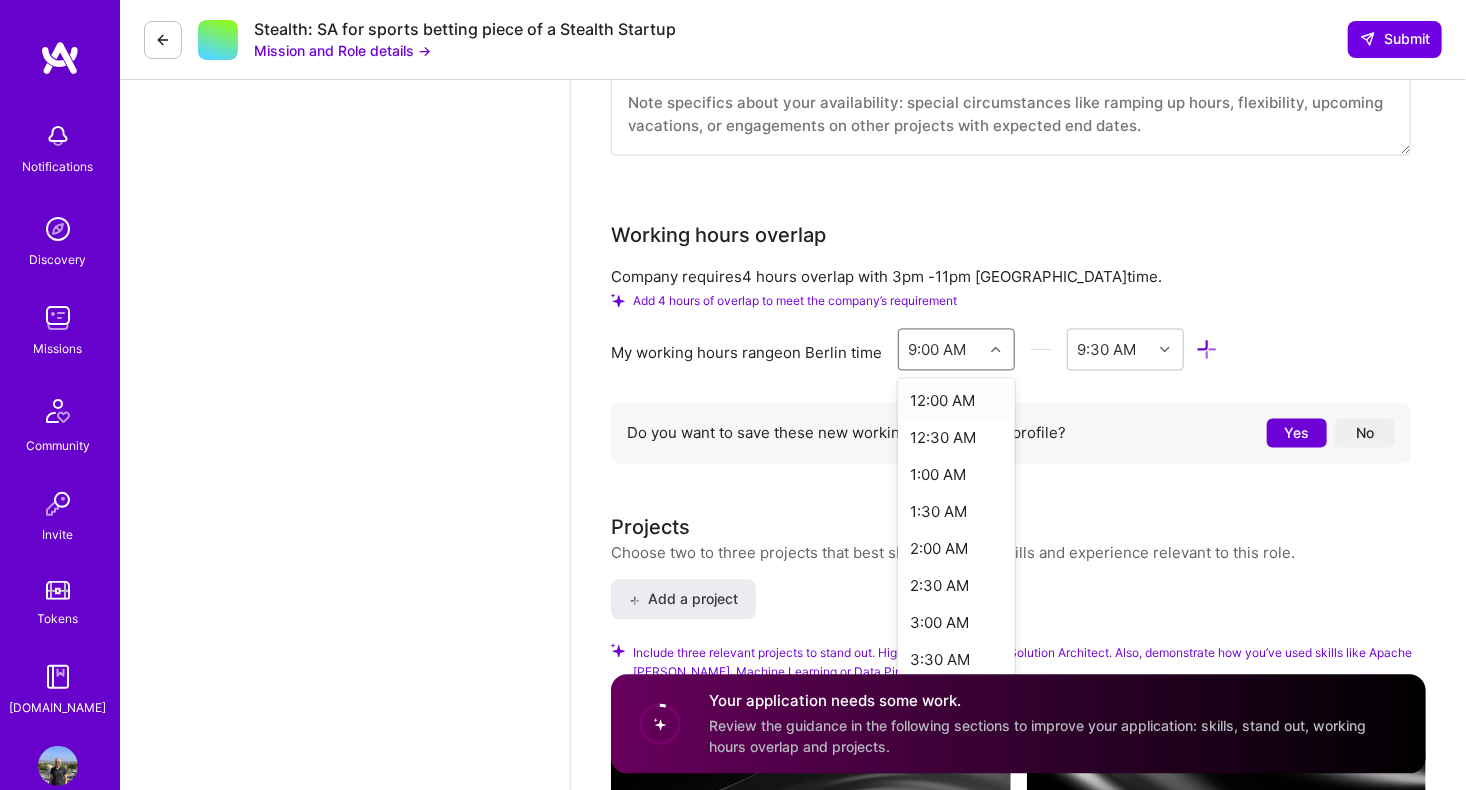 click at bounding box center [996, 350] 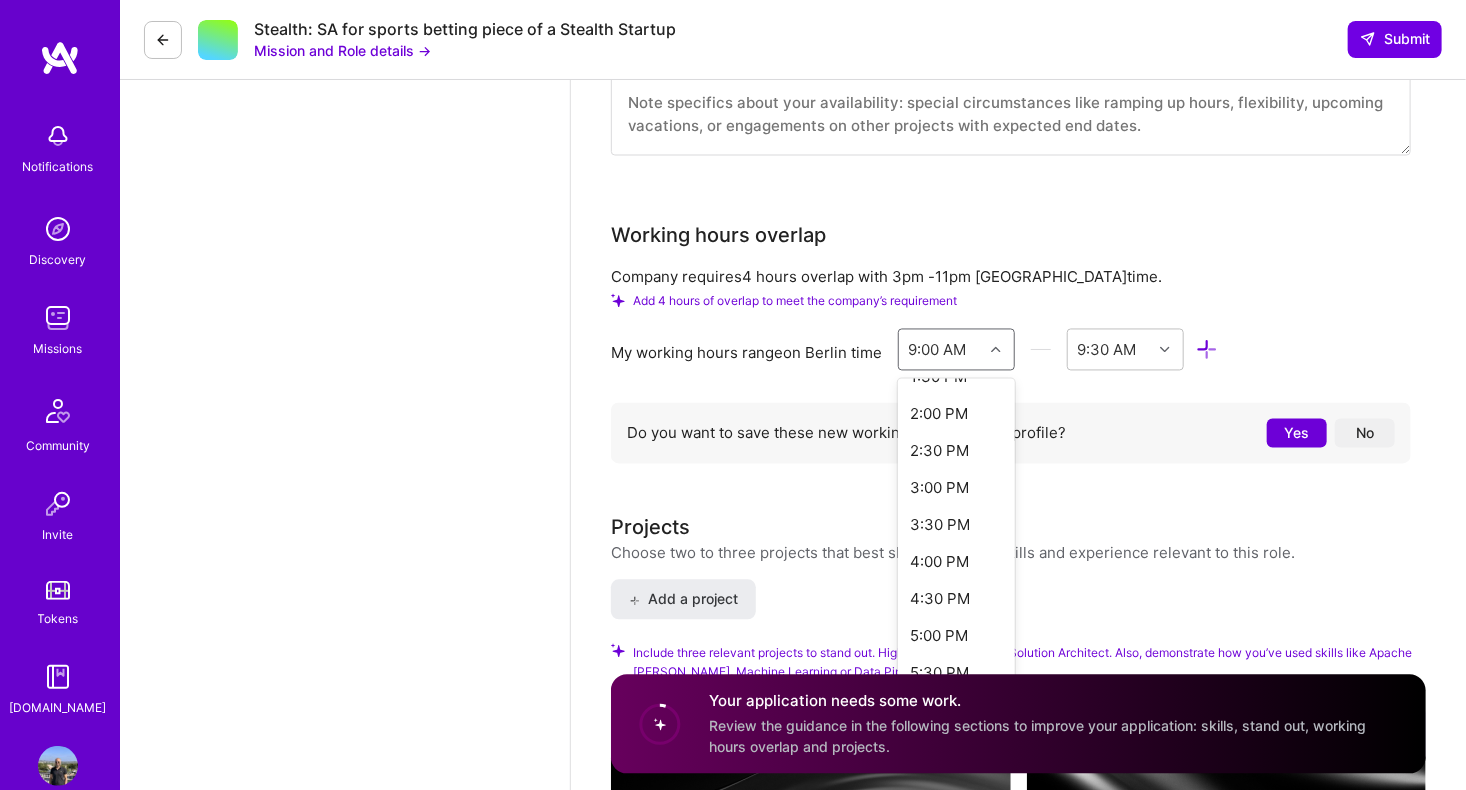 scroll, scrollTop: 1028, scrollLeft: 0, axis: vertical 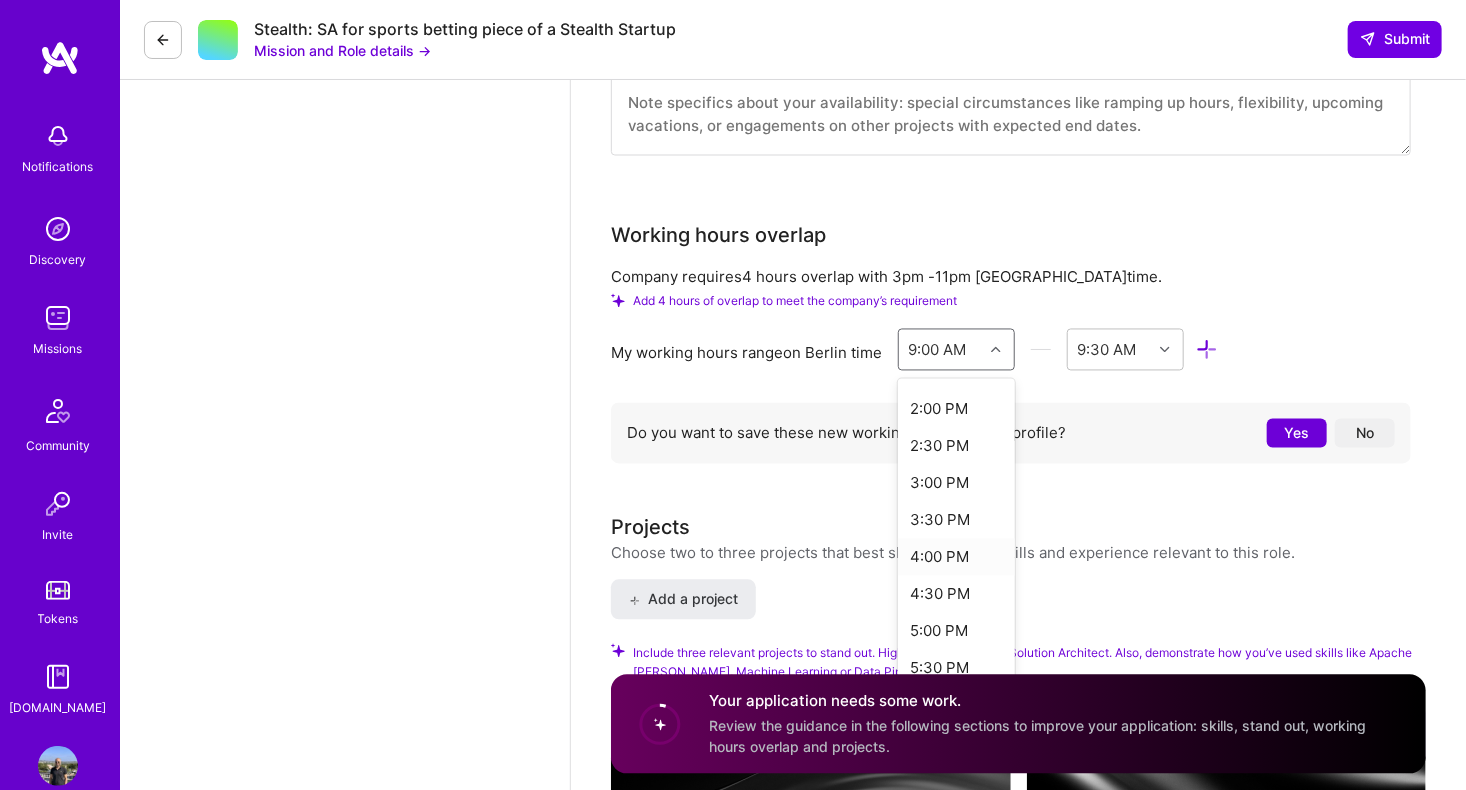 click on "4:00 PM" at bounding box center [956, 557] 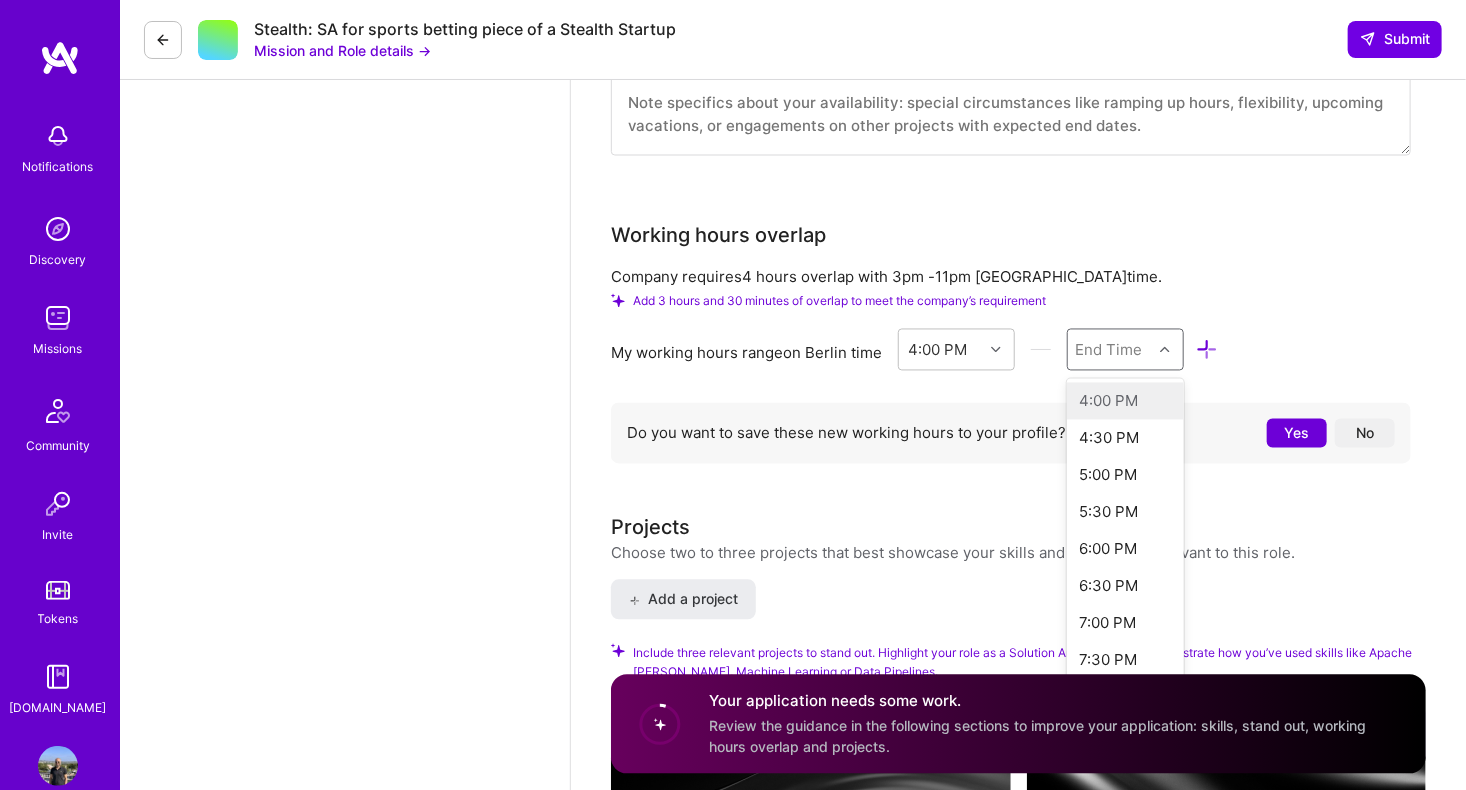 click at bounding box center [1165, 350] 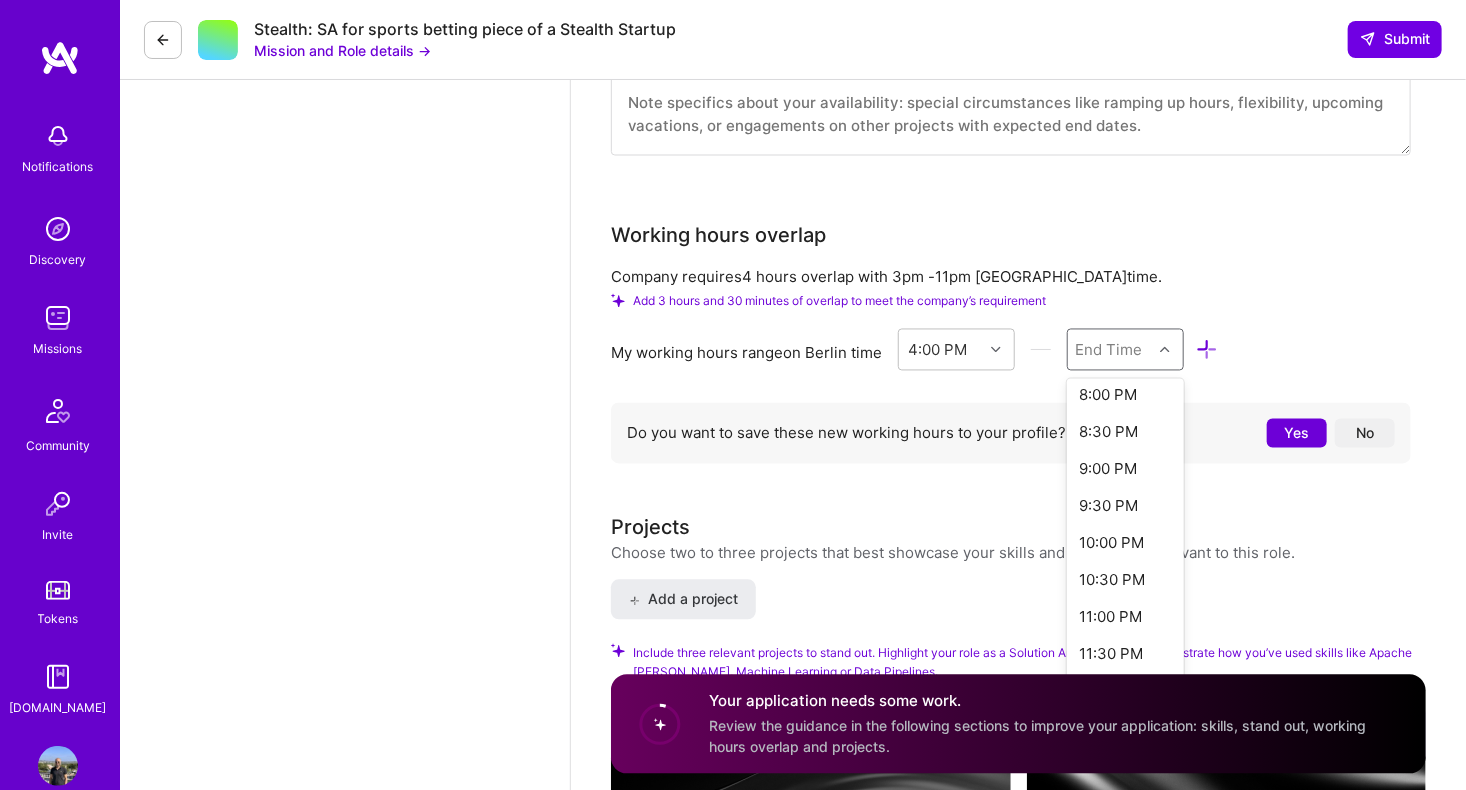 scroll, scrollTop: 312, scrollLeft: 0, axis: vertical 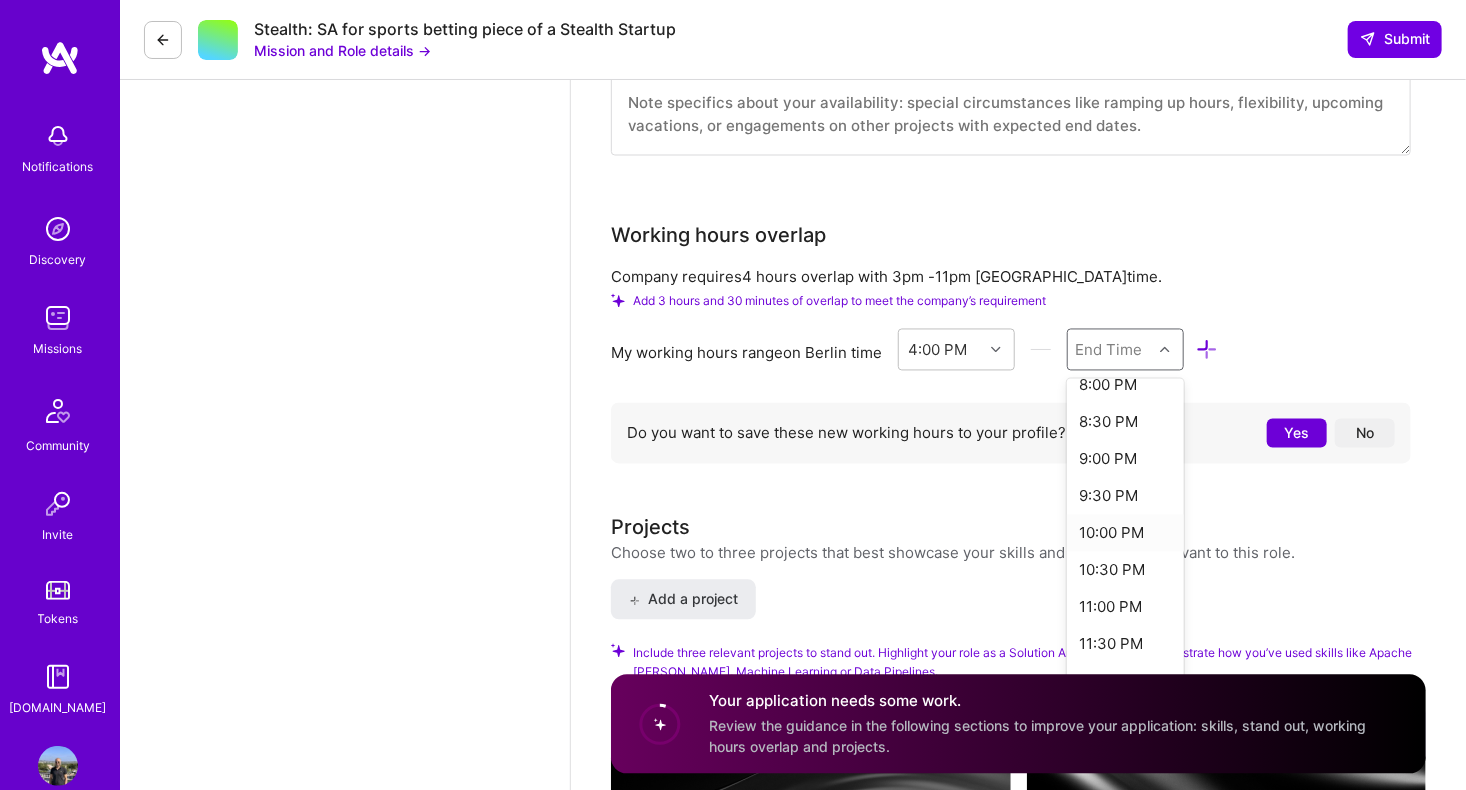 click on "10:00 PM" at bounding box center (1125, 533) 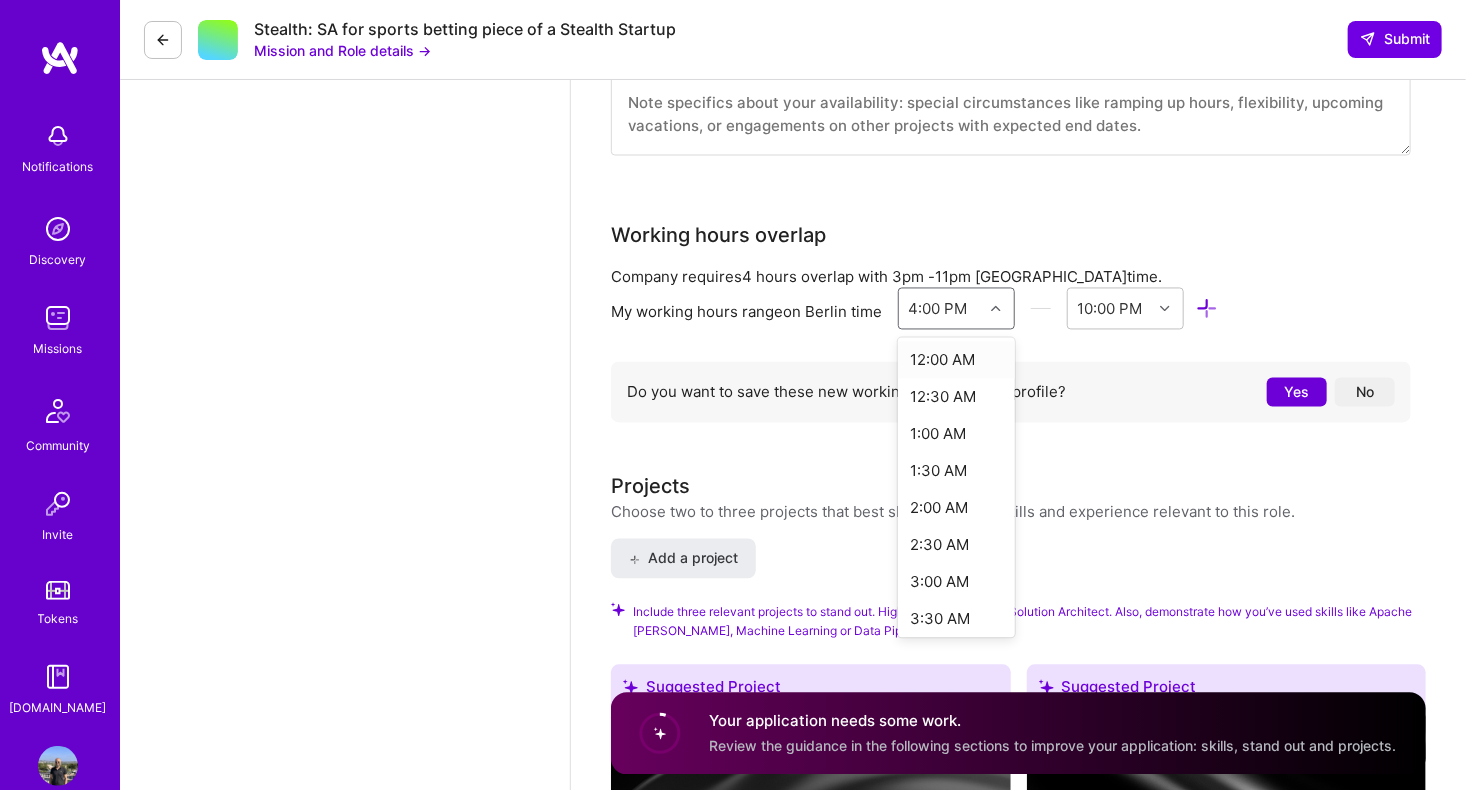click at bounding box center [996, 309] 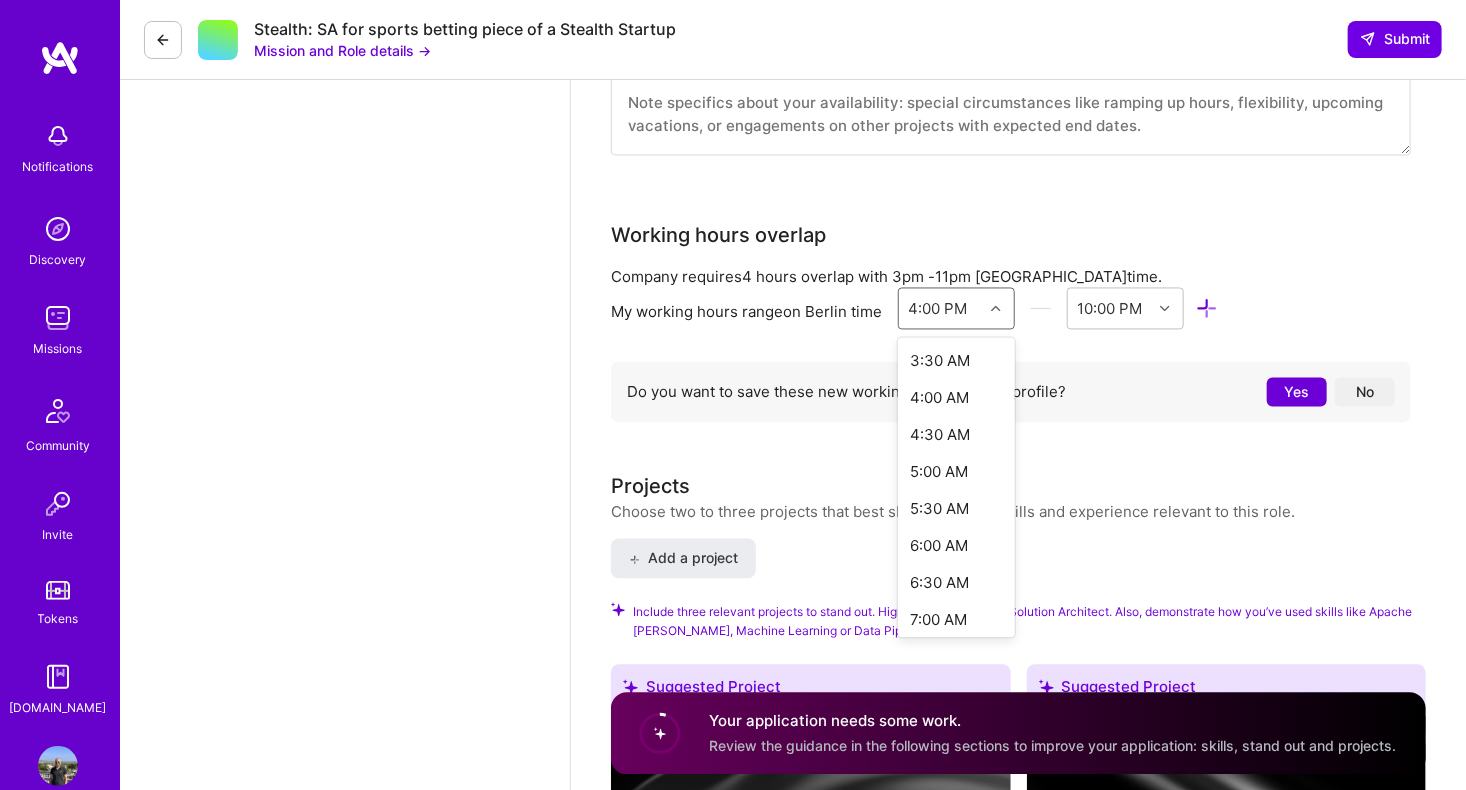 scroll, scrollTop: 286, scrollLeft: 0, axis: vertical 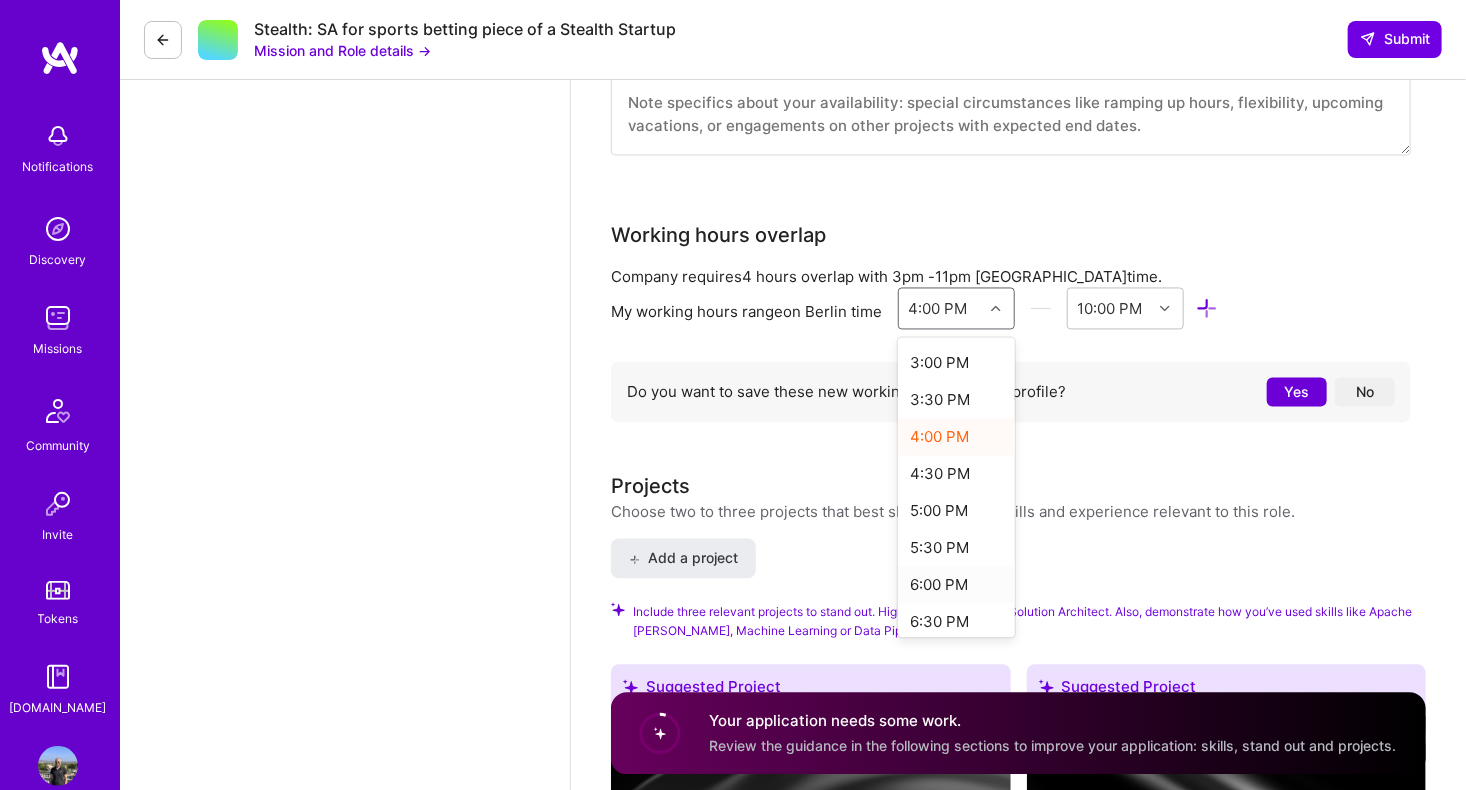 click on "6:00 PM" at bounding box center [956, 585] 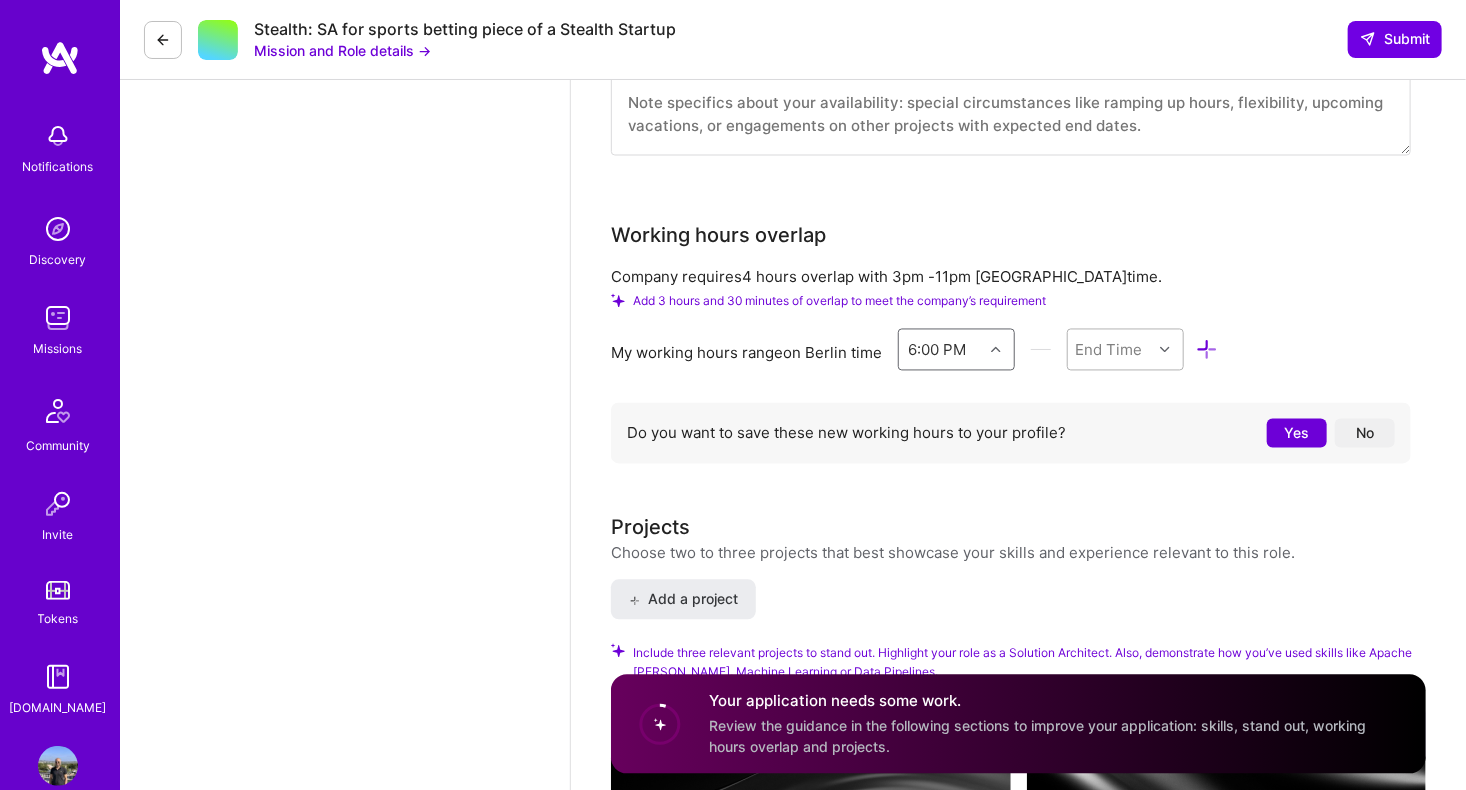 click at bounding box center [1165, 350] 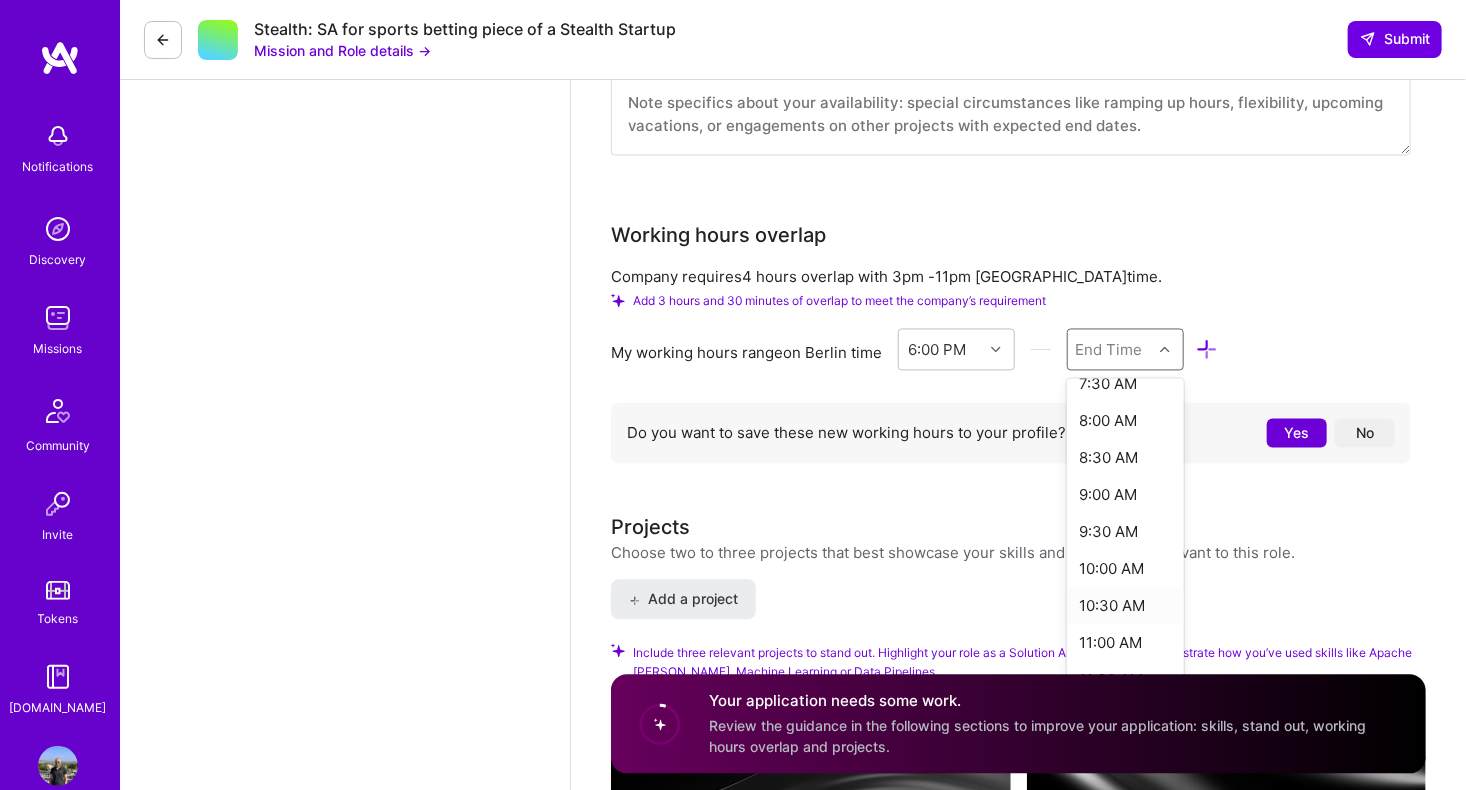 scroll, scrollTop: 1076, scrollLeft: 0, axis: vertical 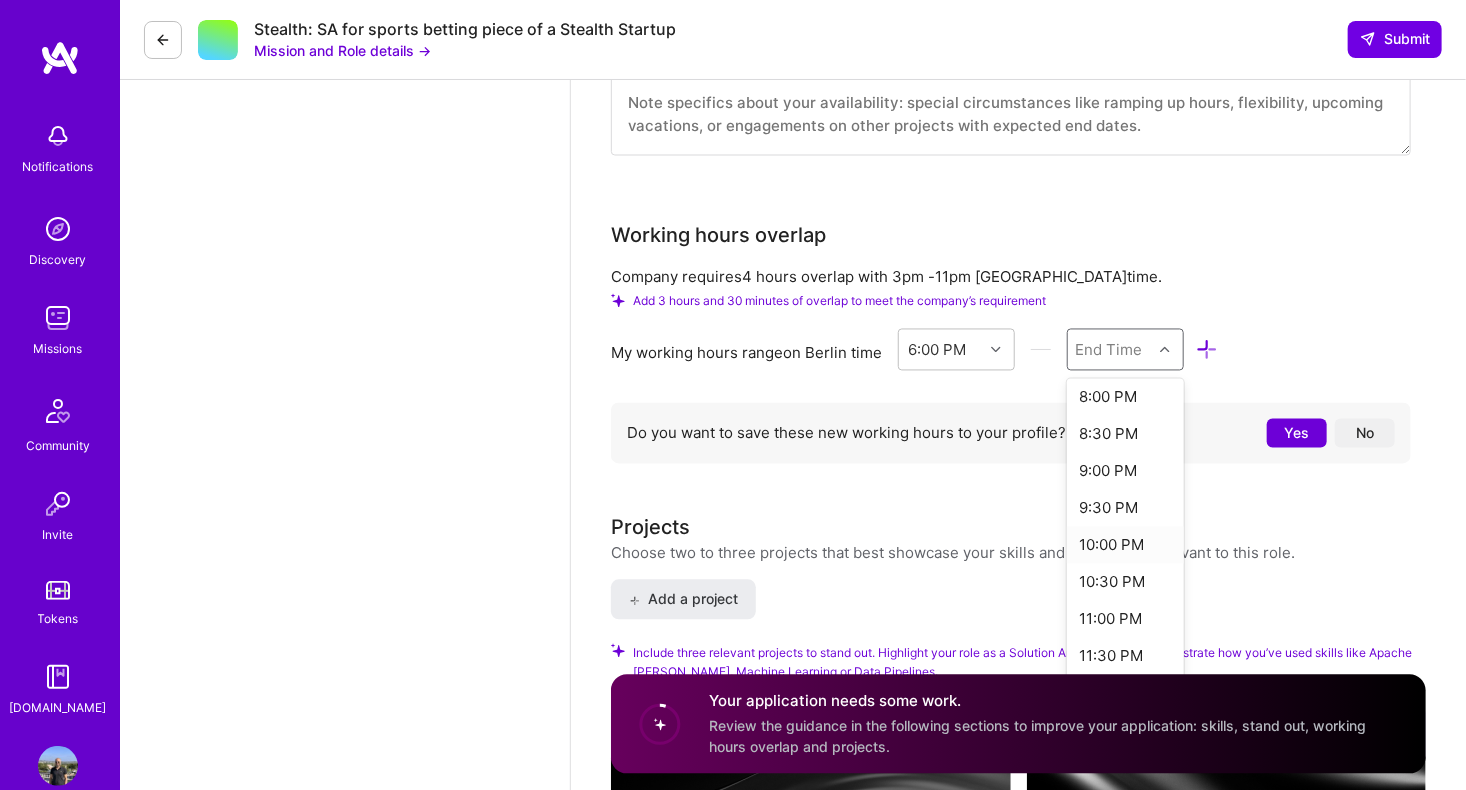 click on "10:00 PM" at bounding box center (1125, 545) 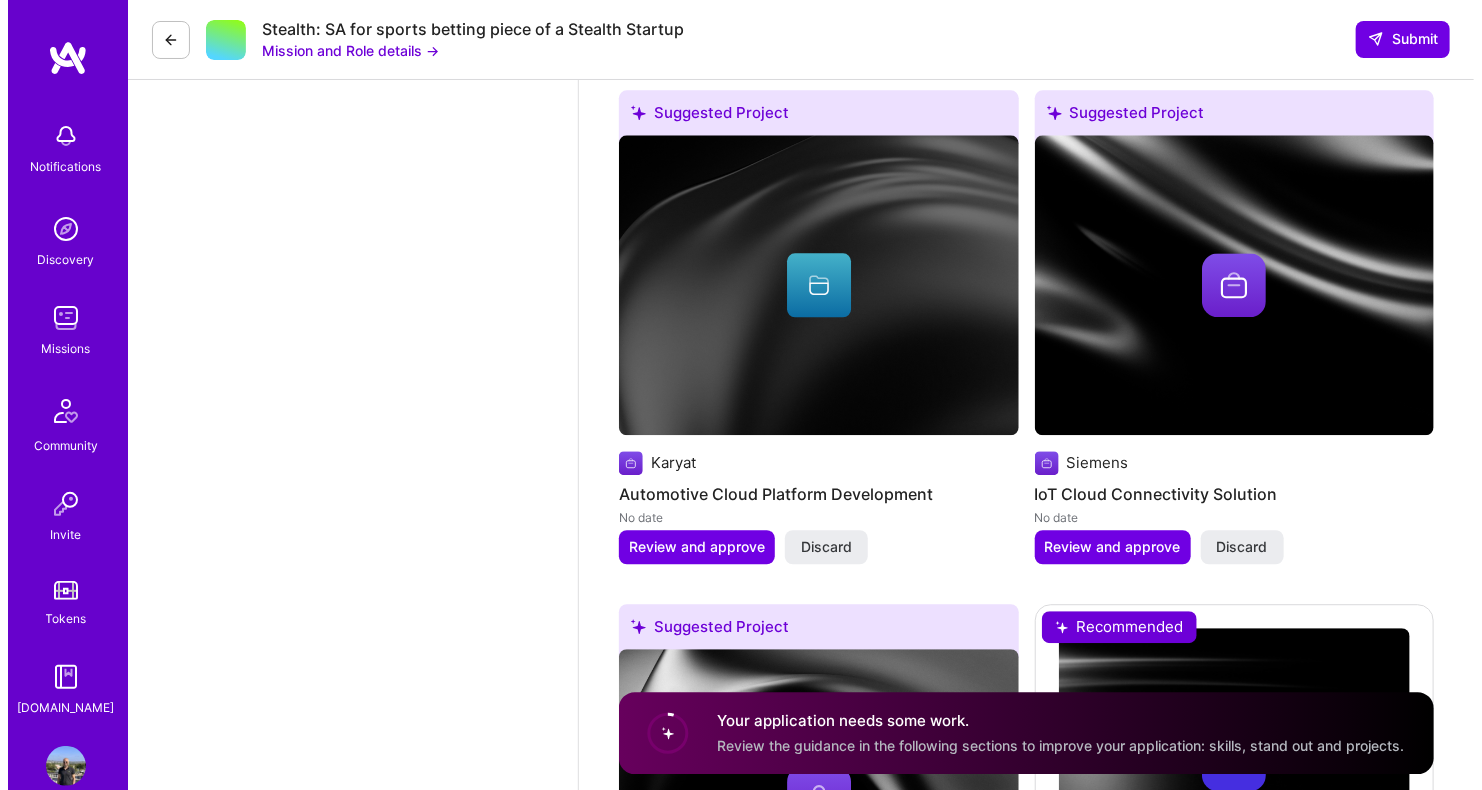 scroll, scrollTop: 2303, scrollLeft: 0, axis: vertical 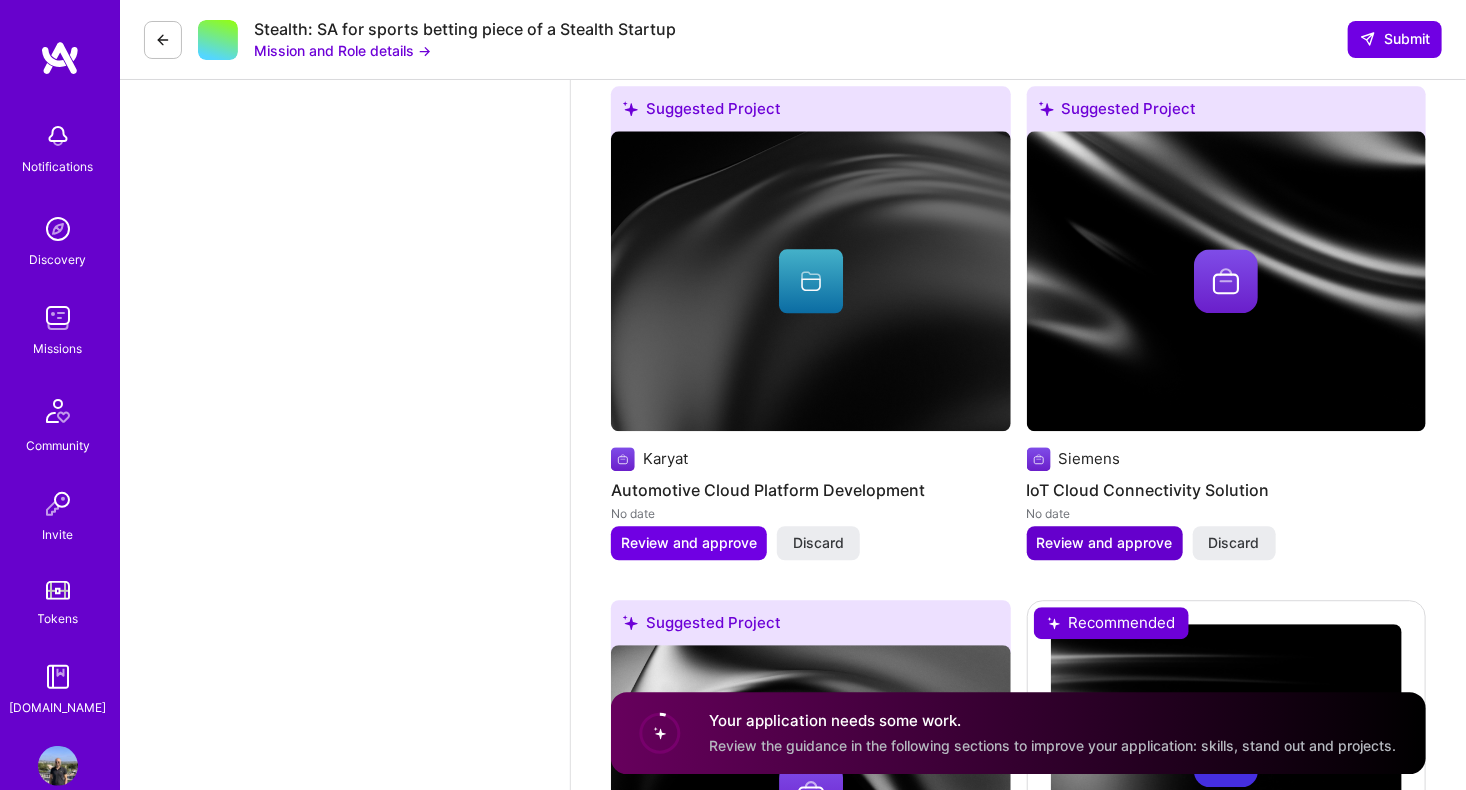 click on "Review and approve" at bounding box center [1105, 543] 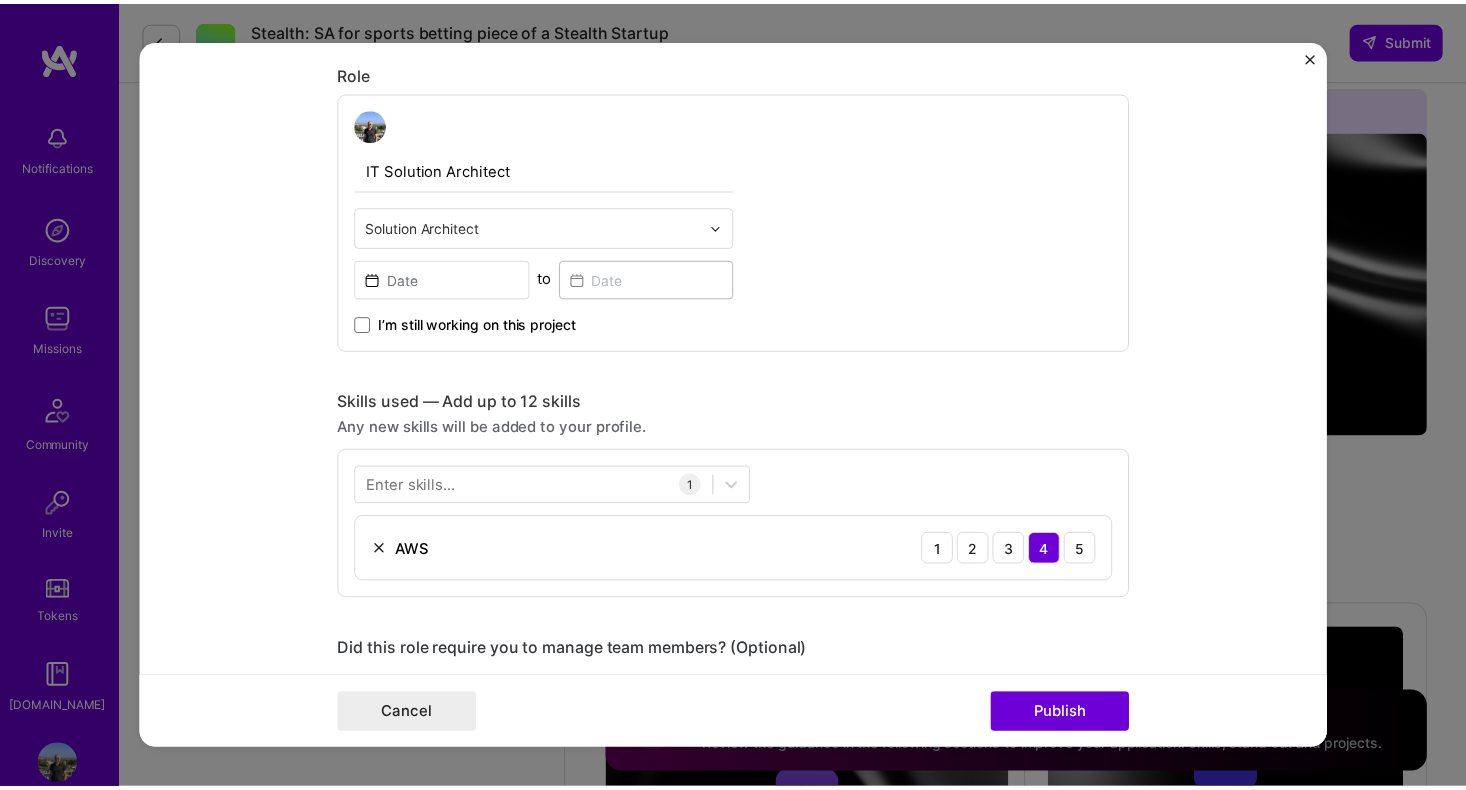 scroll, scrollTop: 575, scrollLeft: 0, axis: vertical 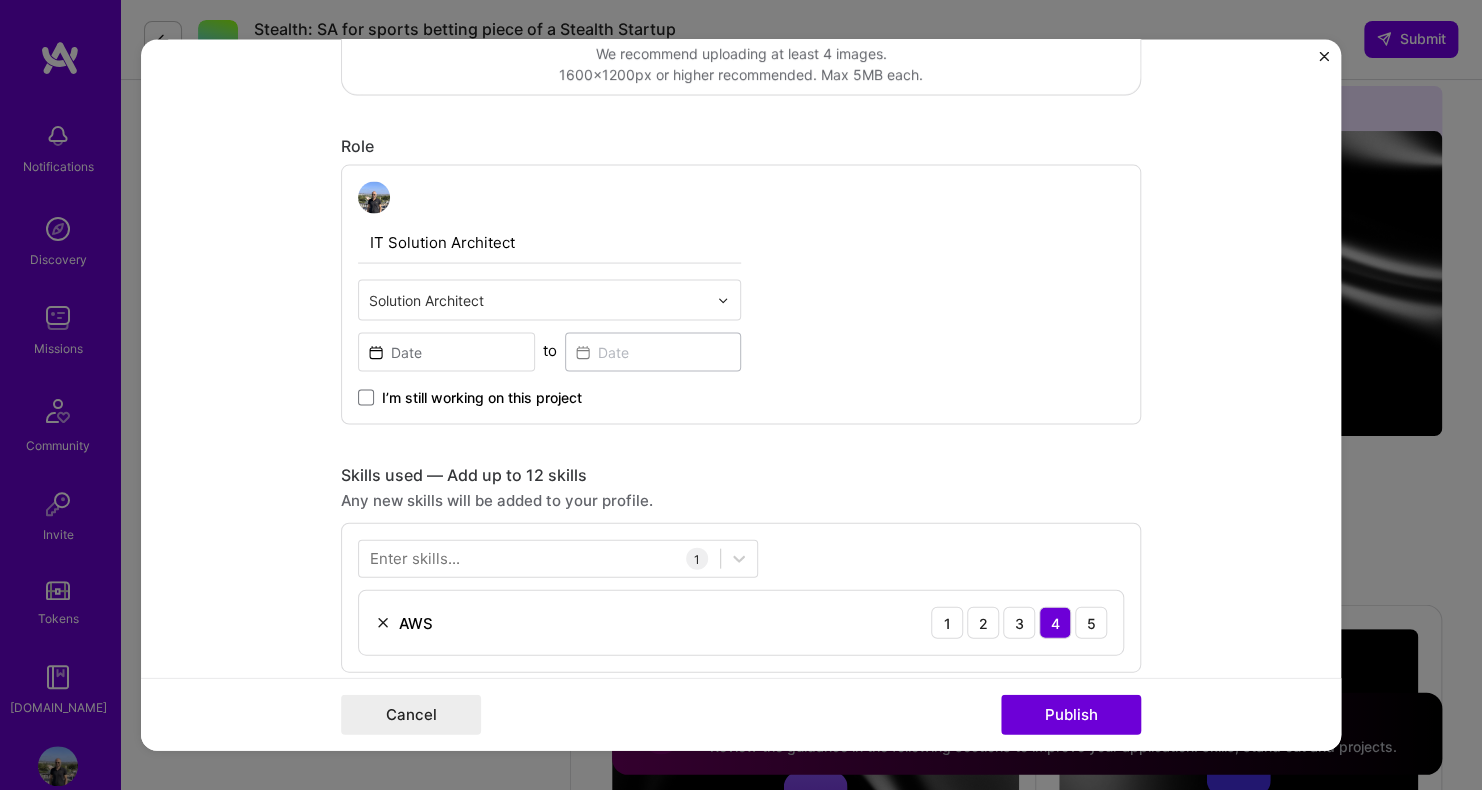 click at bounding box center (1324, 62) 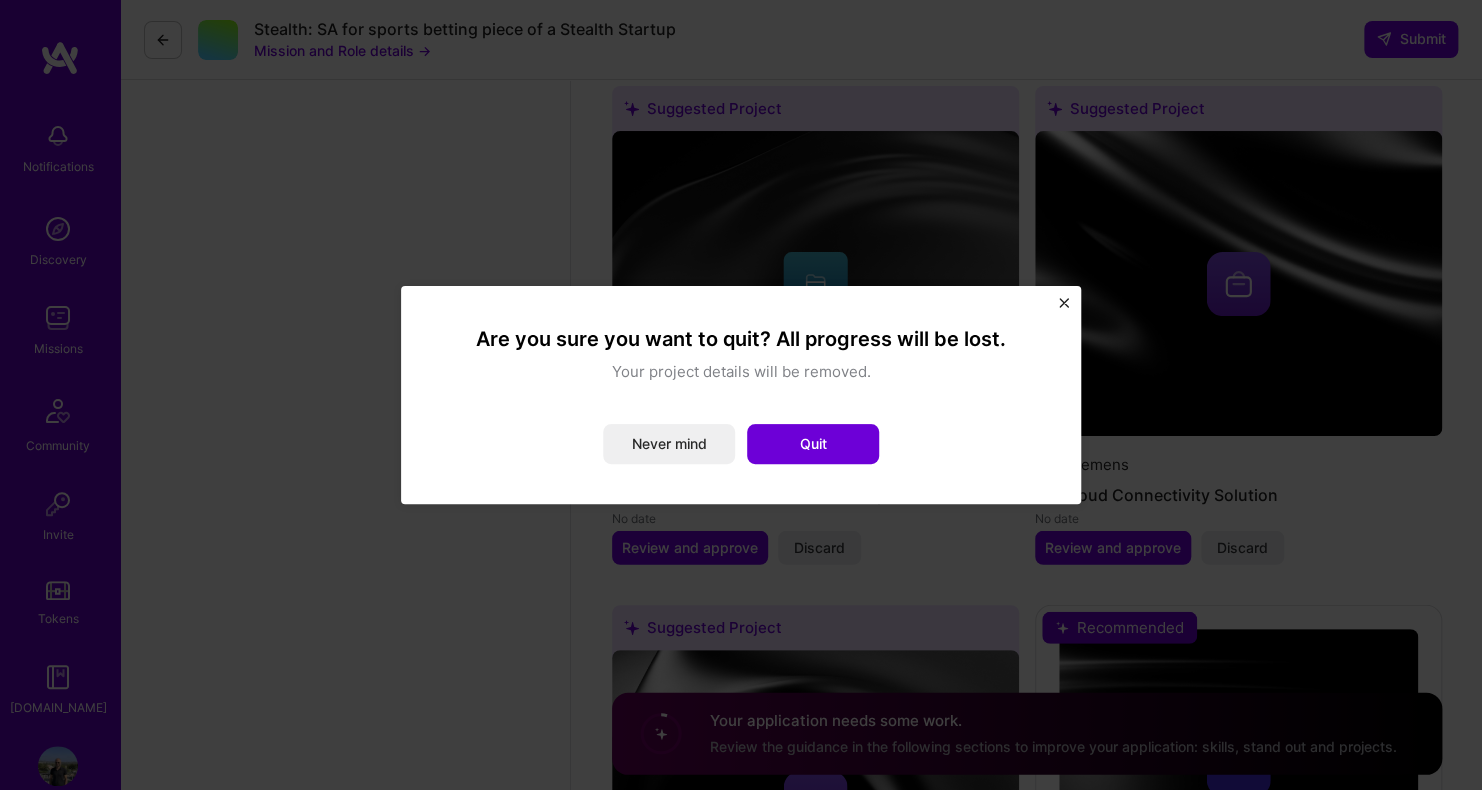 click at bounding box center [1064, 303] 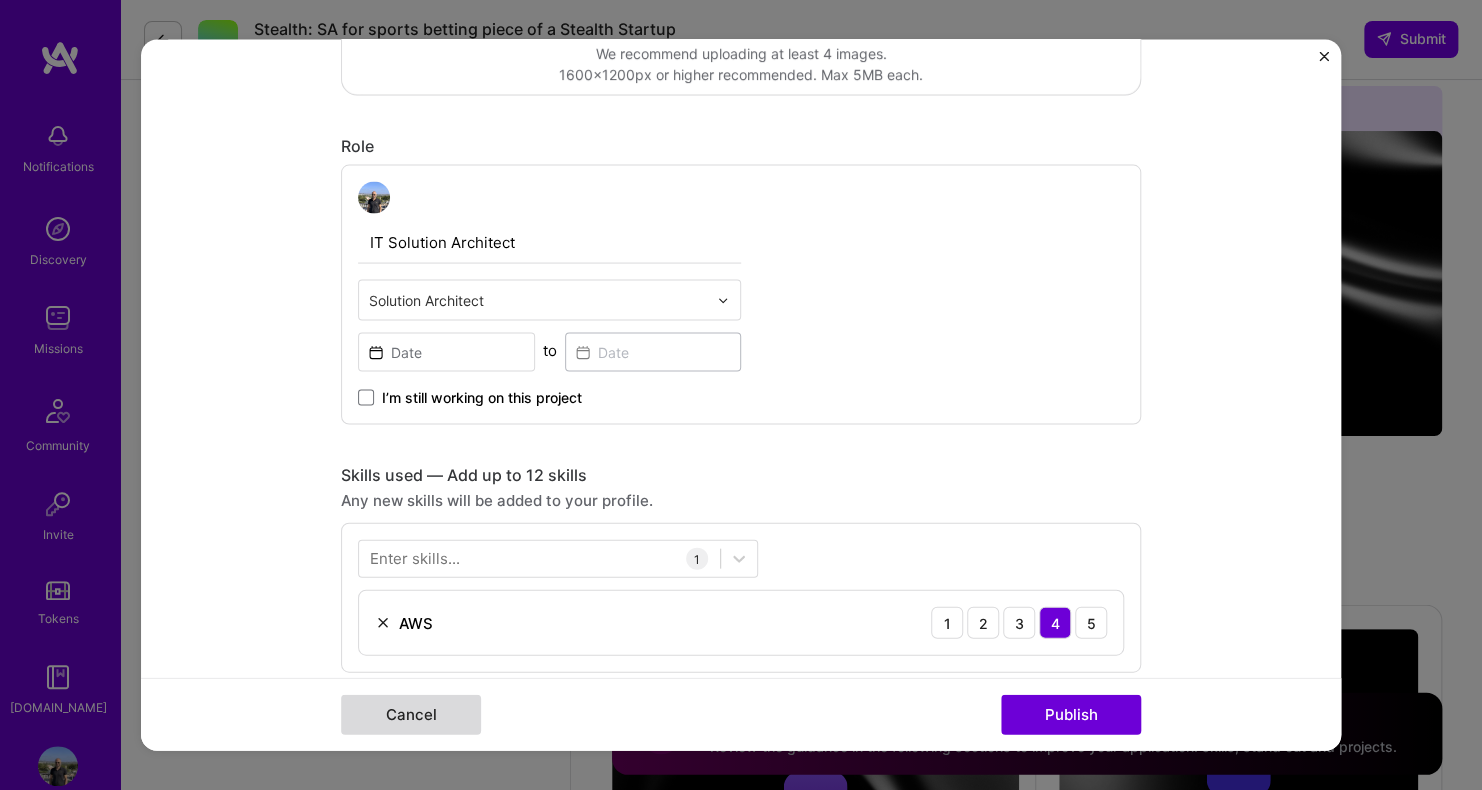 click on "Cancel" at bounding box center (411, 715) 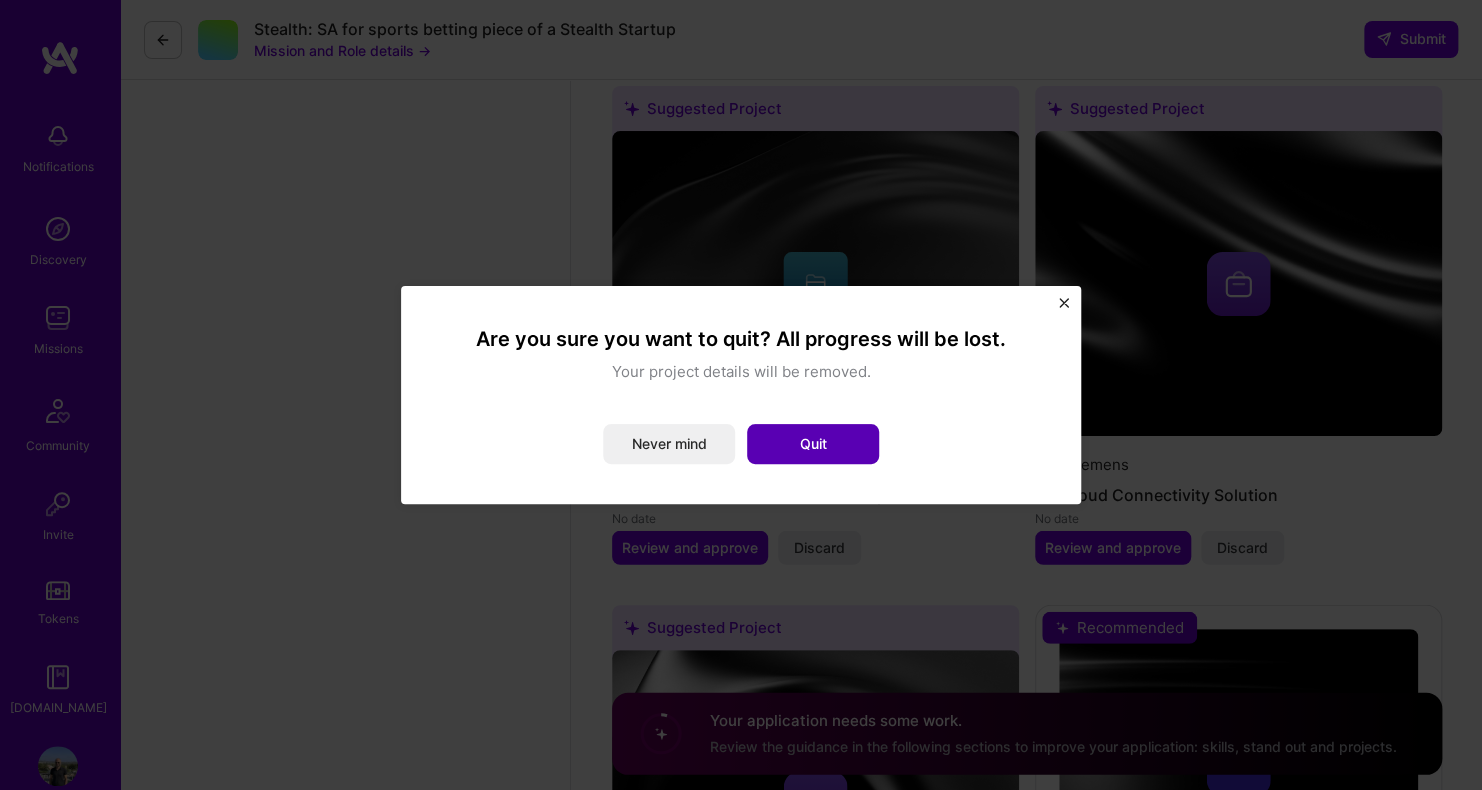 click on "Quit" at bounding box center (813, 444) 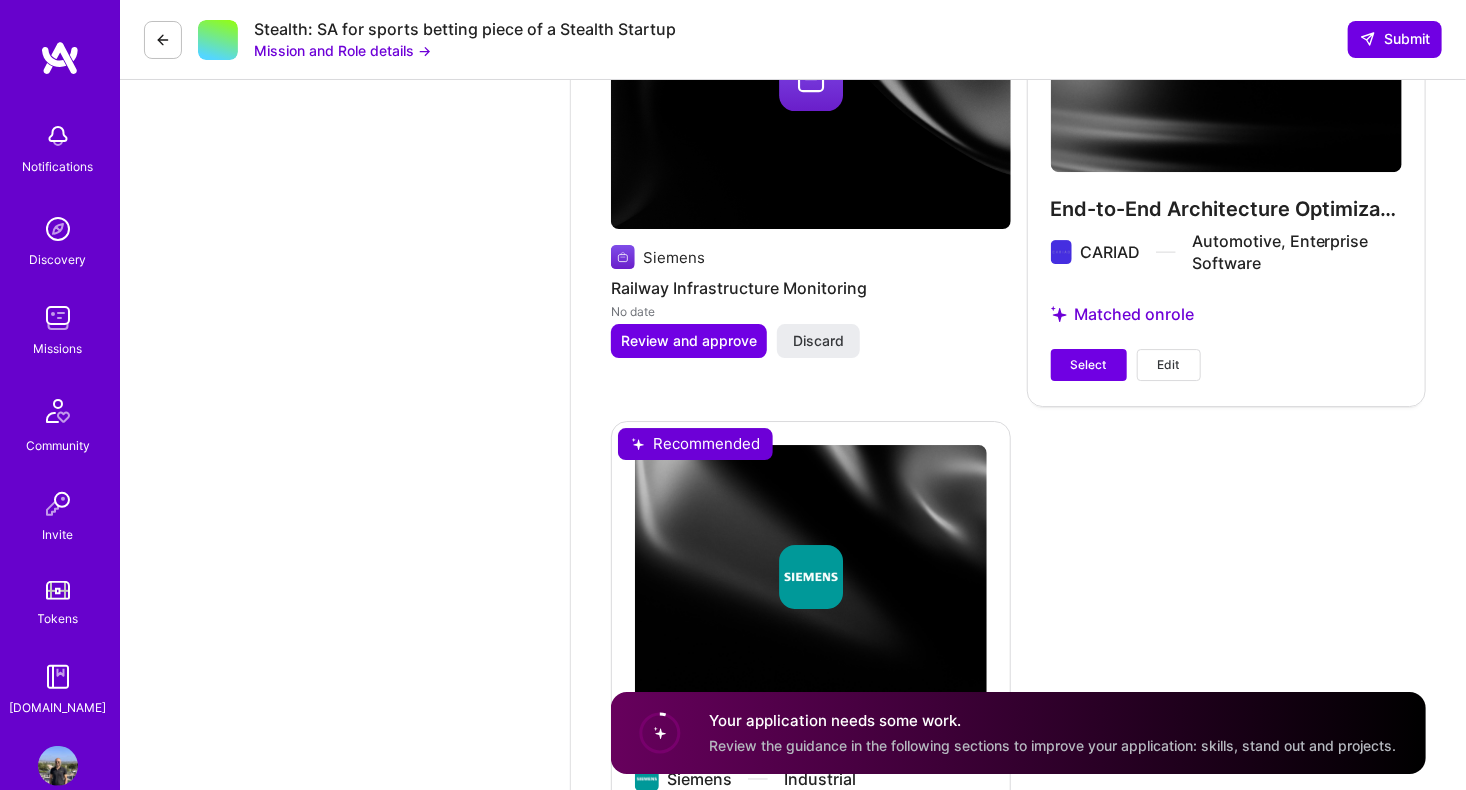 scroll, scrollTop: 3216, scrollLeft: 0, axis: vertical 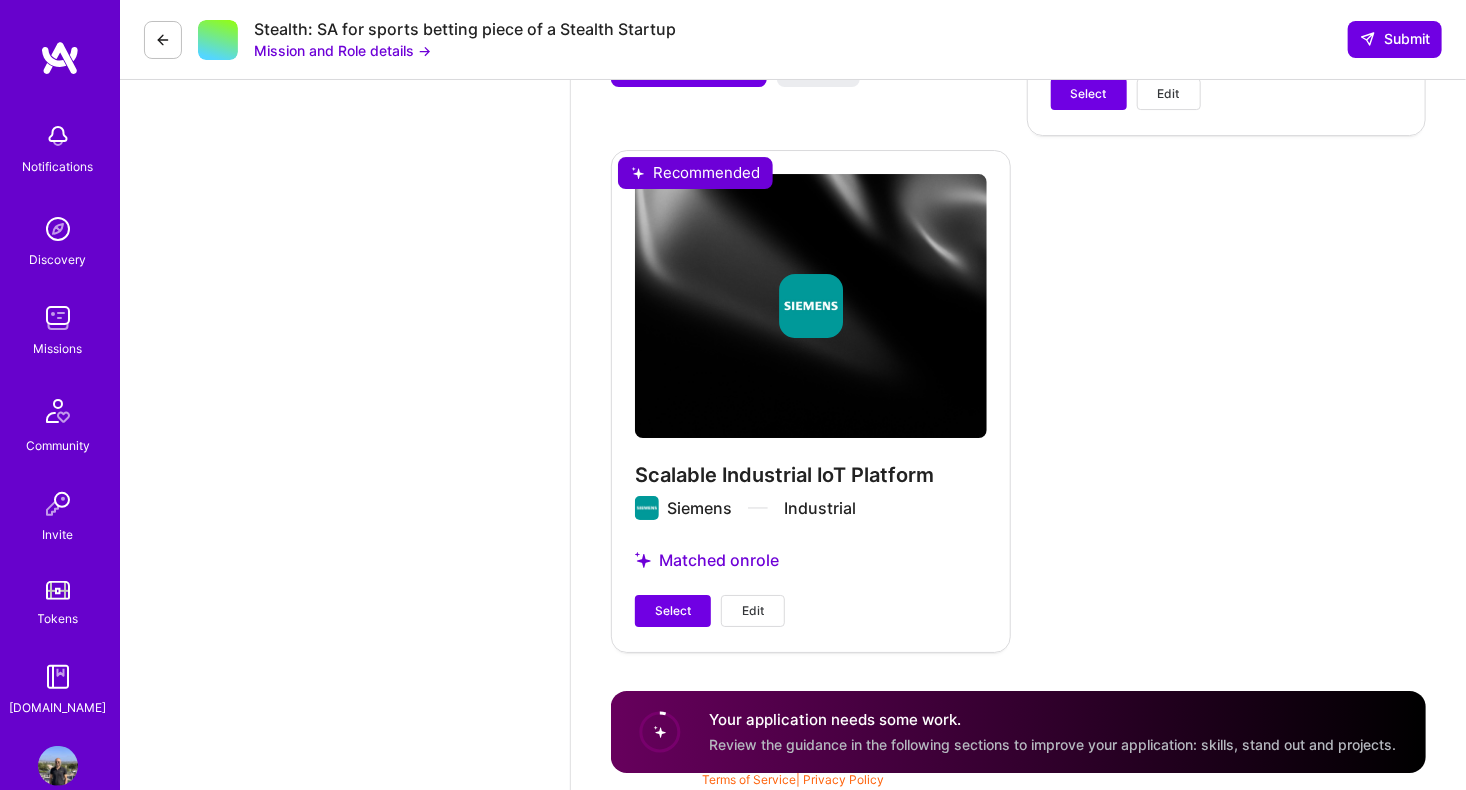 click on "Edit" at bounding box center [753, 611] 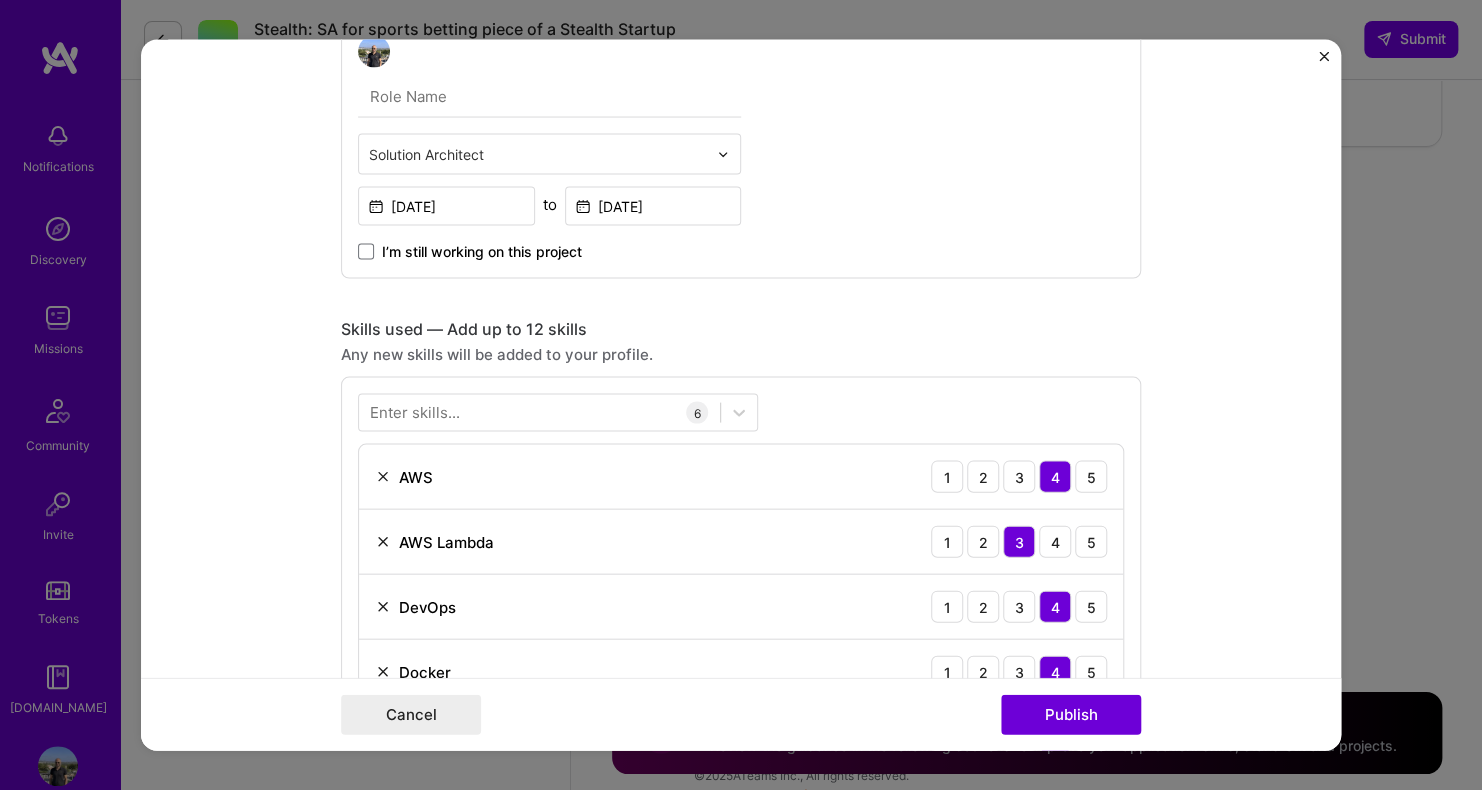 scroll, scrollTop: 627, scrollLeft: 0, axis: vertical 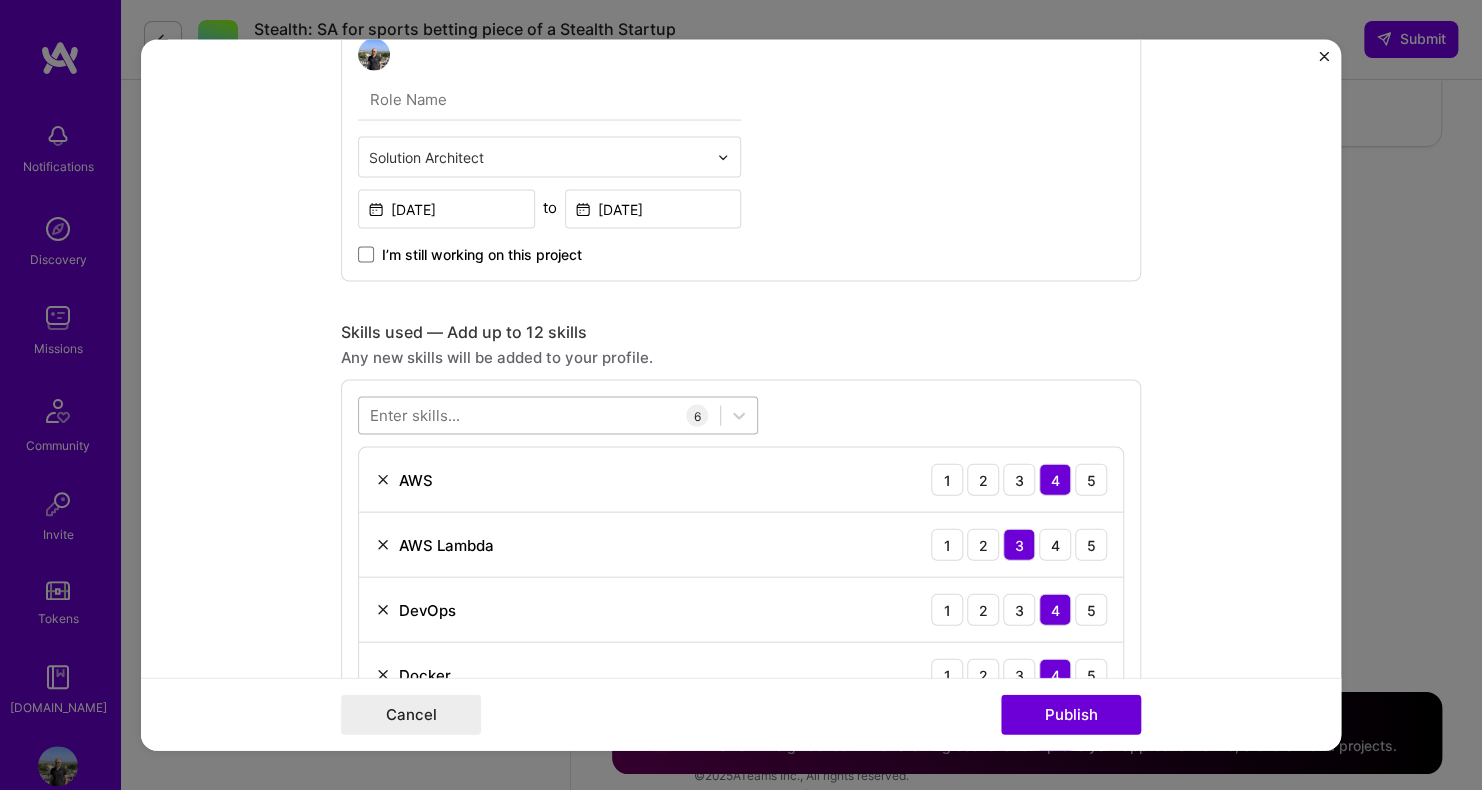 click at bounding box center (539, 415) 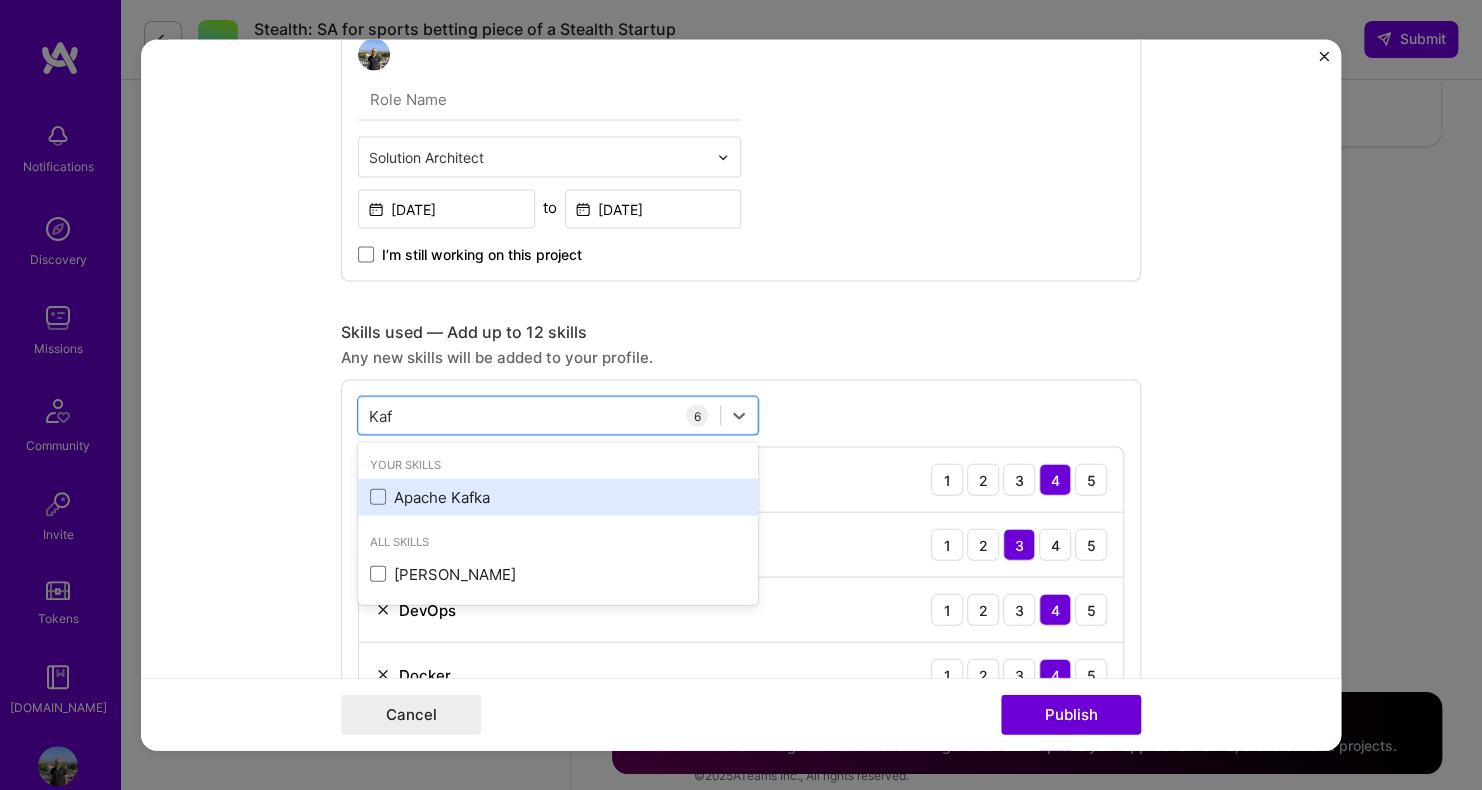 click on "Apache Kafka" at bounding box center [558, 496] 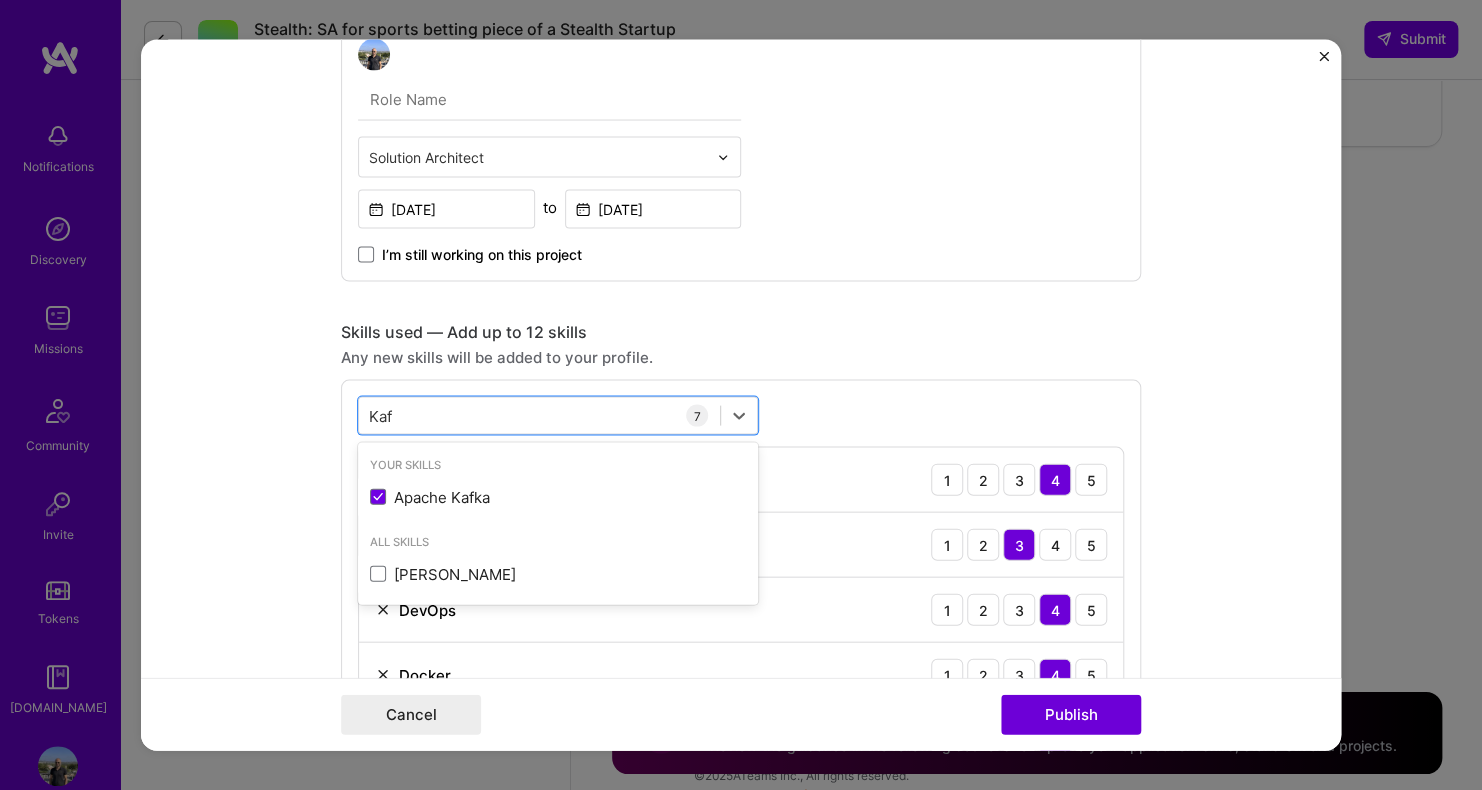 click on "Skills used — Add up to 12 skills Any new skills will be added to your profile. option Apache [PERSON_NAME], selected. option Apache [PERSON_NAME] selected, 0 of 2. 2 results available for search term Kaf. Use Up and Down to choose options, press Enter to select the currently focused option, press Escape to exit the menu, press Tab to select the option and exit the menu. Kaf Kaf Your Skills Apache [PERSON_NAME] All Skills [PERSON_NAME] 7 AWS 1 2 3 4 5 AWS Lambda 1 2 3 4 5 DevOps 1 2 3 4 5 Docker 1 2 3 4 5 Microservices 1 2 3 4 5 Python 1 2 3 4 5 Apache [PERSON_NAME] 1 2 3 4 5" at bounding box center (741, 621) 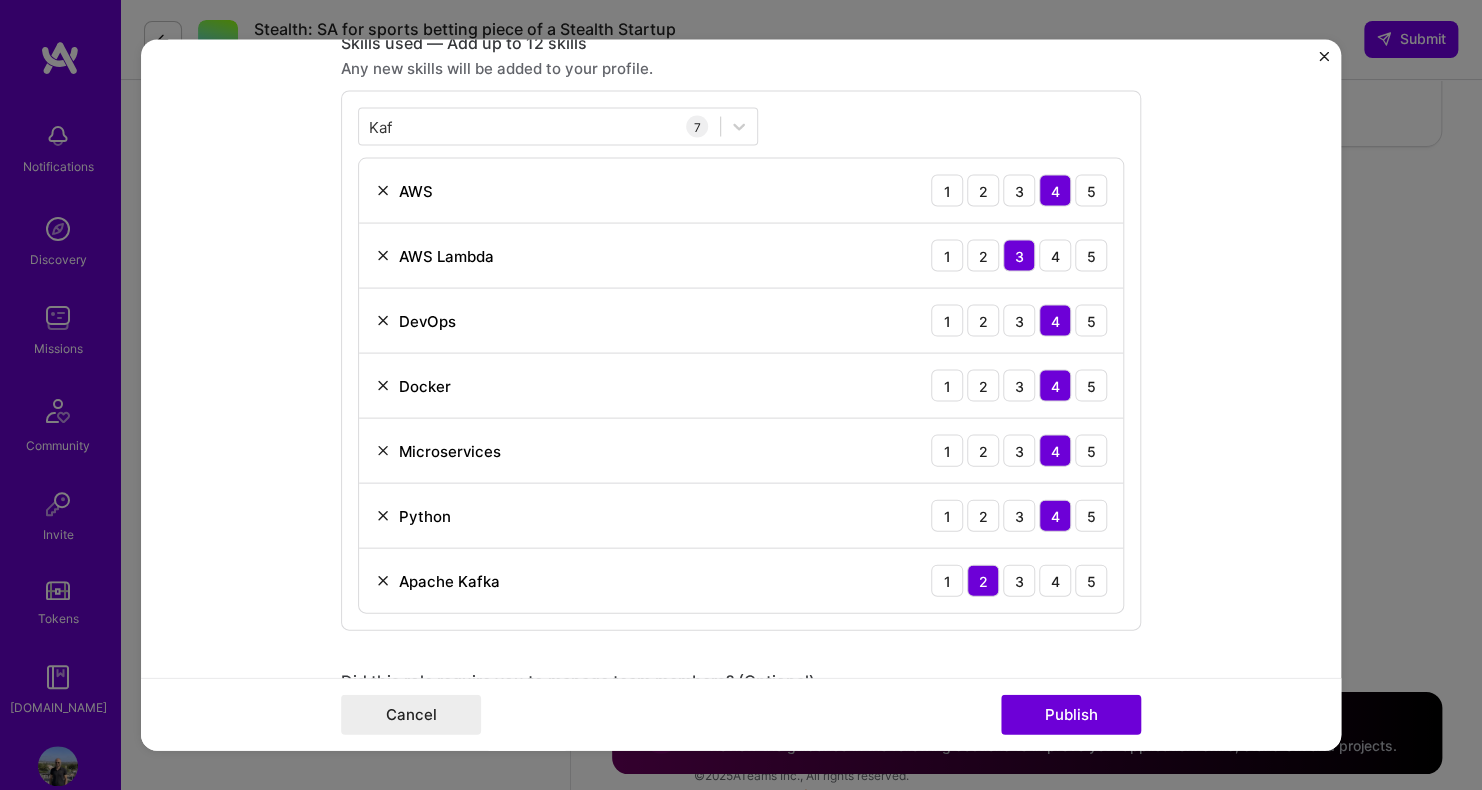 scroll, scrollTop: 923, scrollLeft: 0, axis: vertical 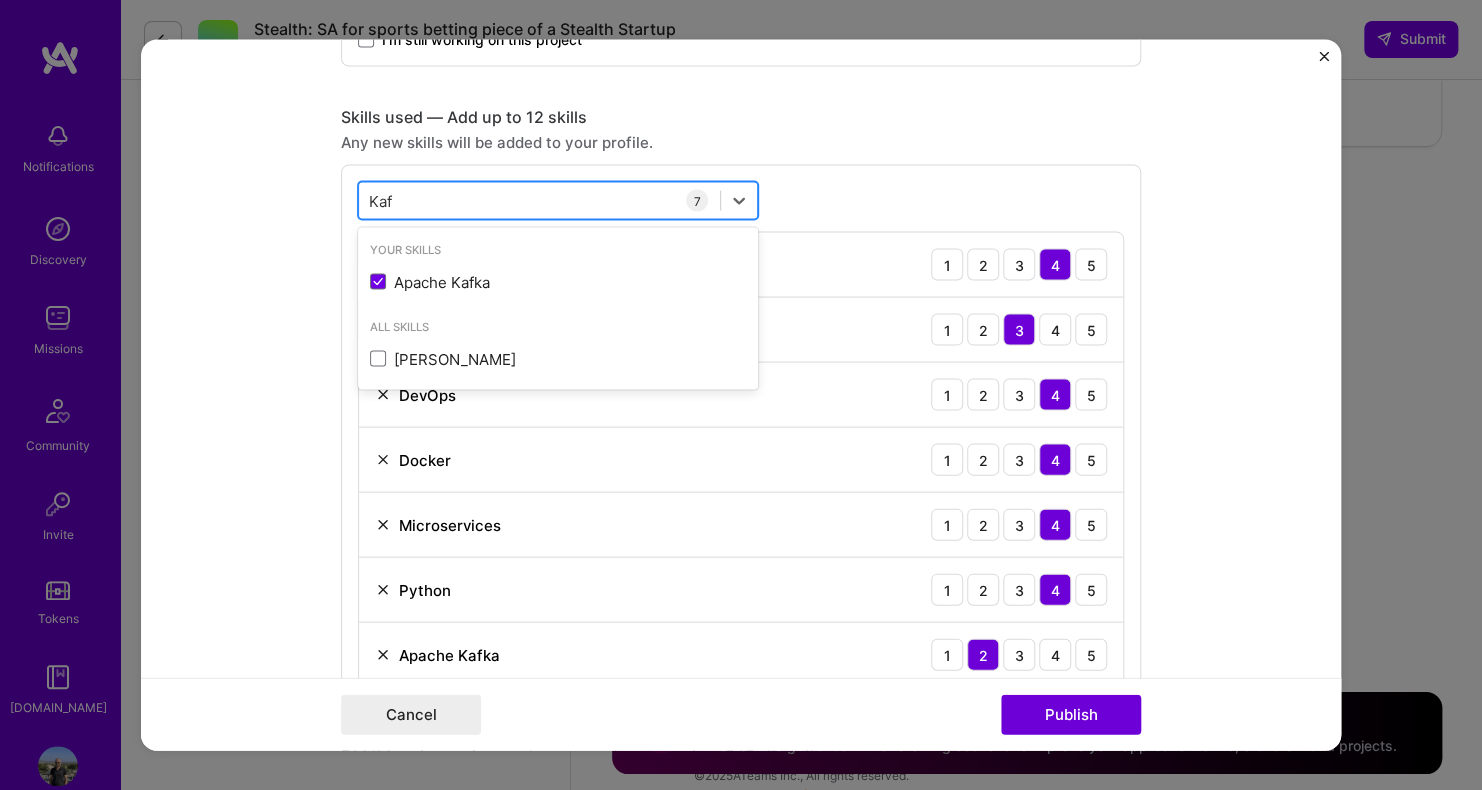 click on "Kaf Kaf" at bounding box center (539, 200) 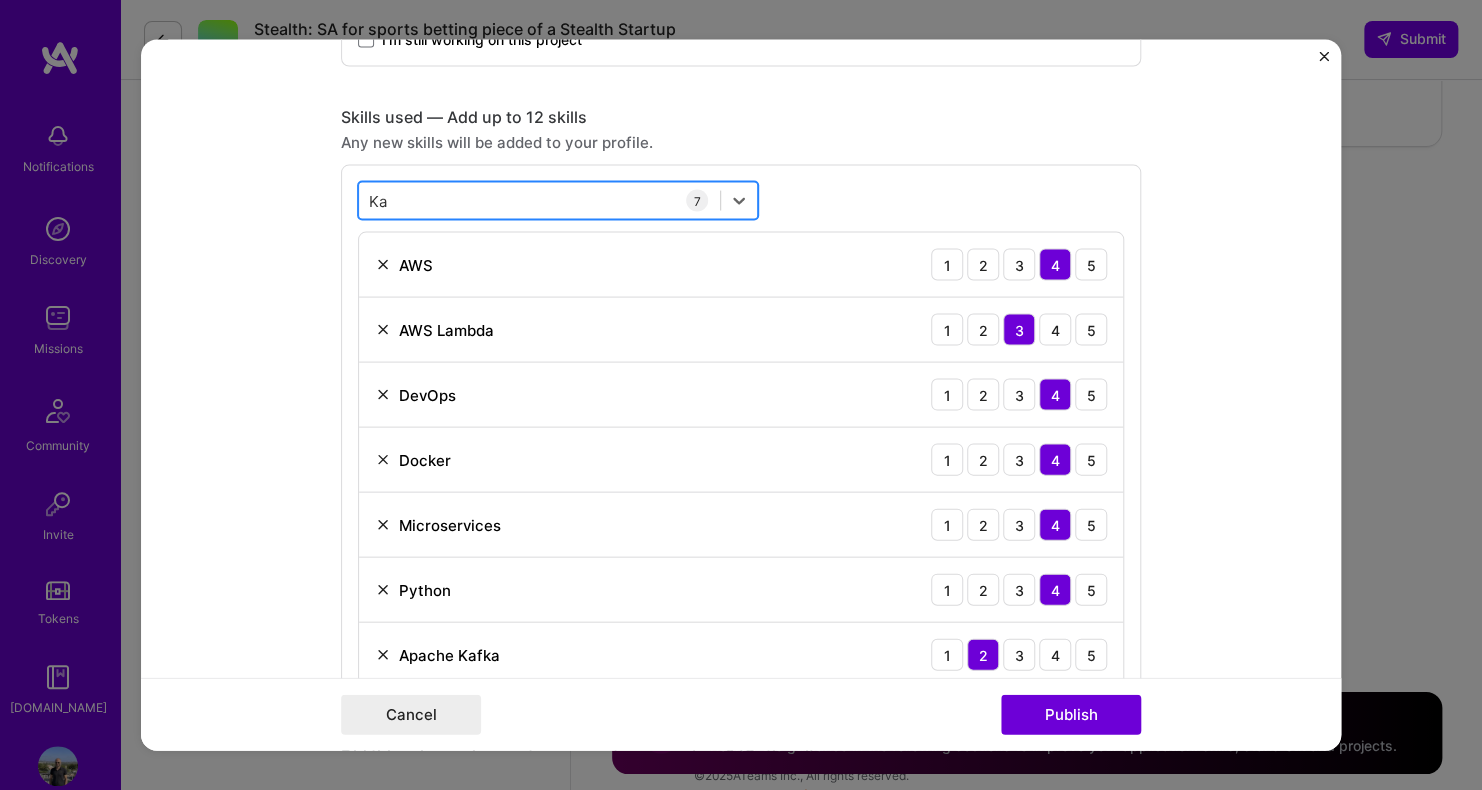 type on "K" 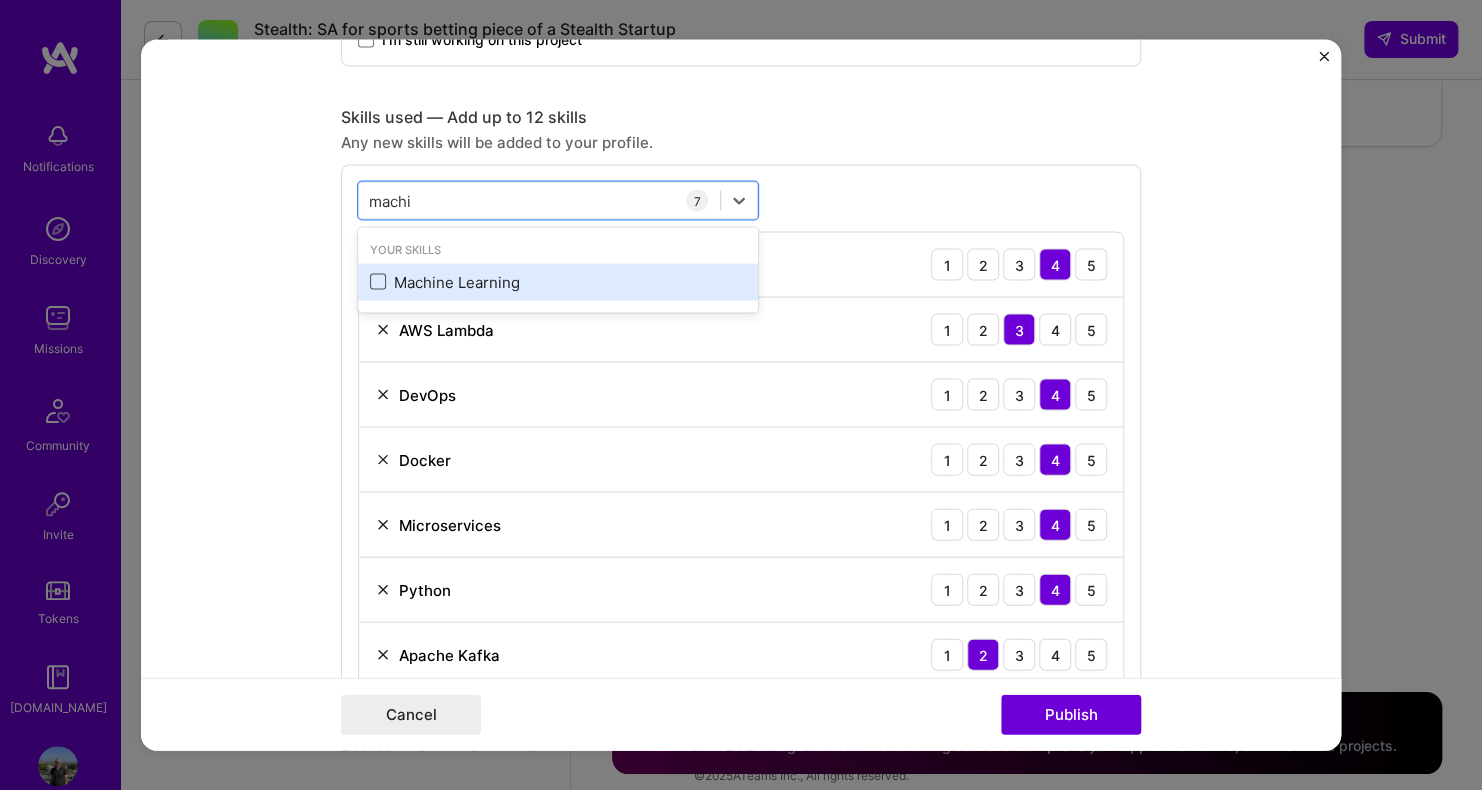 click at bounding box center [378, 282] 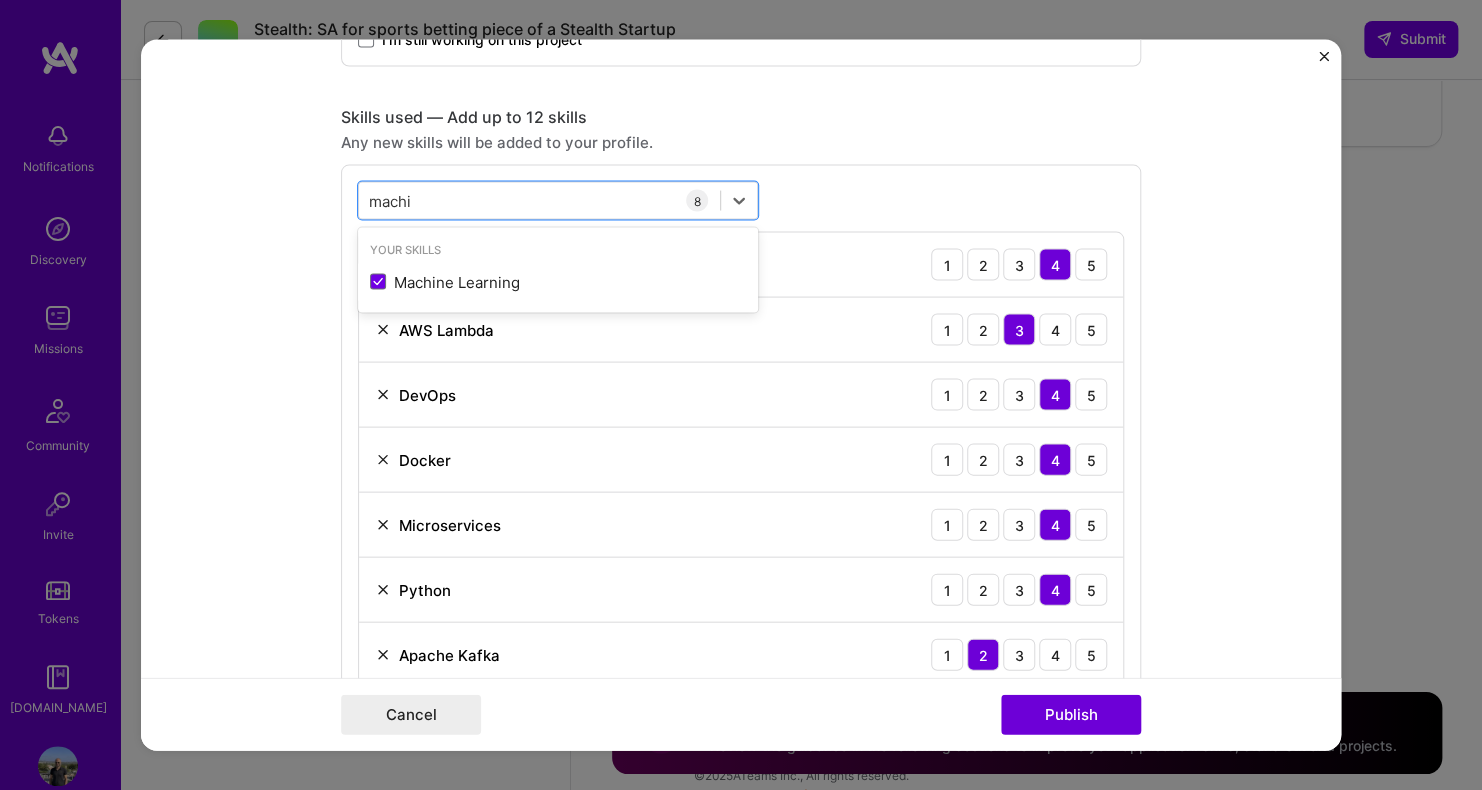 type on "machi" 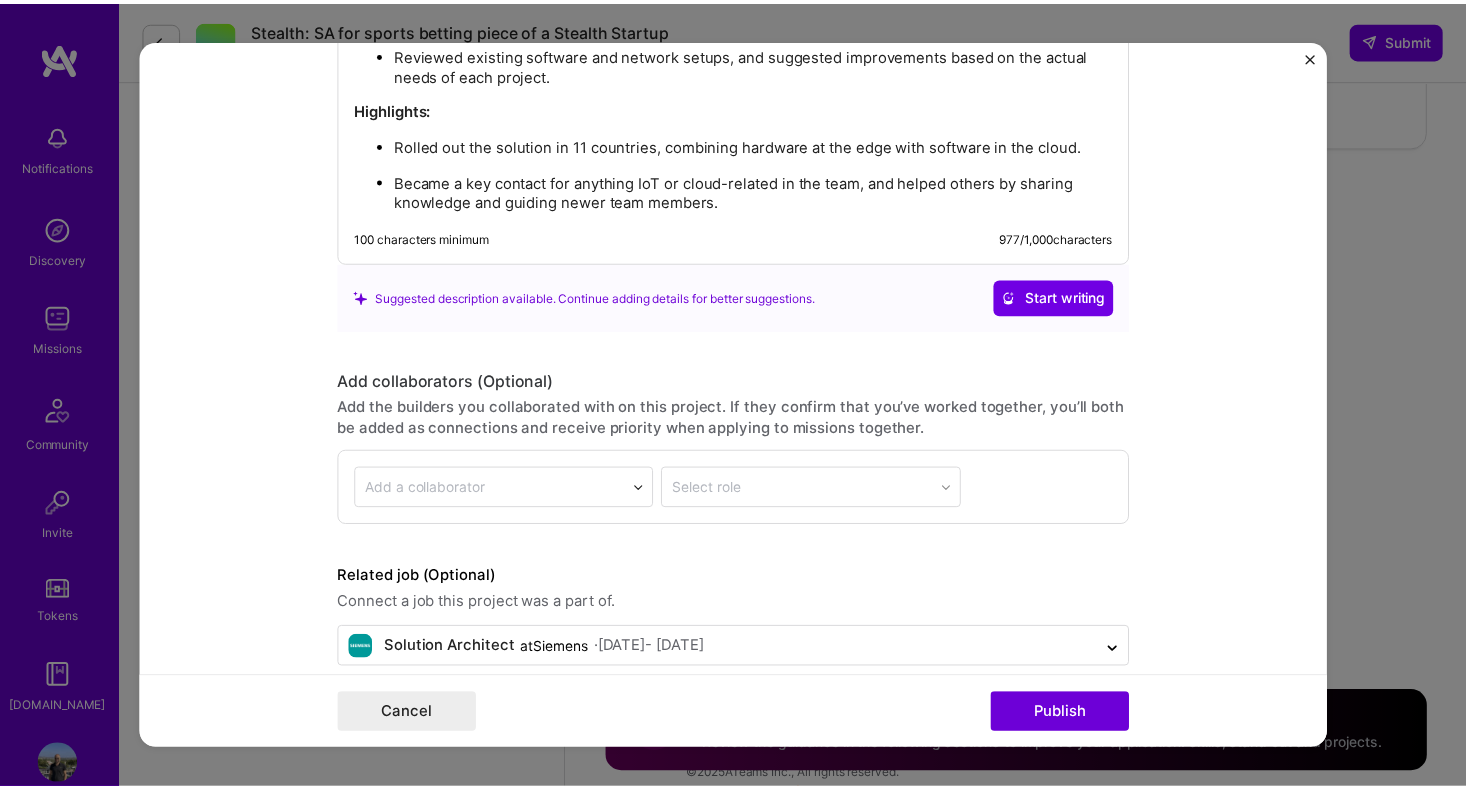 scroll, scrollTop: 2557, scrollLeft: 0, axis: vertical 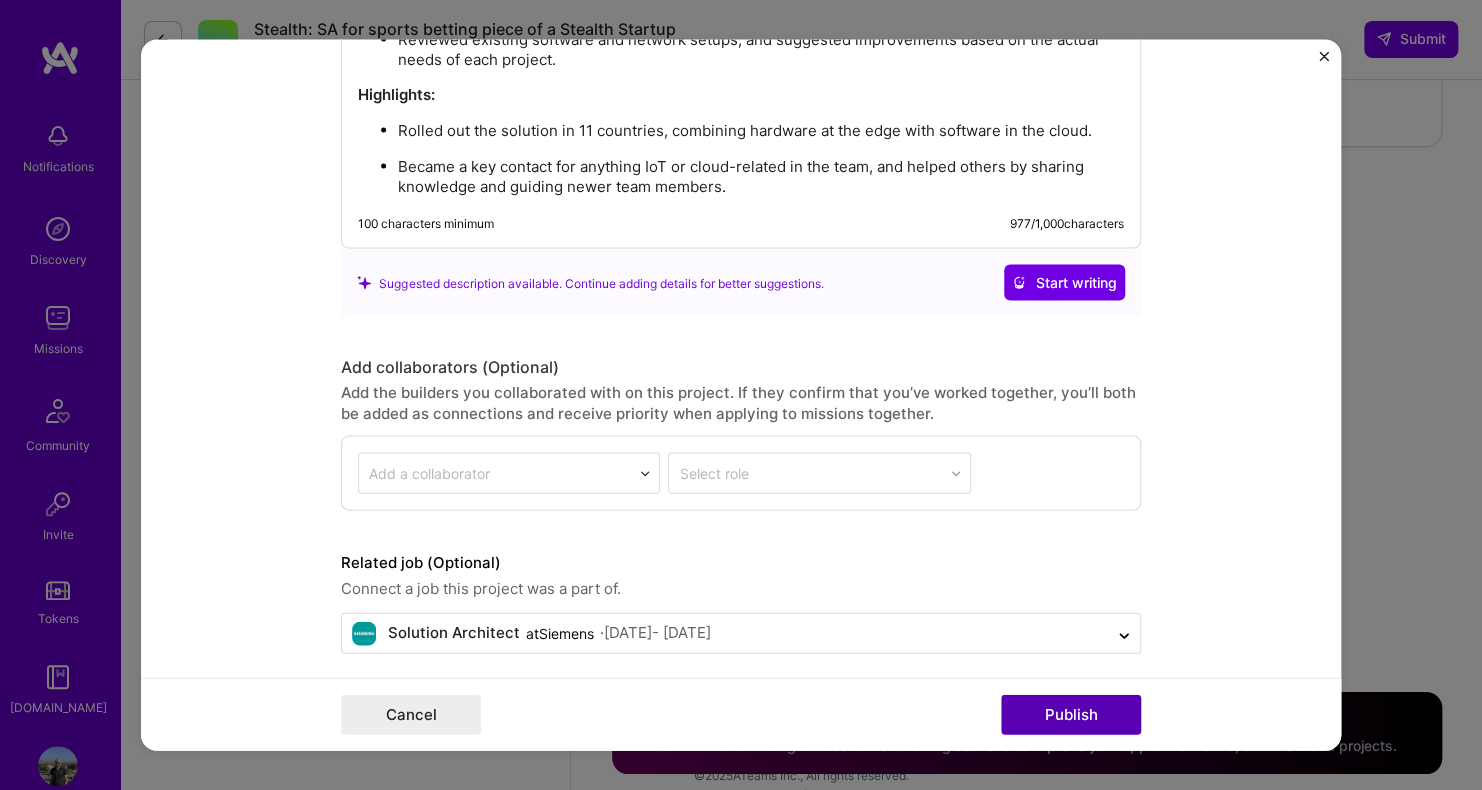 click on "Publish" at bounding box center (1071, 715) 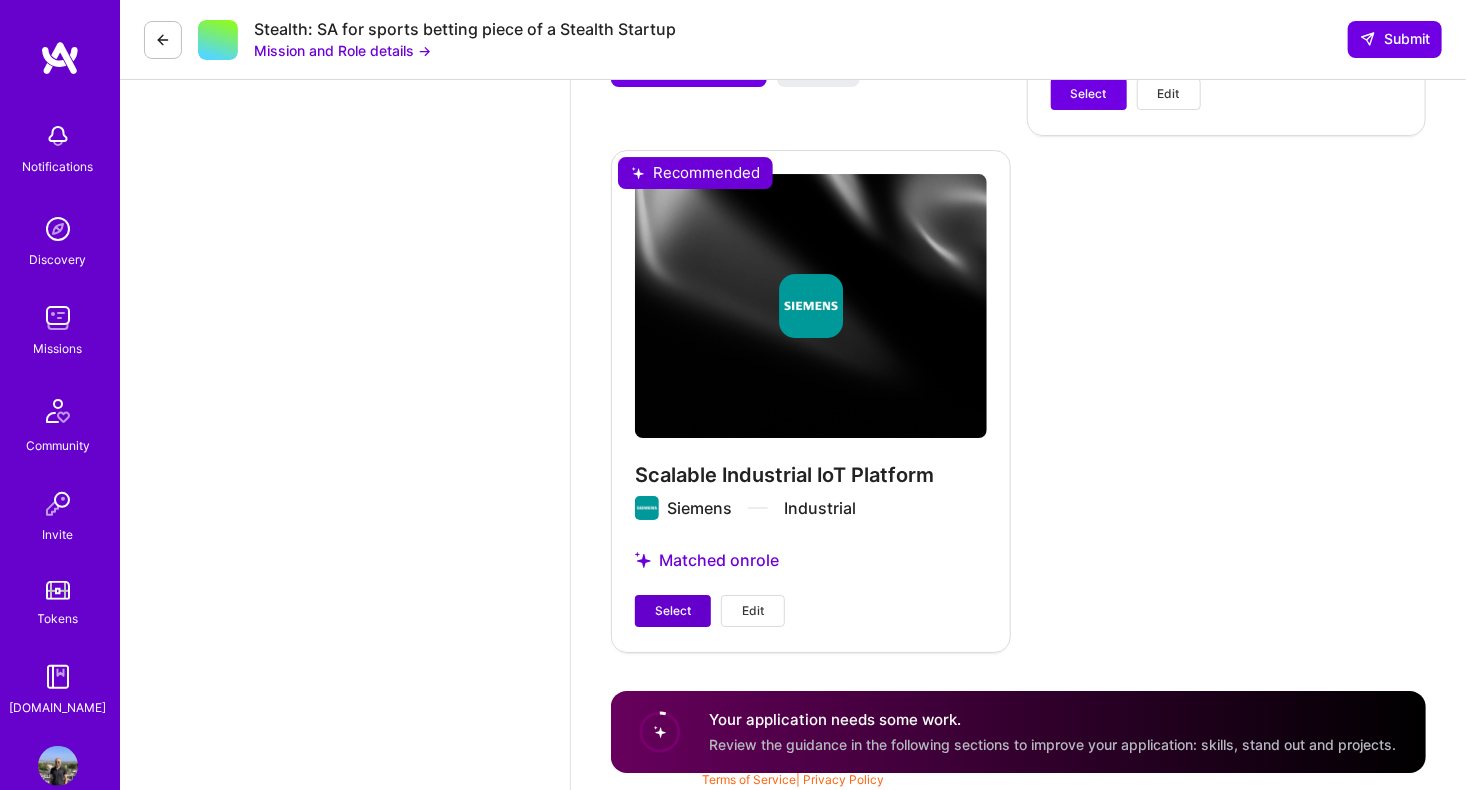 click on "Select" at bounding box center [673, 611] 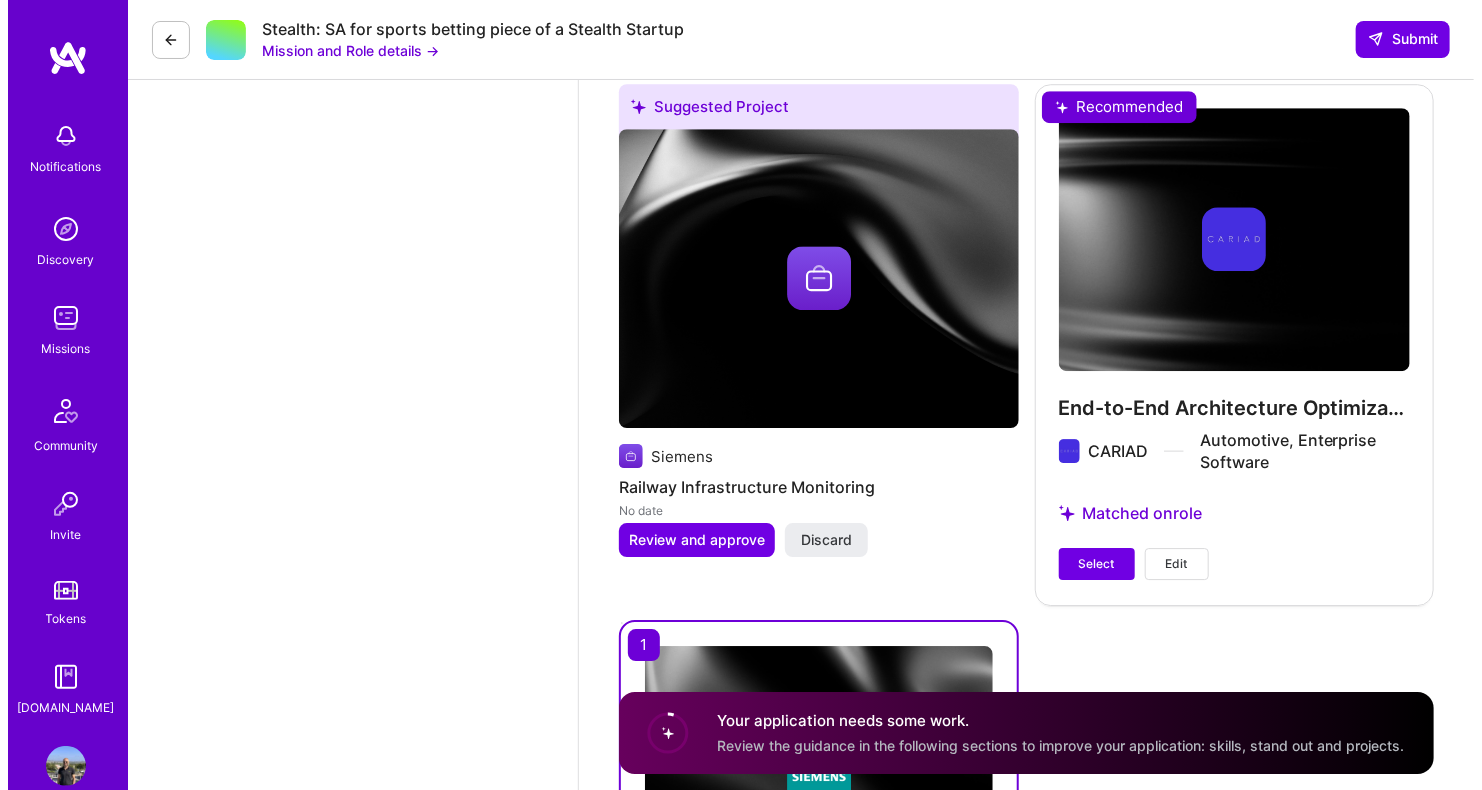scroll, scrollTop: 2804, scrollLeft: 0, axis: vertical 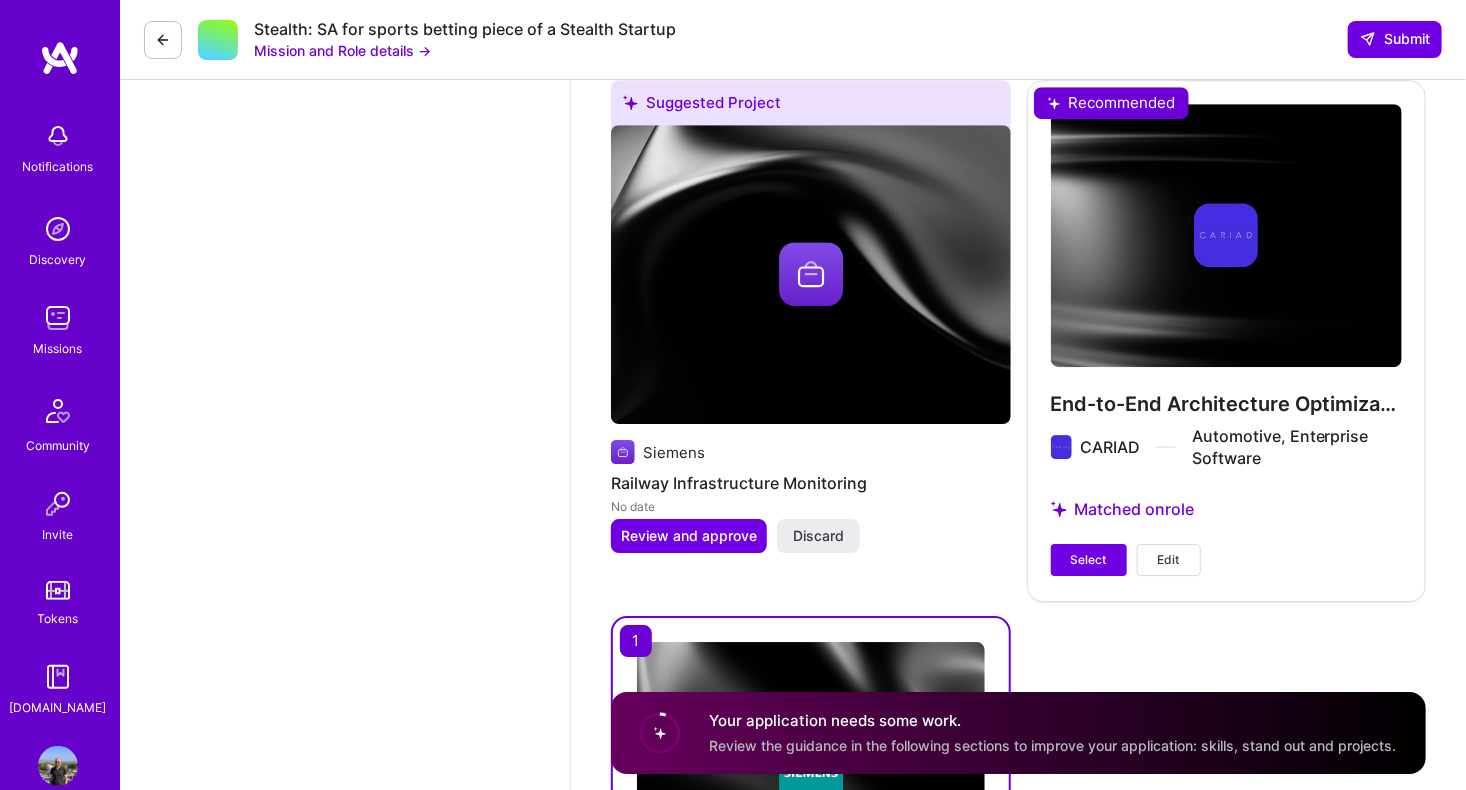 click on "Edit" at bounding box center (1169, 560) 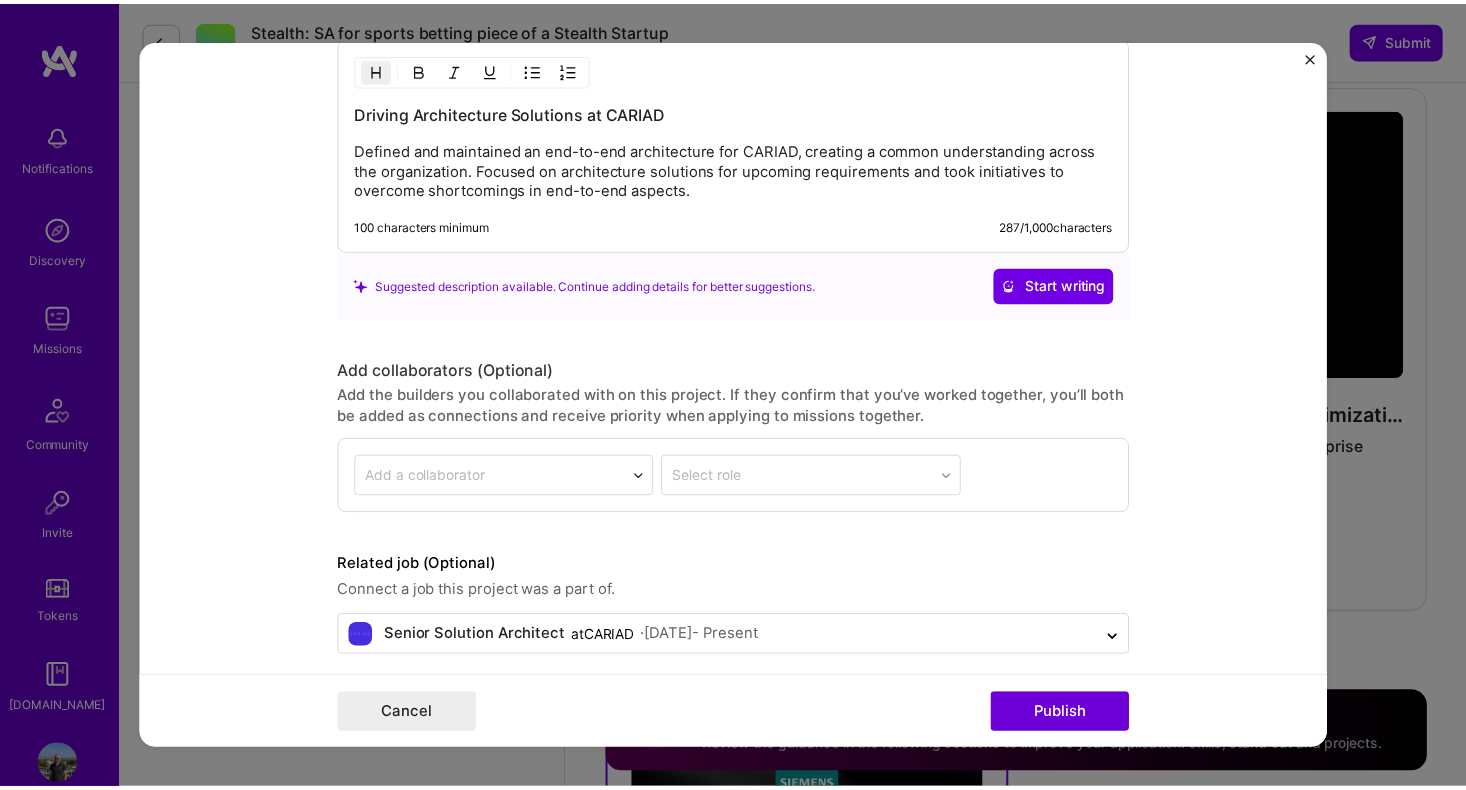 scroll, scrollTop: 1903, scrollLeft: 0, axis: vertical 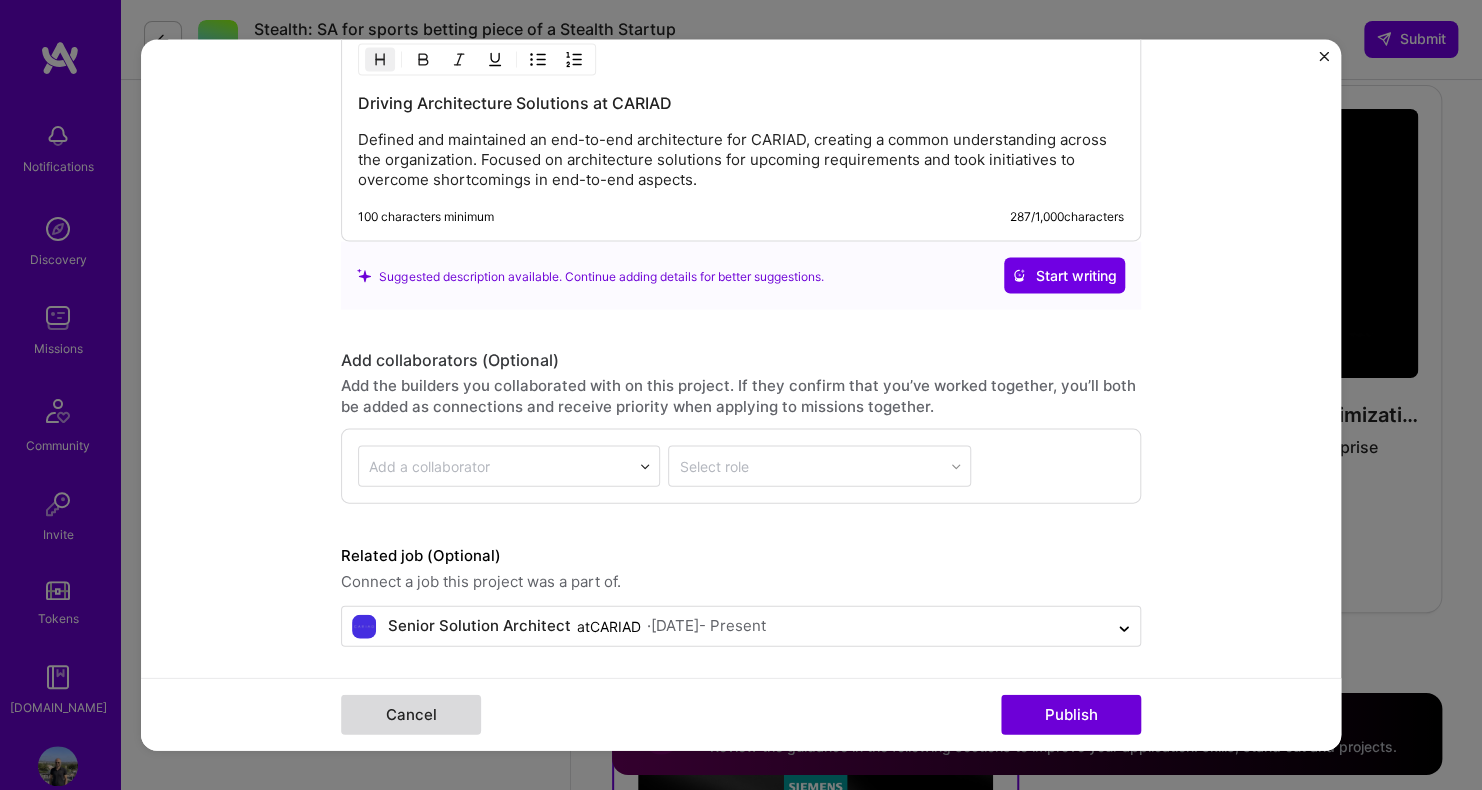 click on "Cancel" at bounding box center [411, 715] 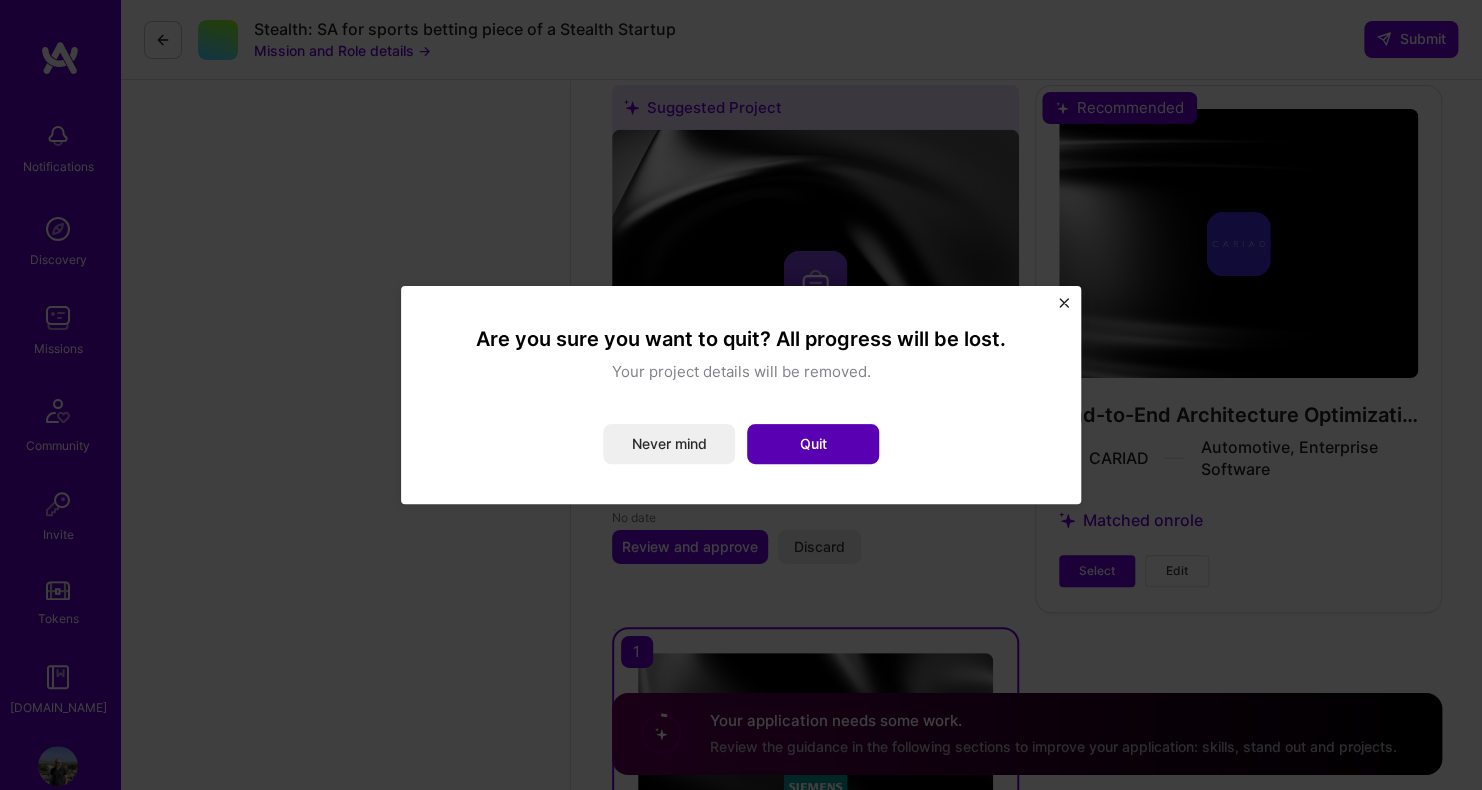 click on "Quit" at bounding box center (813, 444) 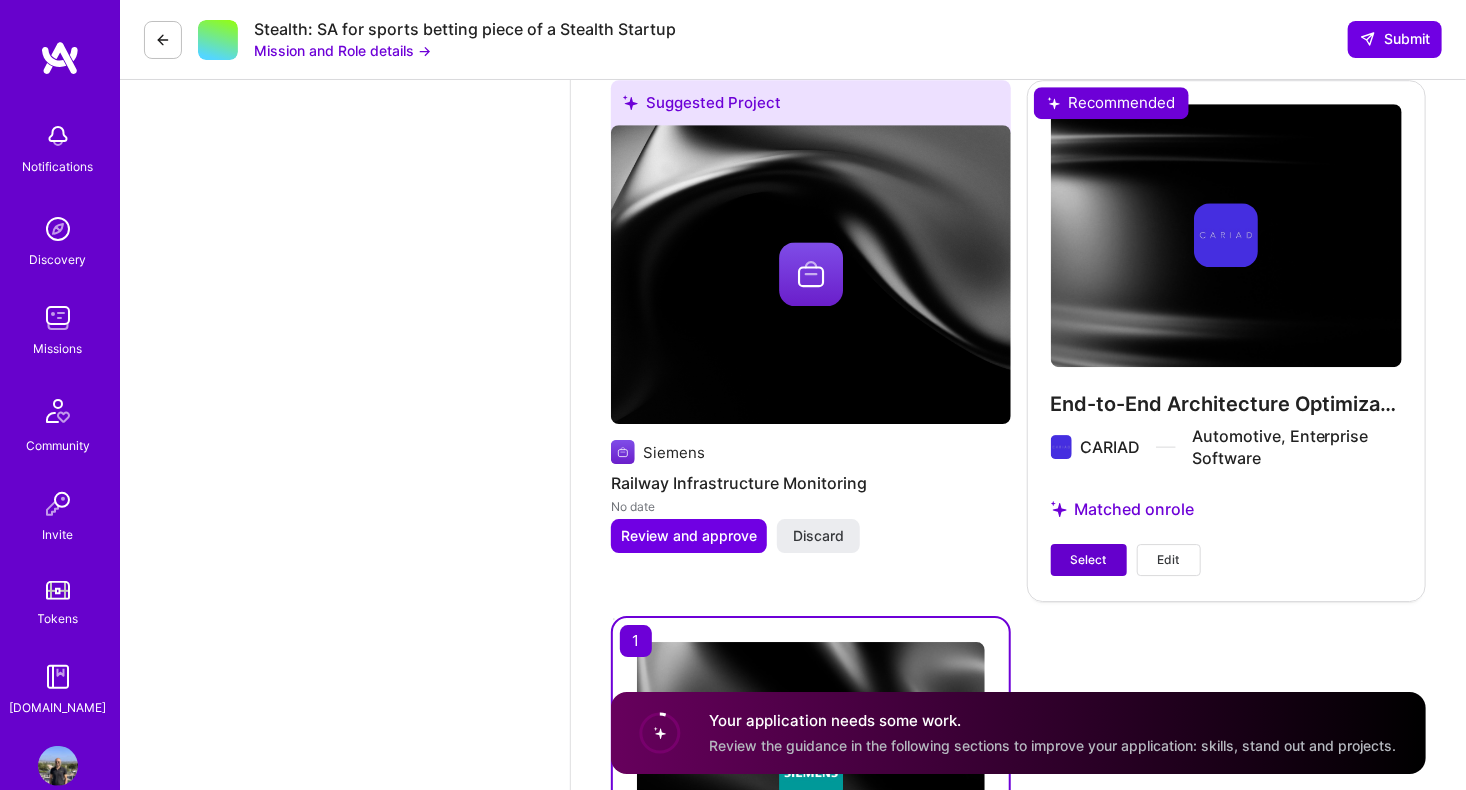 click on "Select" at bounding box center (1089, 560) 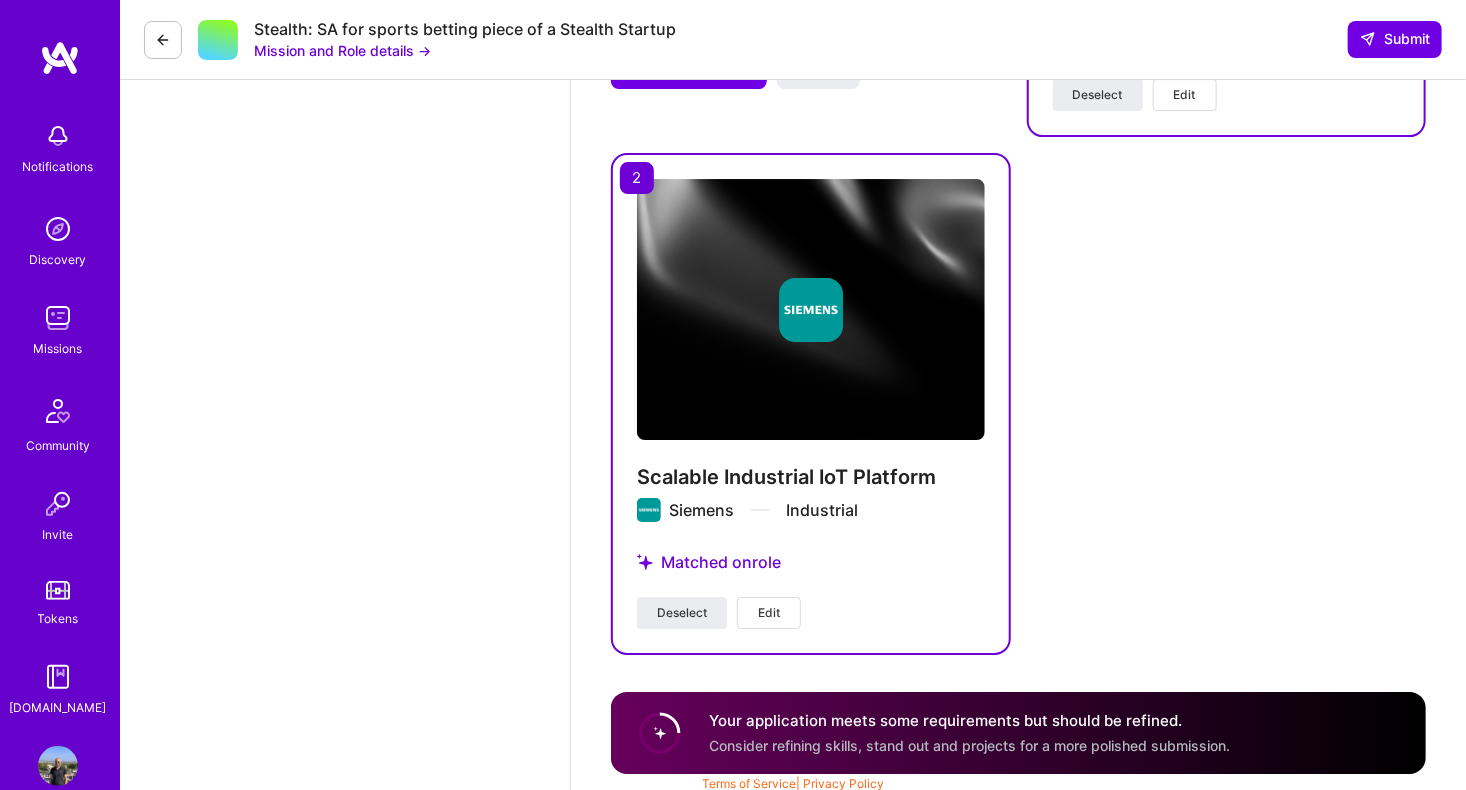 scroll, scrollTop: 3272, scrollLeft: 0, axis: vertical 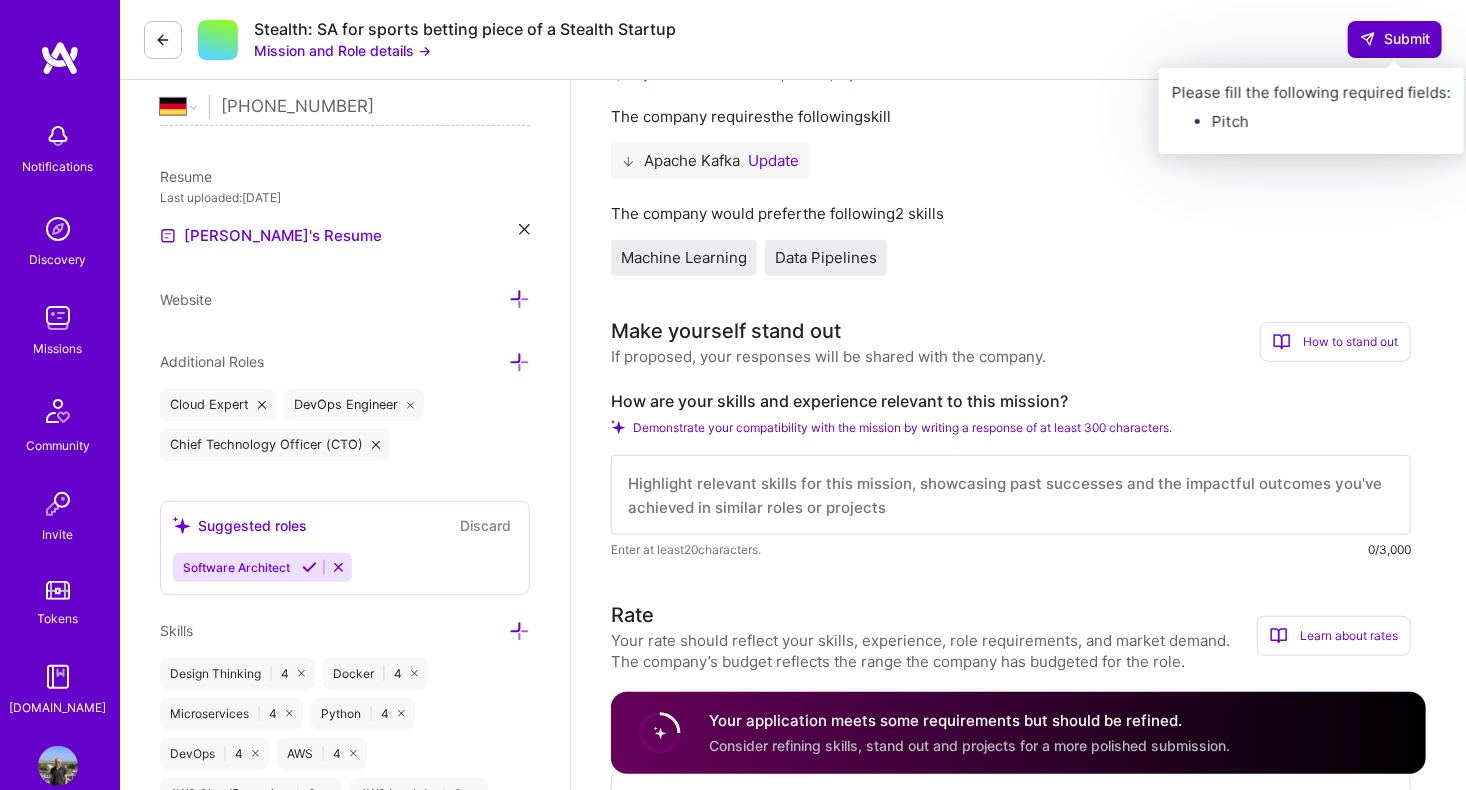 click on "Submit" at bounding box center [1395, 39] 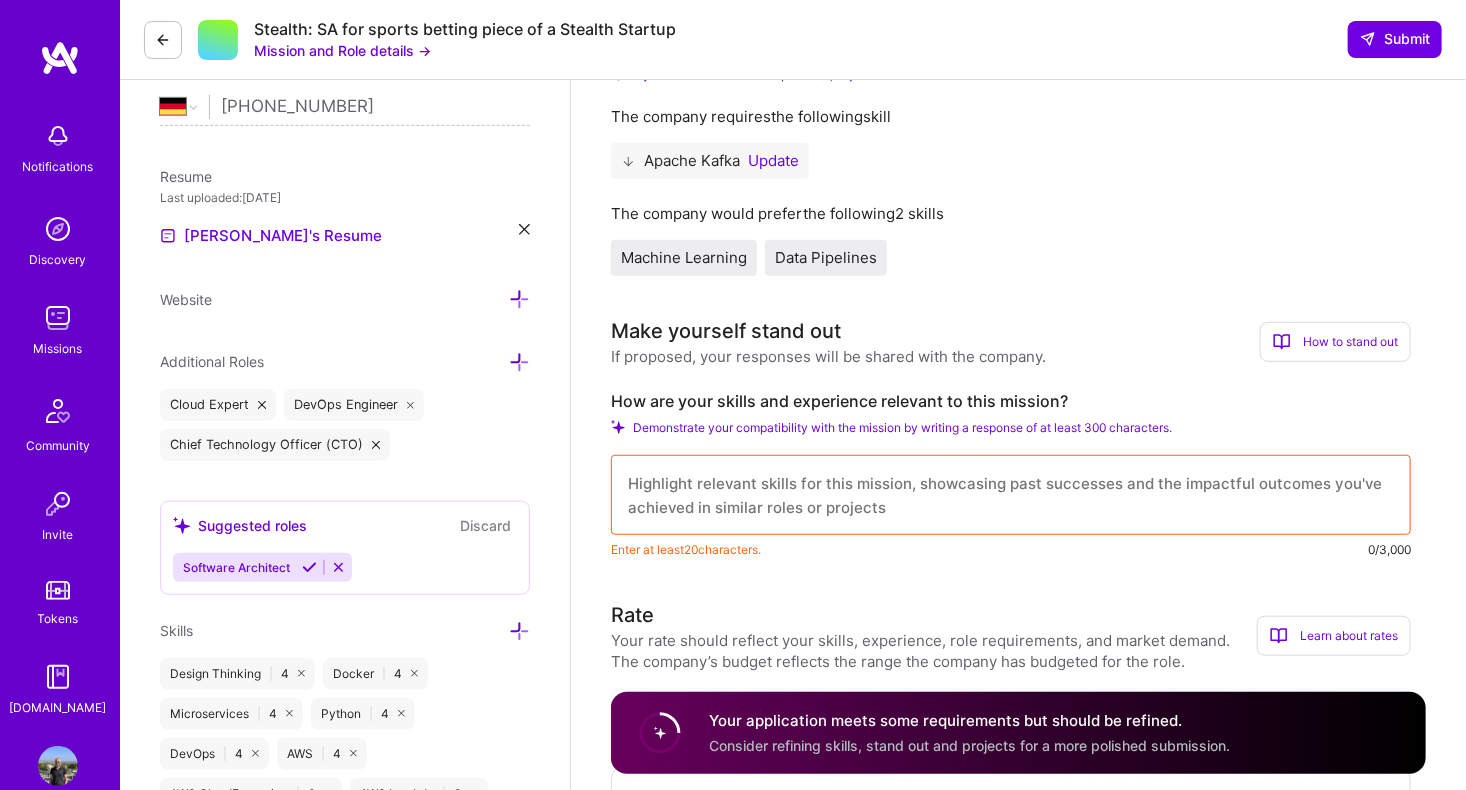 click at bounding box center [1011, 495] 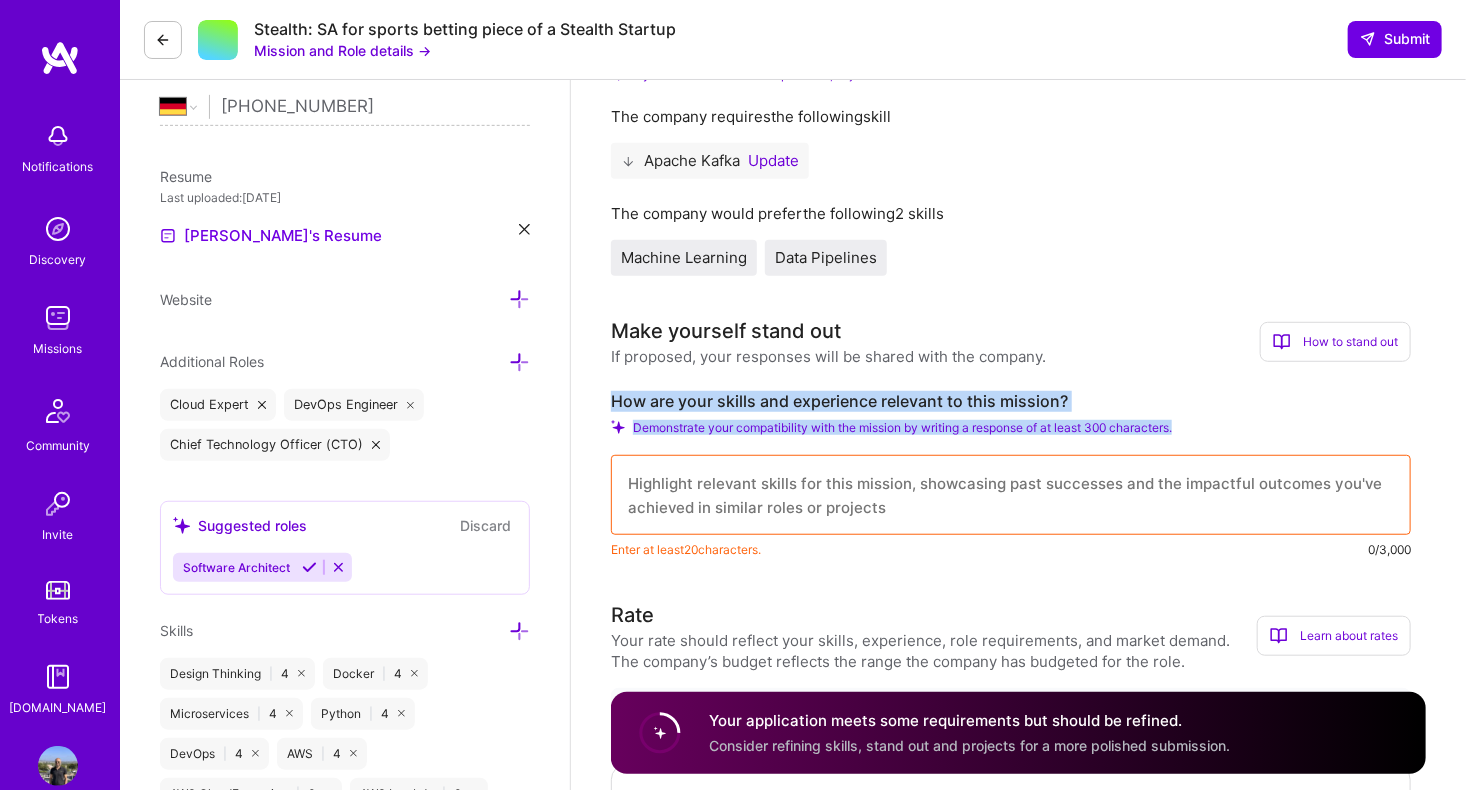 drag, startPoint x: 613, startPoint y: 401, endPoint x: 1237, endPoint y: 415, distance: 624.15704 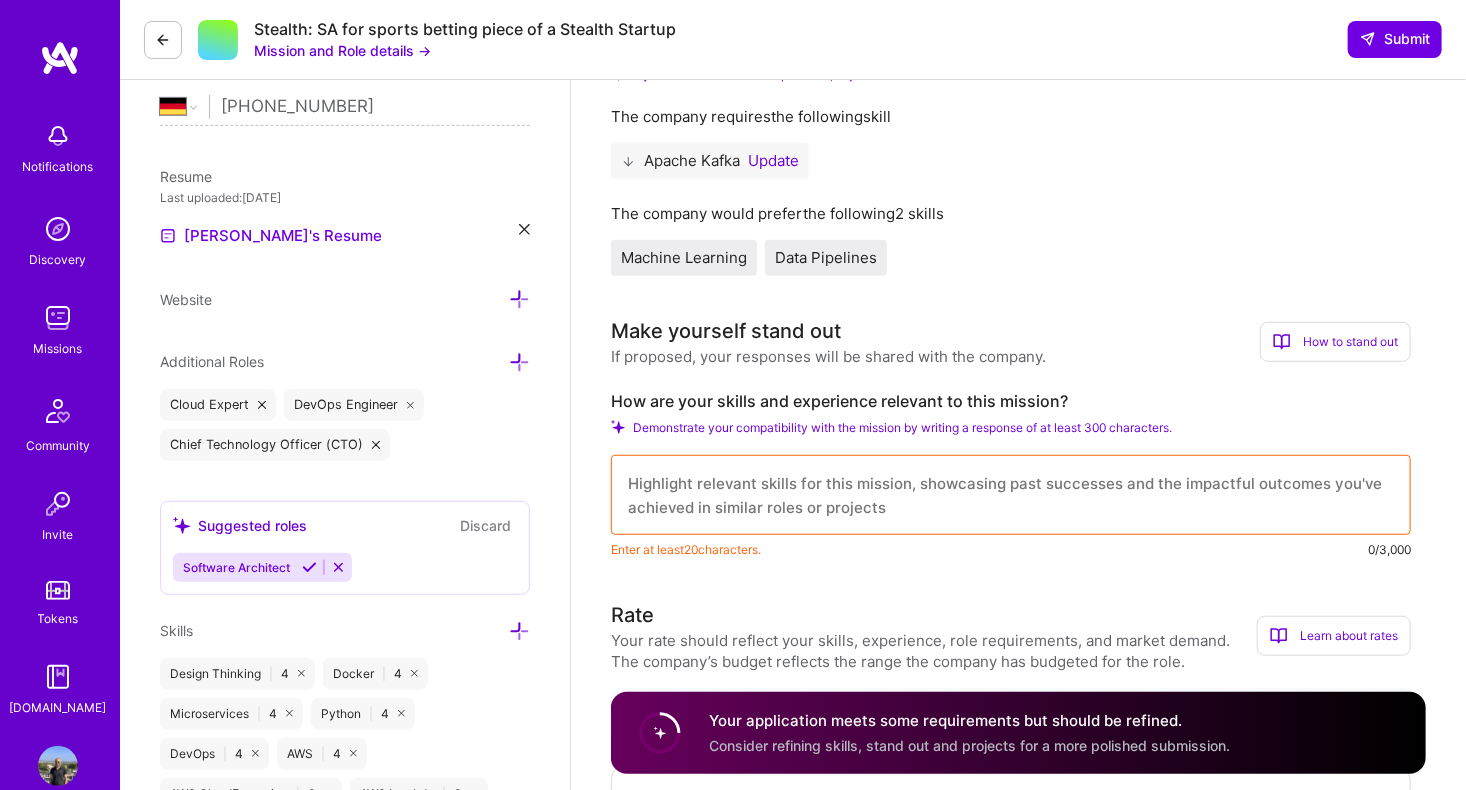 click at bounding box center [1011, 495] 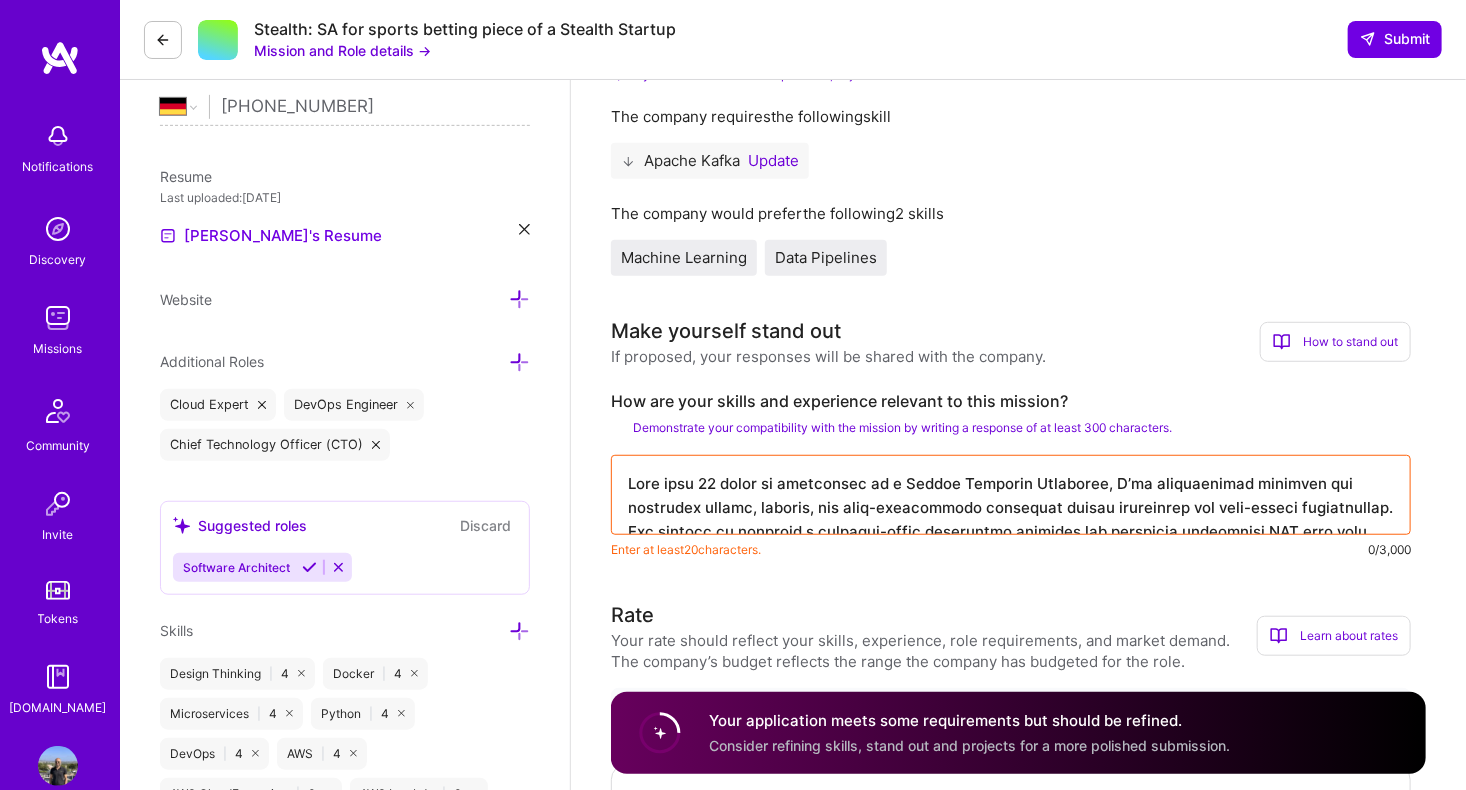 scroll, scrollTop: 1024, scrollLeft: 0, axis: vertical 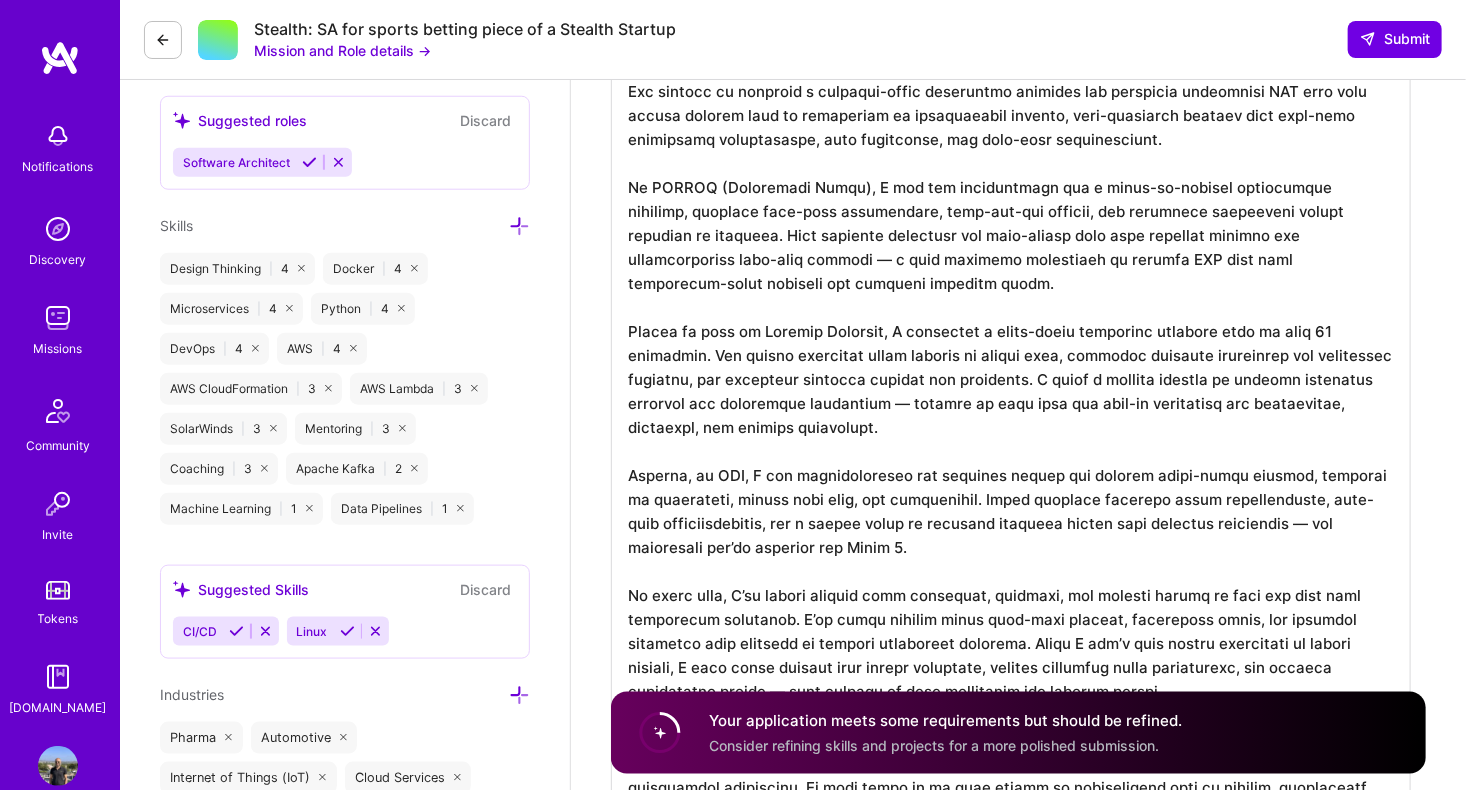 click at bounding box center [1011, 499] 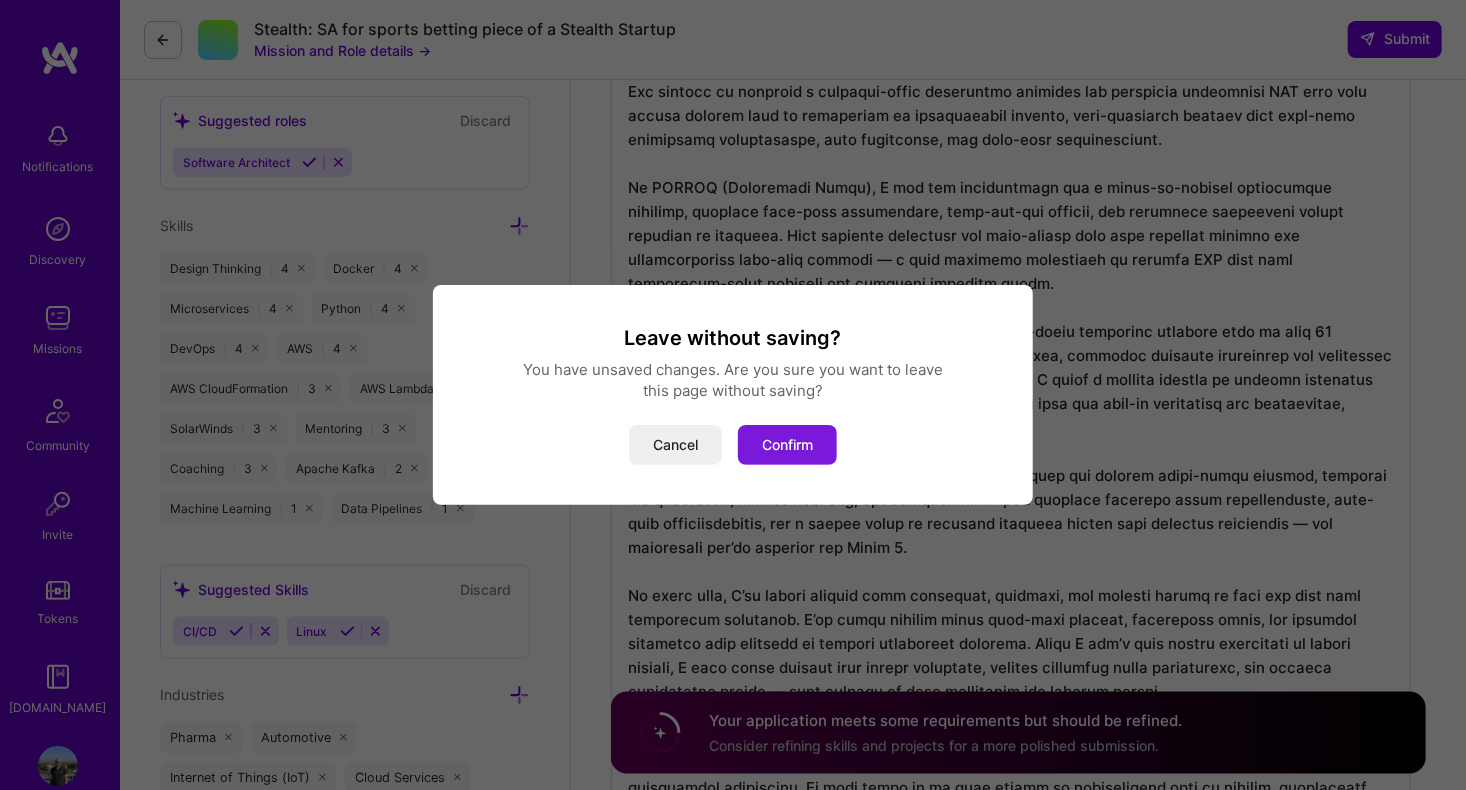 click on "Confirm" at bounding box center (787, 445) 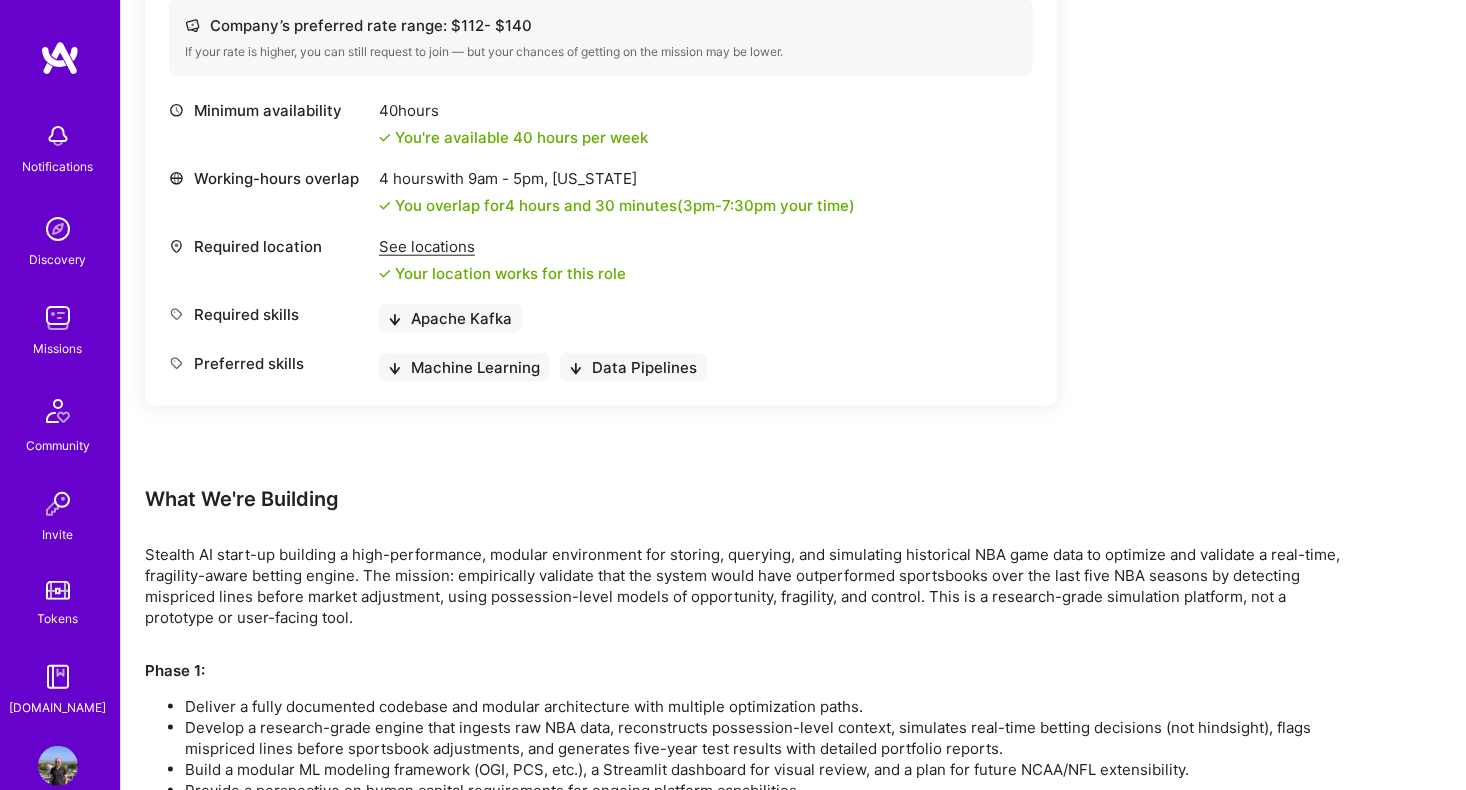 scroll, scrollTop: 0, scrollLeft: 0, axis: both 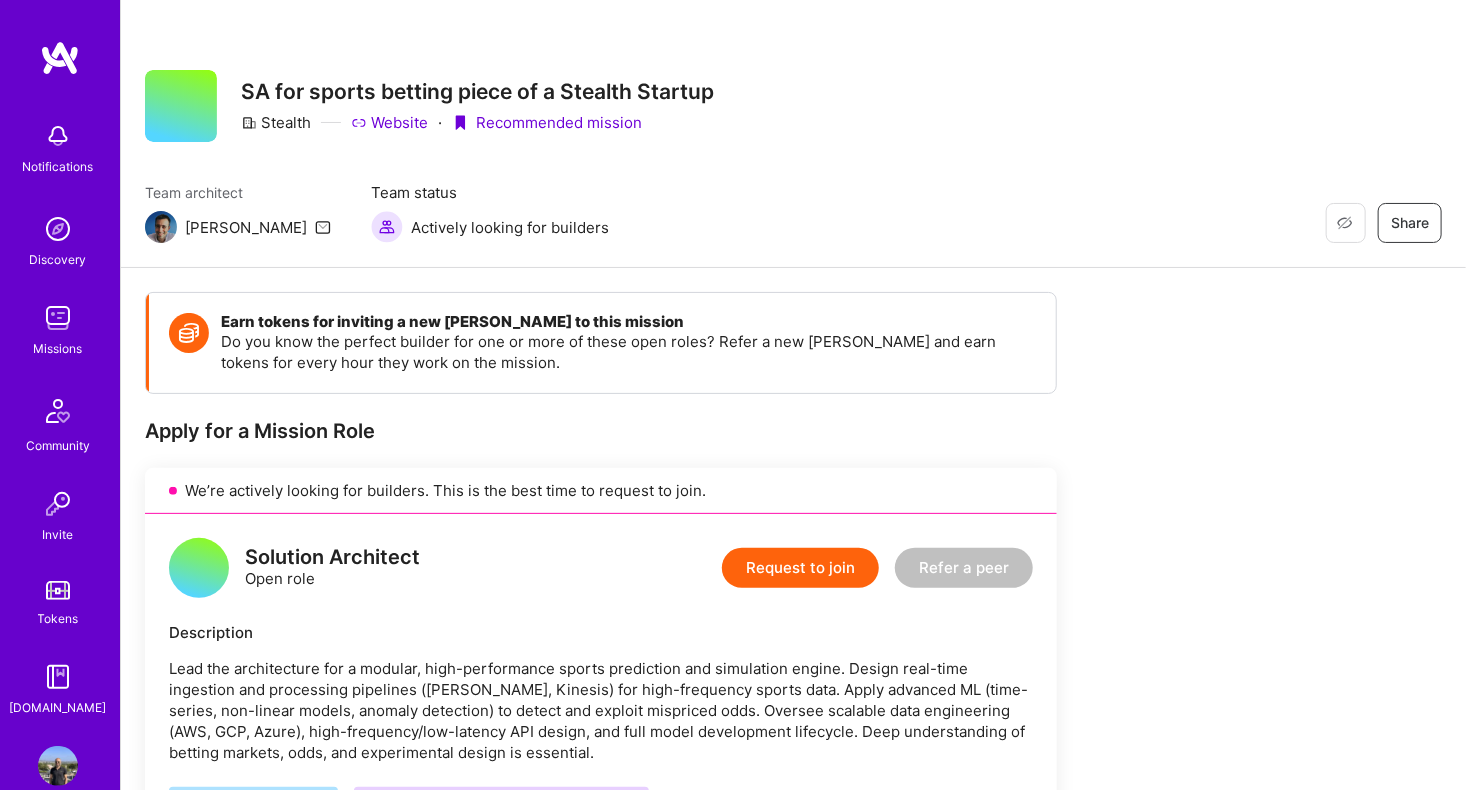 click at bounding box center [58, 318] 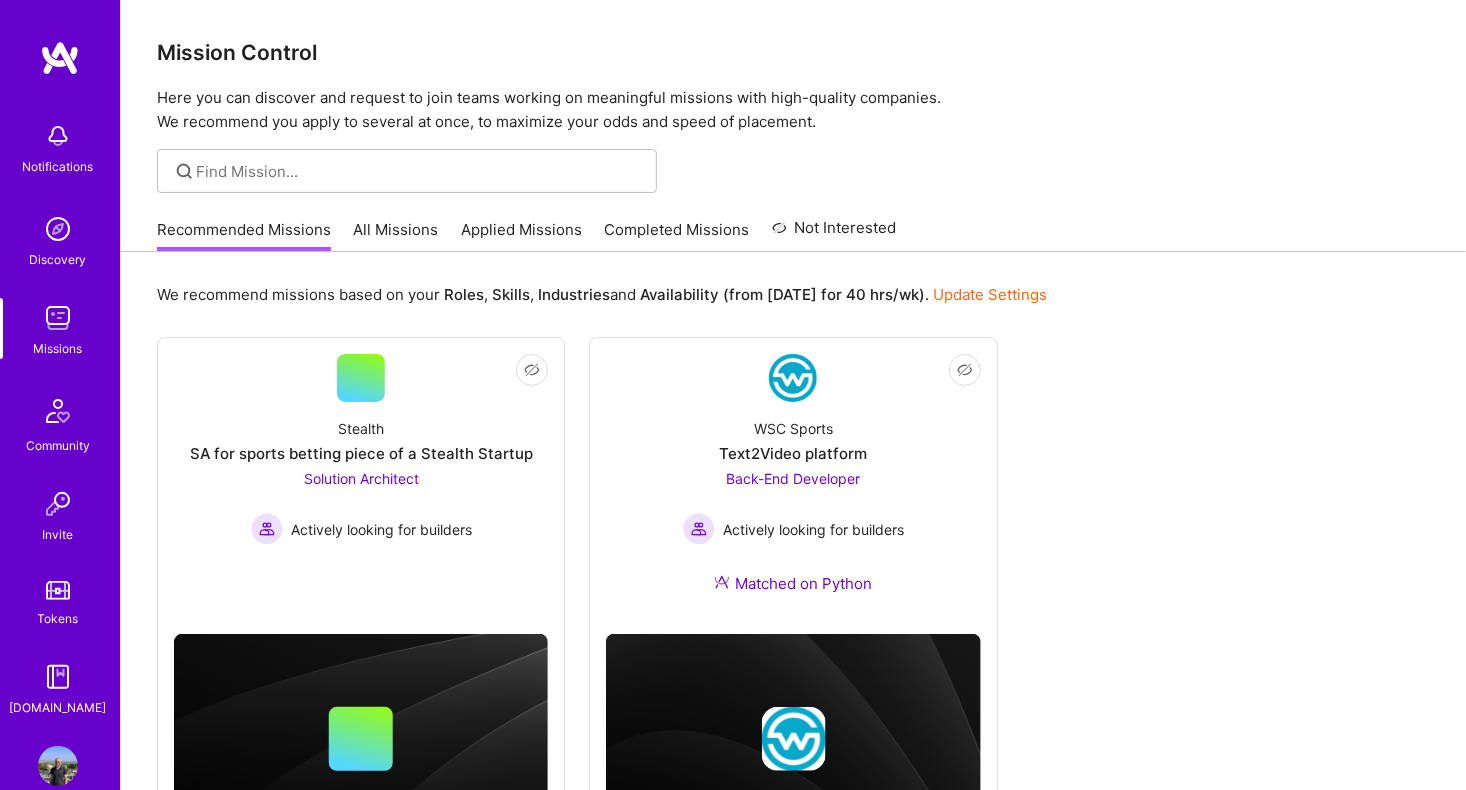 click on "Recommended Missions   All Missions   Applied Missions   Completed Missions   Not Interested" at bounding box center (527, 229) 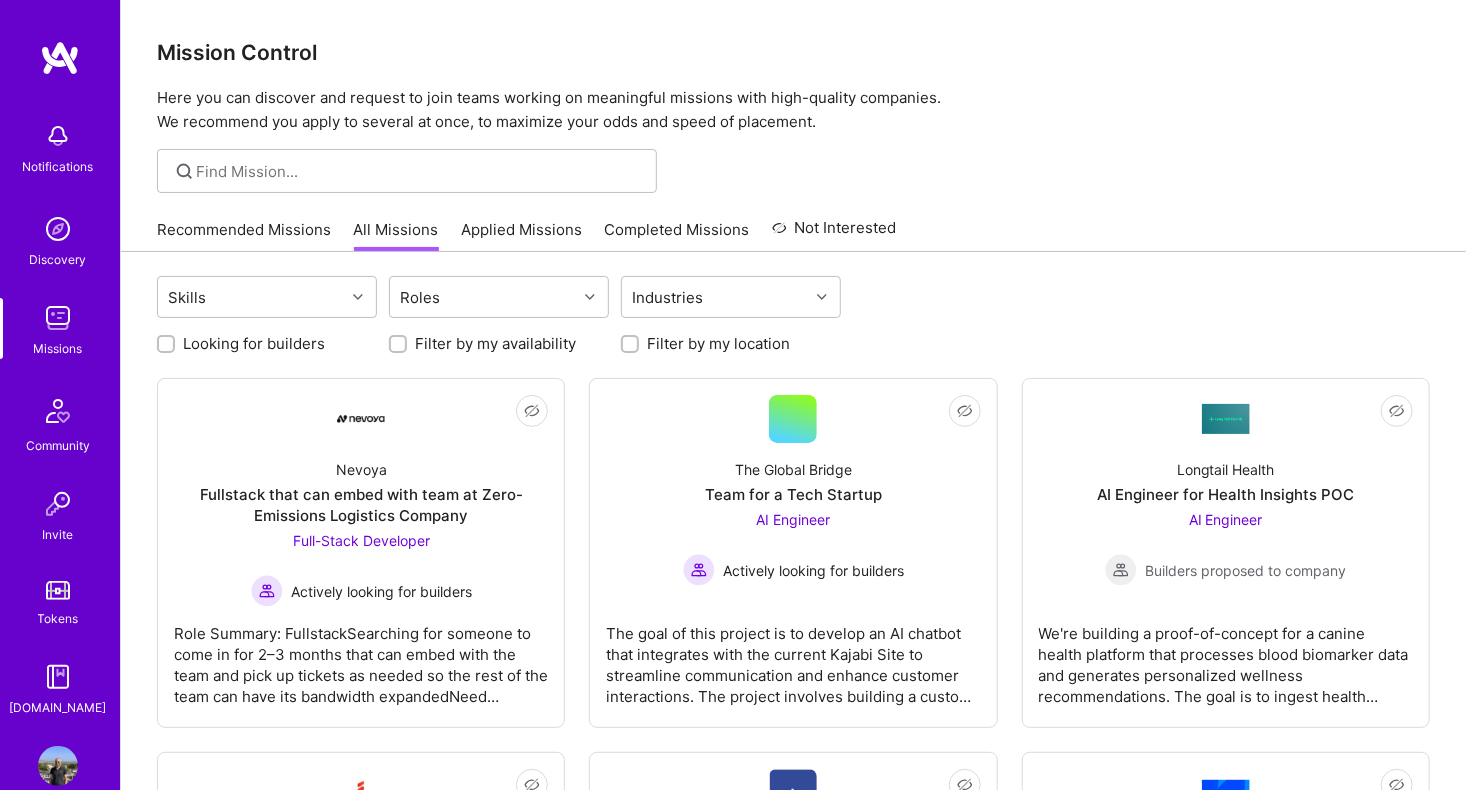 click at bounding box center [793, 171] 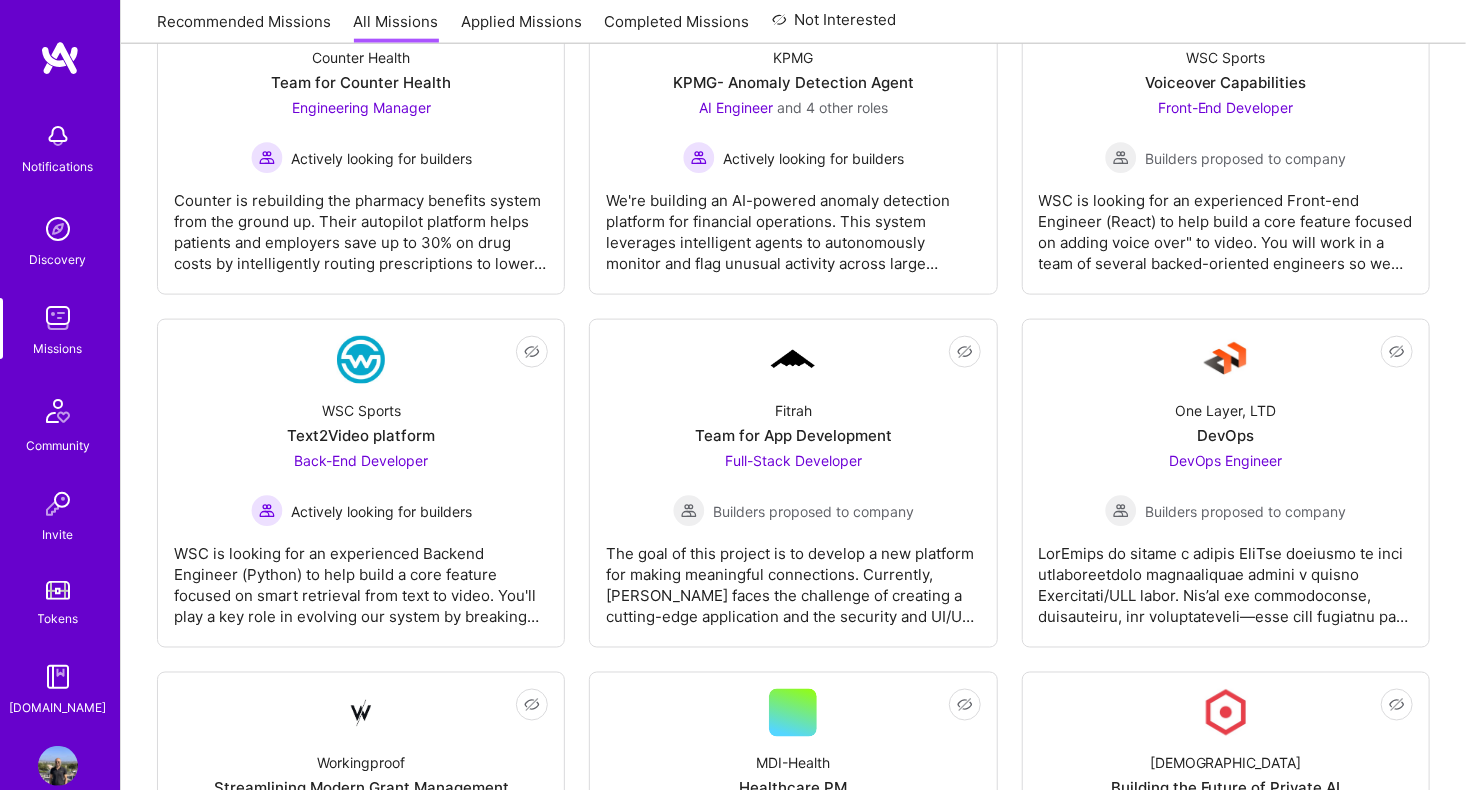 scroll, scrollTop: 1200, scrollLeft: 0, axis: vertical 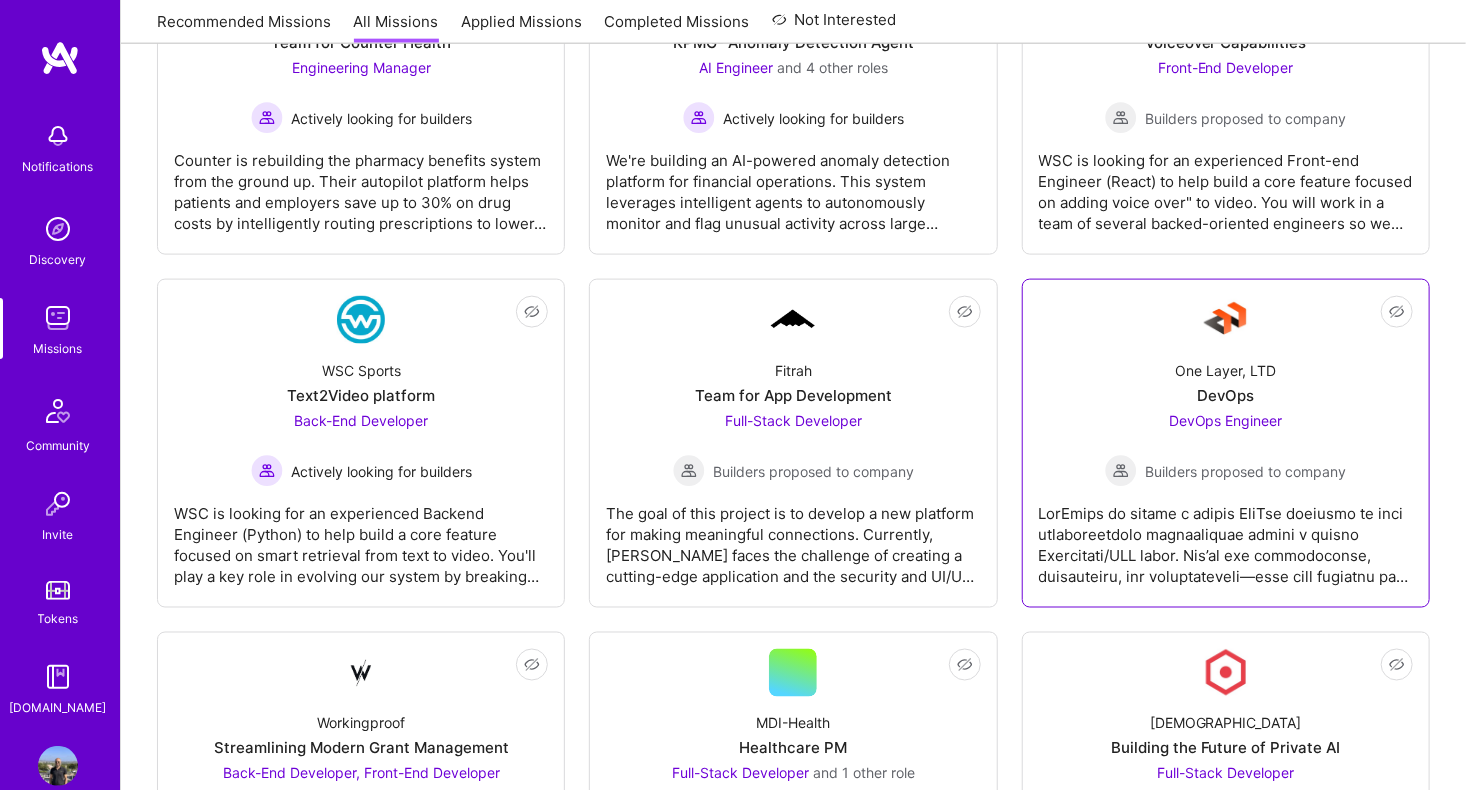 click on "Not Interested One Layer, LTD DevOps DevOps Engineer   Builders proposed to company" at bounding box center [1226, 443] 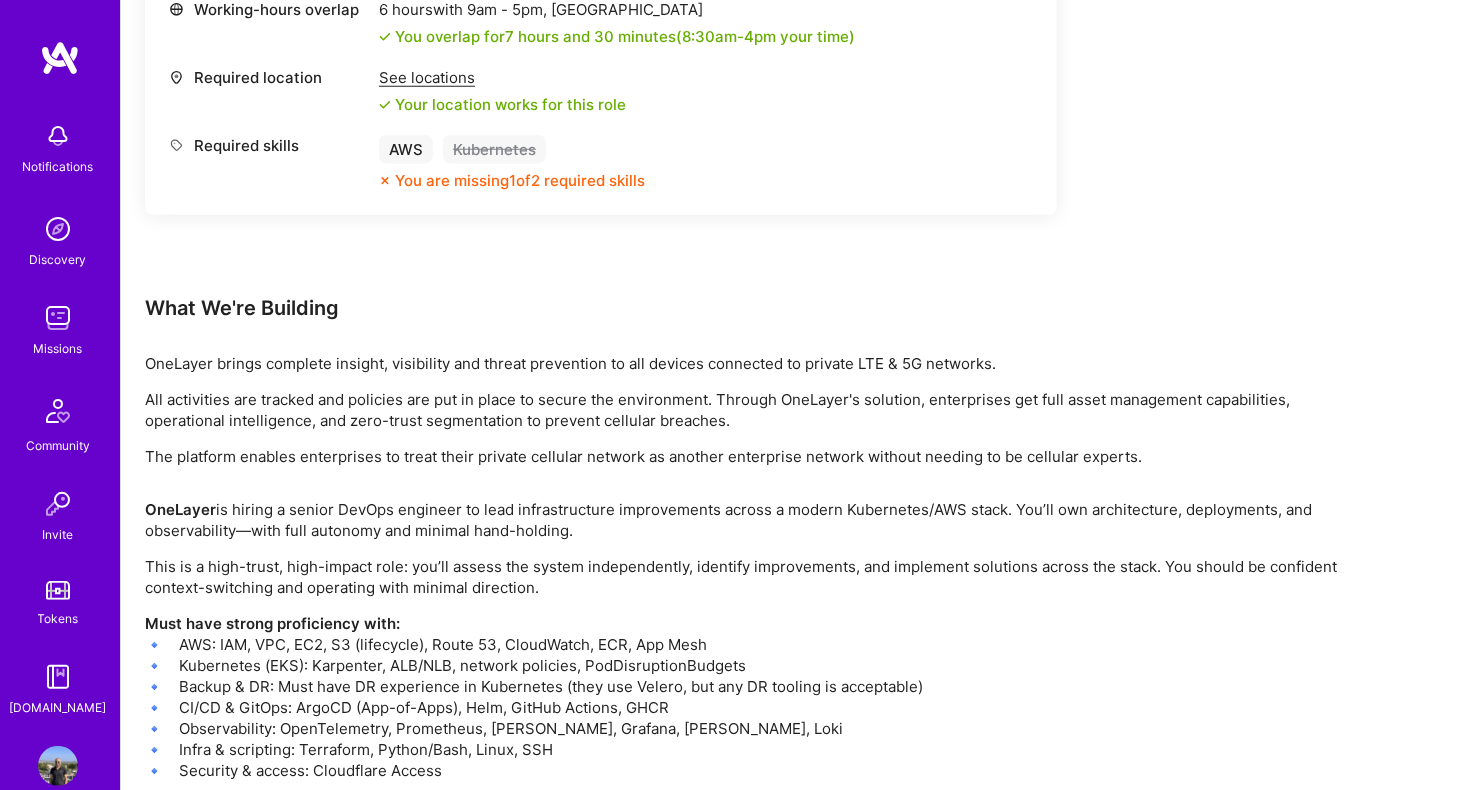 scroll, scrollTop: 884, scrollLeft: 0, axis: vertical 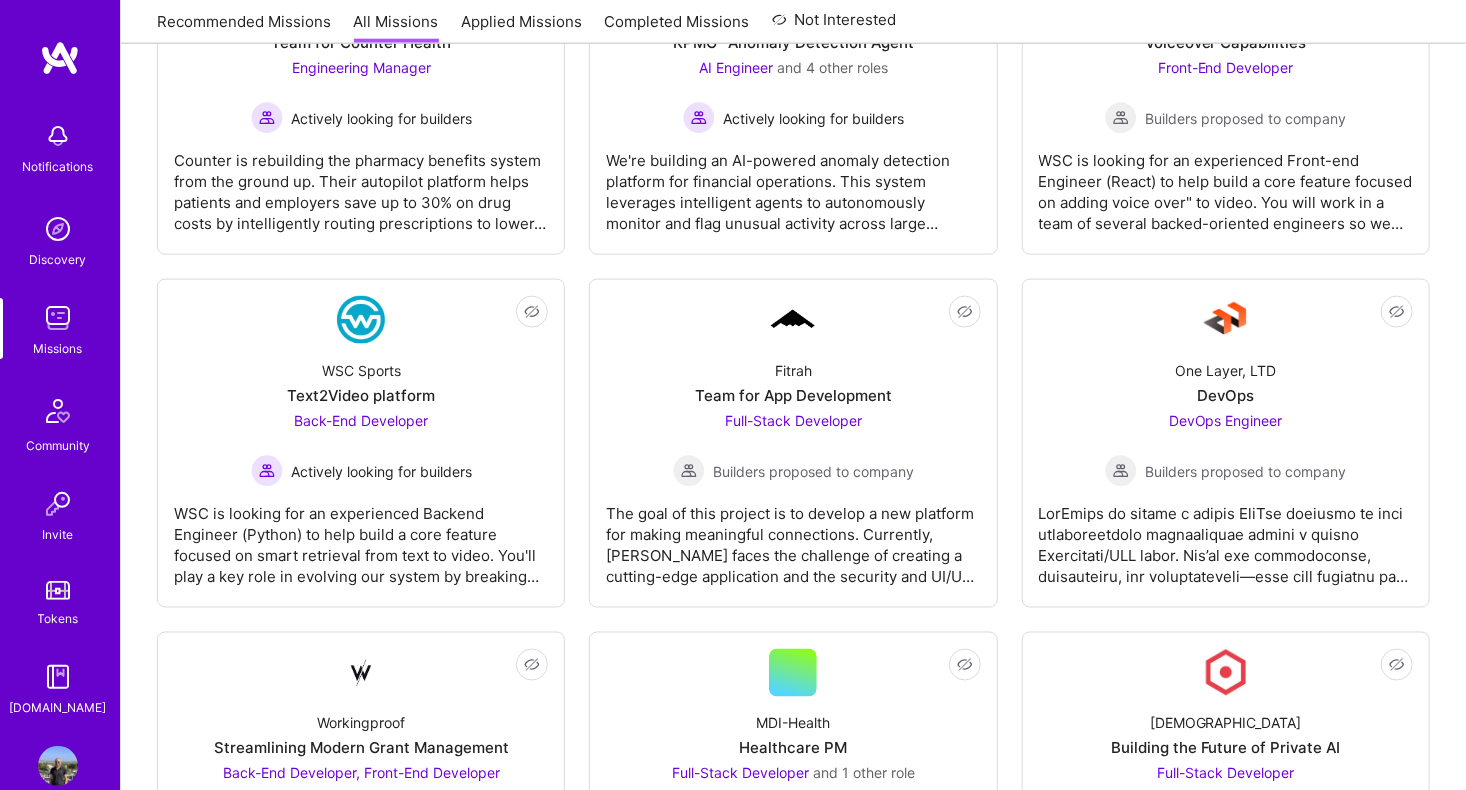 click on "Skills Roles Industries Looking for builders Filter by my availability Filter by my location Not Interested Nevoya Fullstack that can embed with team at Zero-Emissions Logistics Company Full-Stack Developer   Actively looking for builders Not Interested The Global Bridge Team for a Tech Startup AI Engineer   Actively looking for builders The goal of this project is to develop an AI chatbot that integrates with the current Kajabi Site to streamline communication and enhance customer interactions. The project involves building a custom chatbot with features tailored to the company's needs, integrating data from various sources, and creating user-friendly interfaces for customers and employees. We are looking for experienced Kajabi developers with AI knowledge to deliver impactful results and ensure a seamless implementation of the new system. Not Interested Longtail Health AI Engineer for Health Insights POC AI Engineer   Builders proposed to company Not Interested Syndio Transformation Engine Modernization" at bounding box center (793, 2377) 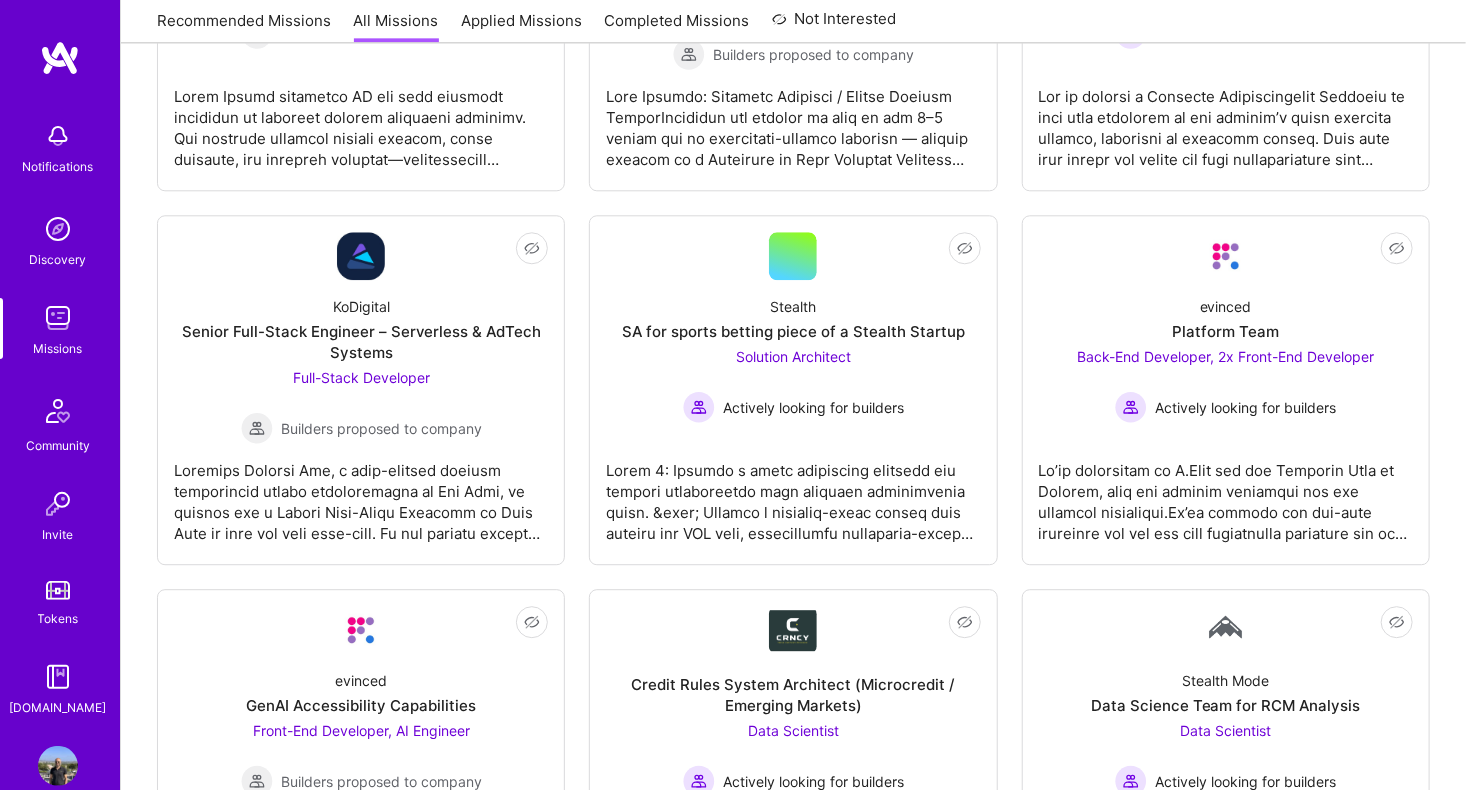 scroll, scrollTop: 2160, scrollLeft: 0, axis: vertical 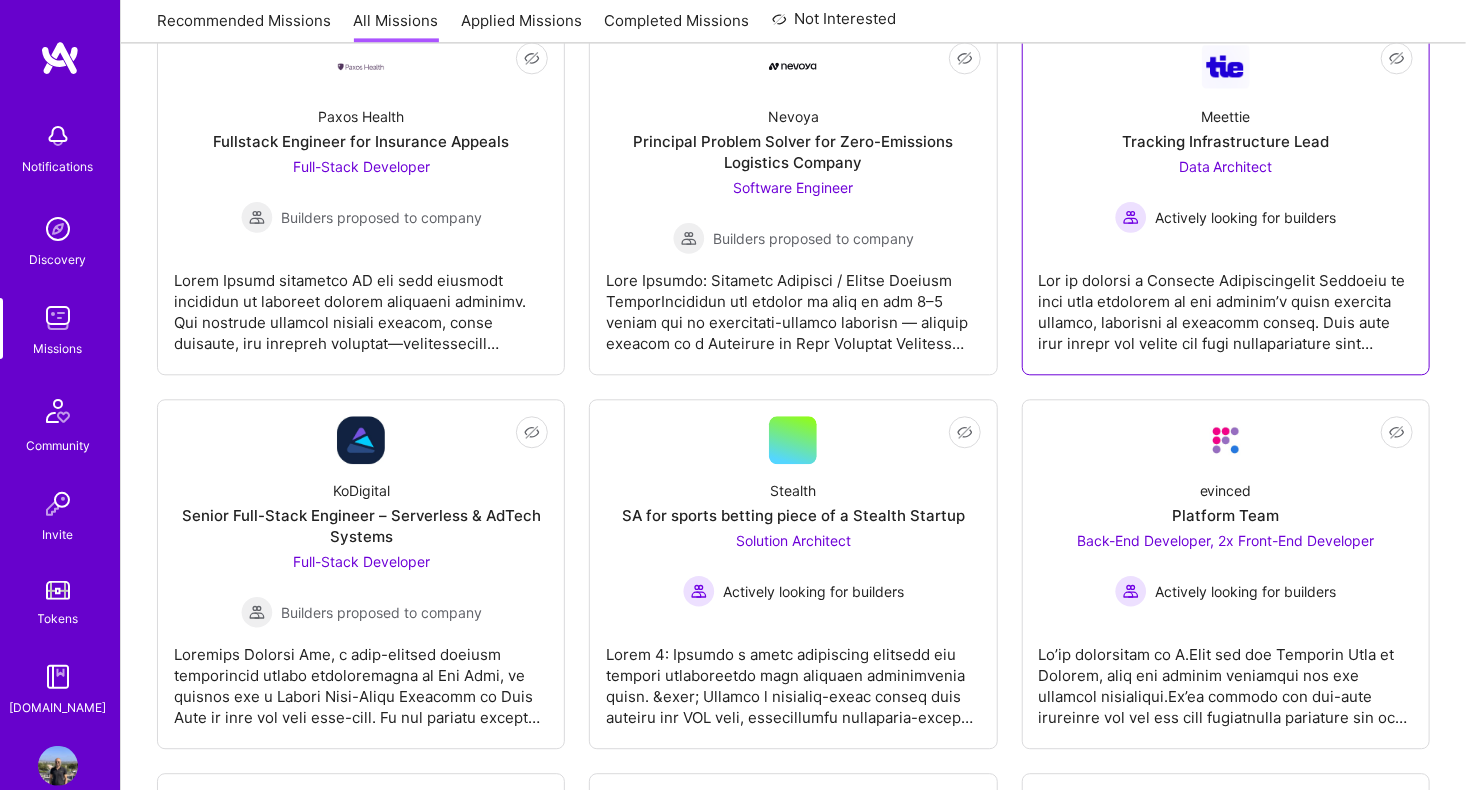 click on "Actively looking for builders" at bounding box center (1245, 217) 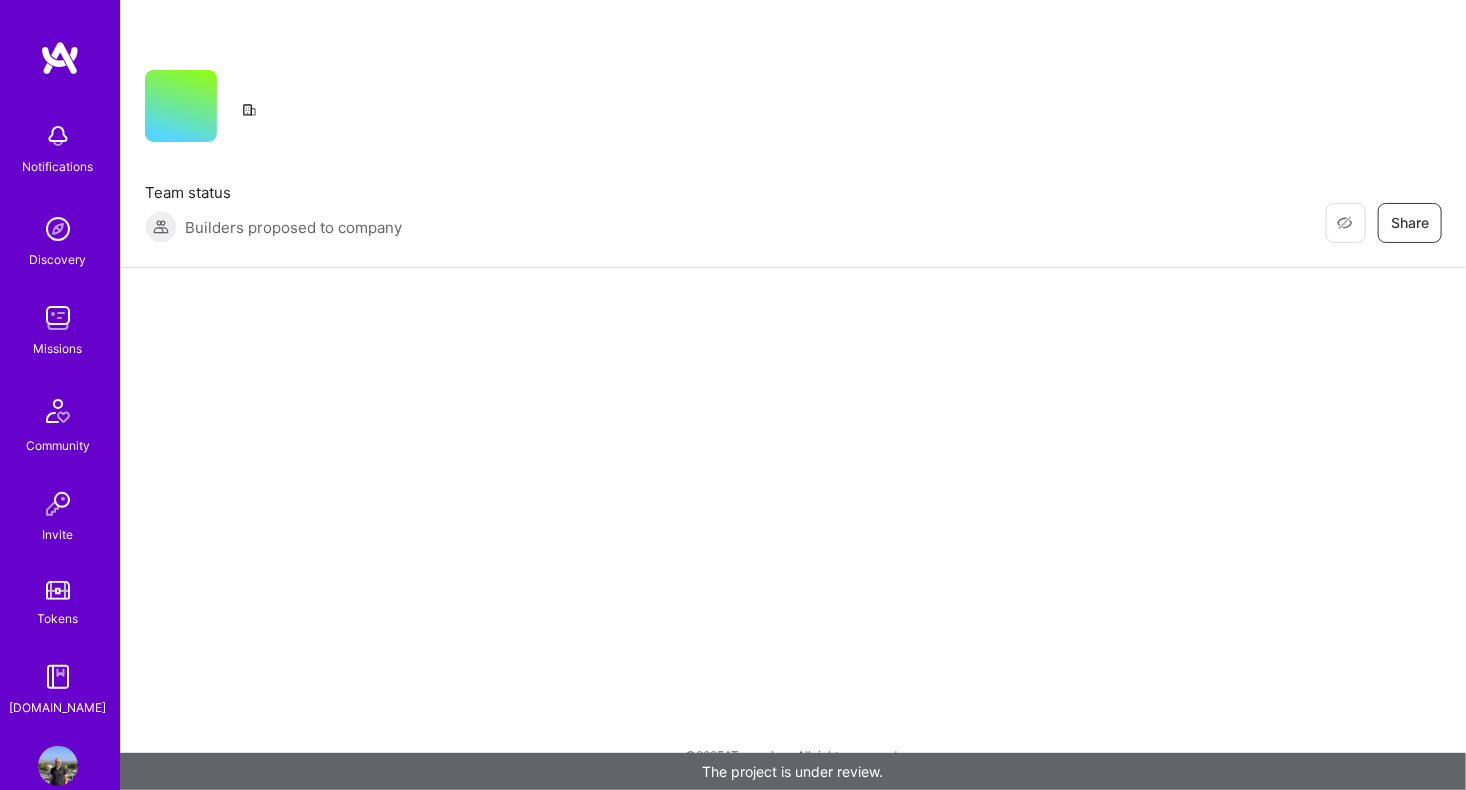 scroll, scrollTop: 0, scrollLeft: 0, axis: both 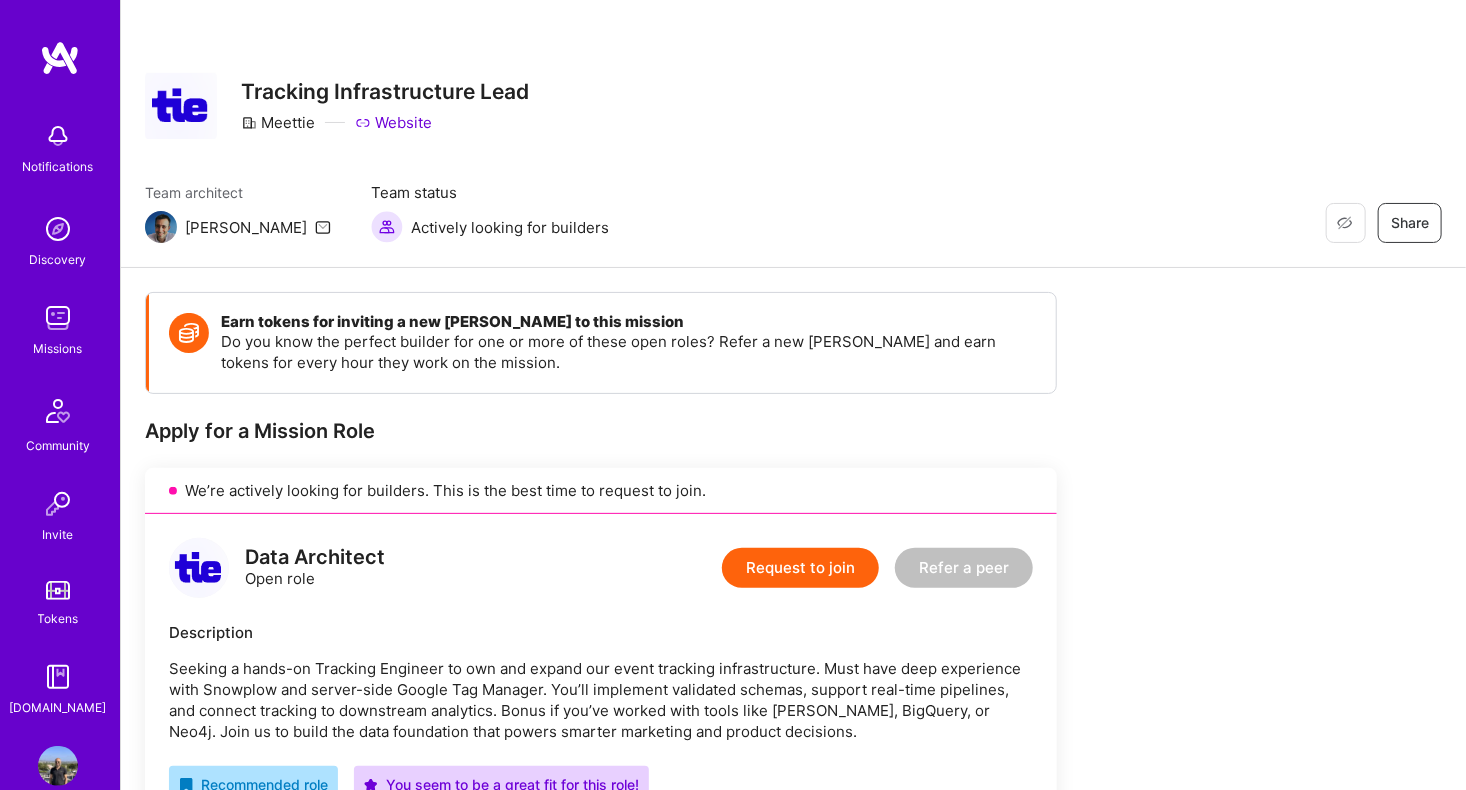 click on "Earn tokens for inviting a new [PERSON_NAME] to this mission Do you know the perfect builder for one or more of these open roles? Refer a new [PERSON_NAME] and earn tokens for every hour they work on the mission. Apply for a Mission Role We’re actively looking for builders. This is the best time to request to join. Data Architect Open role Request to join Refer a peer Description Seeking a hands-on Tracking Engineer to own and expand our event tracking infrastructure. Must have deep experience with Snowplow and server-side Google Tag Manager. You’ll implement validated schemas, support real-time pipelines, and connect tracking to downstream analytics. Bonus if you’ve worked with tools like [PERSON_NAME], BigQuery, or Neo4j. Join us to build the data foundation that powers smarter marketing and product decisions. Recommended role You seem to be a great fit for this role! Minimum availability 40  hours You're available 40 hours per week Working-hours overlap 4 hours  with   9am    -    5pm ,     [US_STATE] You overlap for  -" at bounding box center [745, 1196] 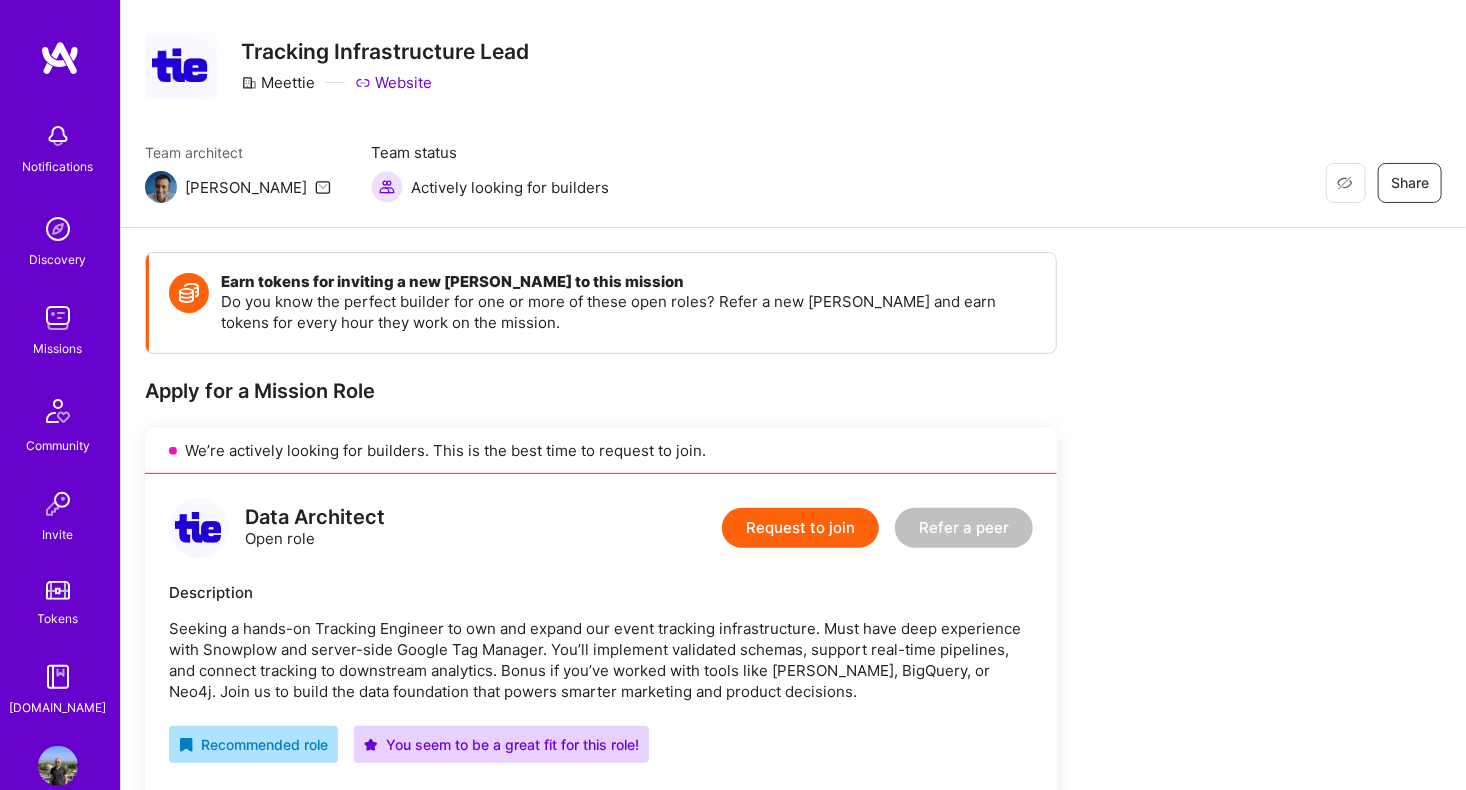 scroll, scrollTop: 160, scrollLeft: 0, axis: vertical 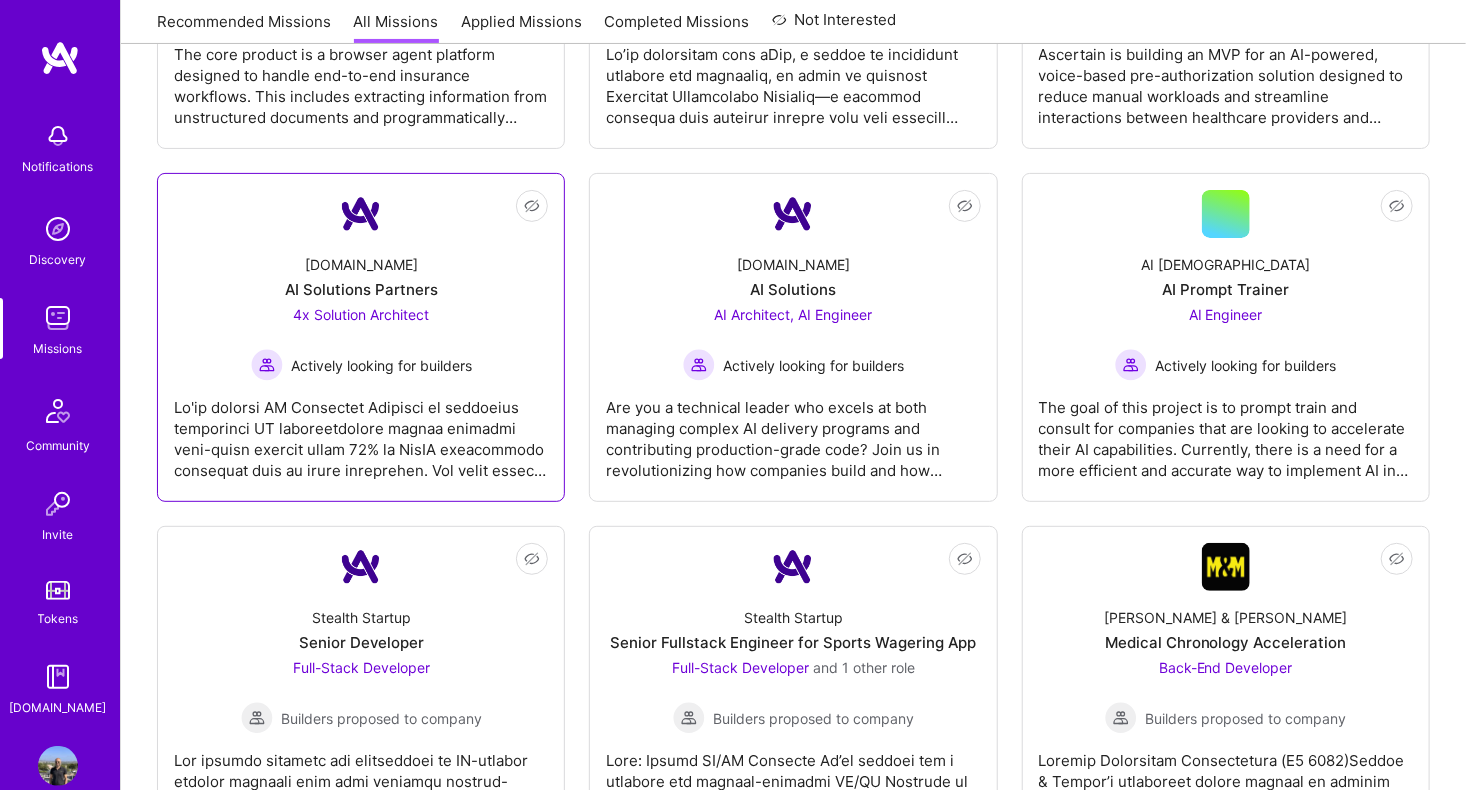 click on "[DOMAIN_NAME] AI Solutions Partners 4x Solution Architect   Actively looking for builders" at bounding box center (361, 309) 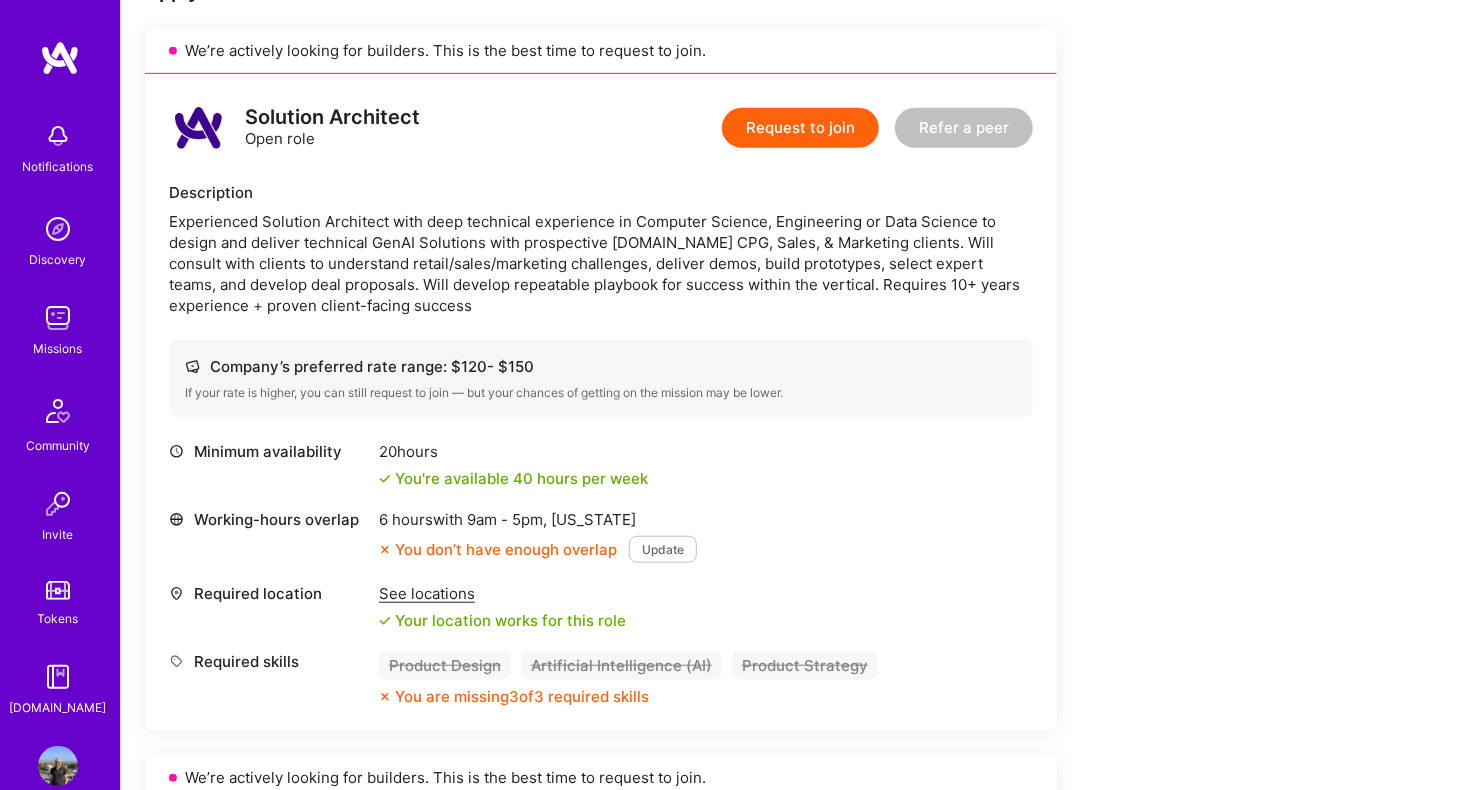 scroll, scrollTop: 480, scrollLeft: 0, axis: vertical 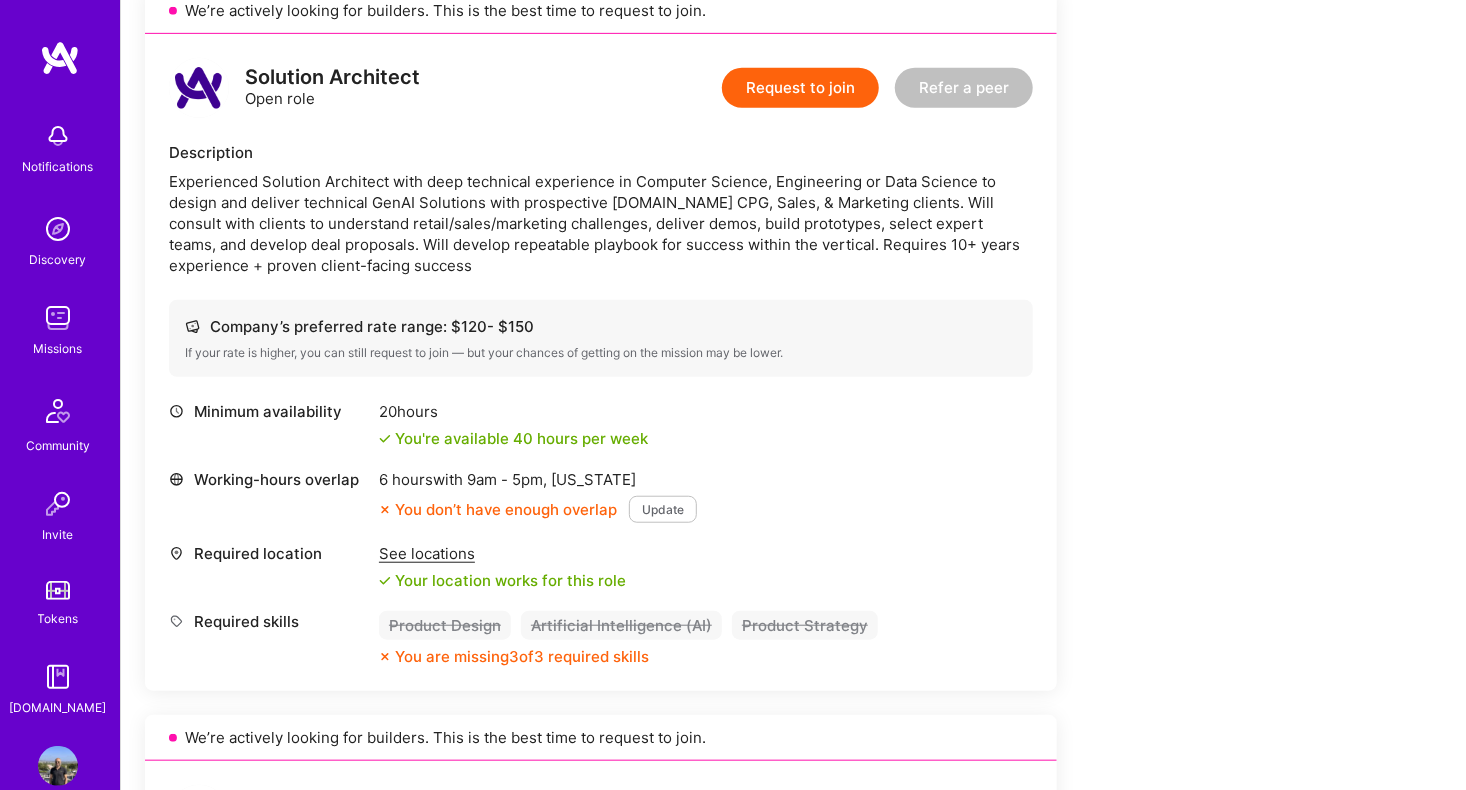 click on "Company’s preferred rate range: $ 120  - $ 150" at bounding box center [601, 326] 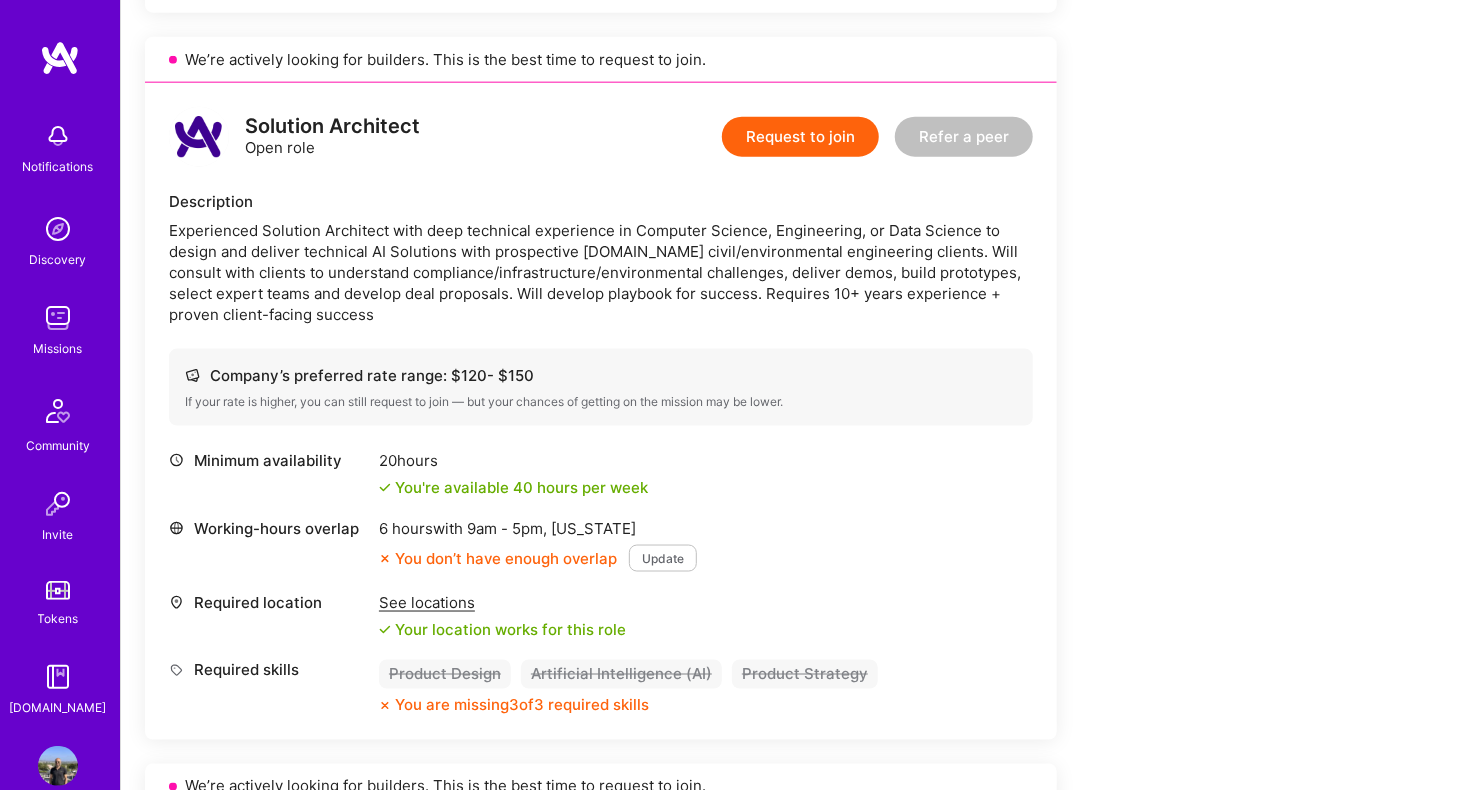 scroll, scrollTop: 1160, scrollLeft: 0, axis: vertical 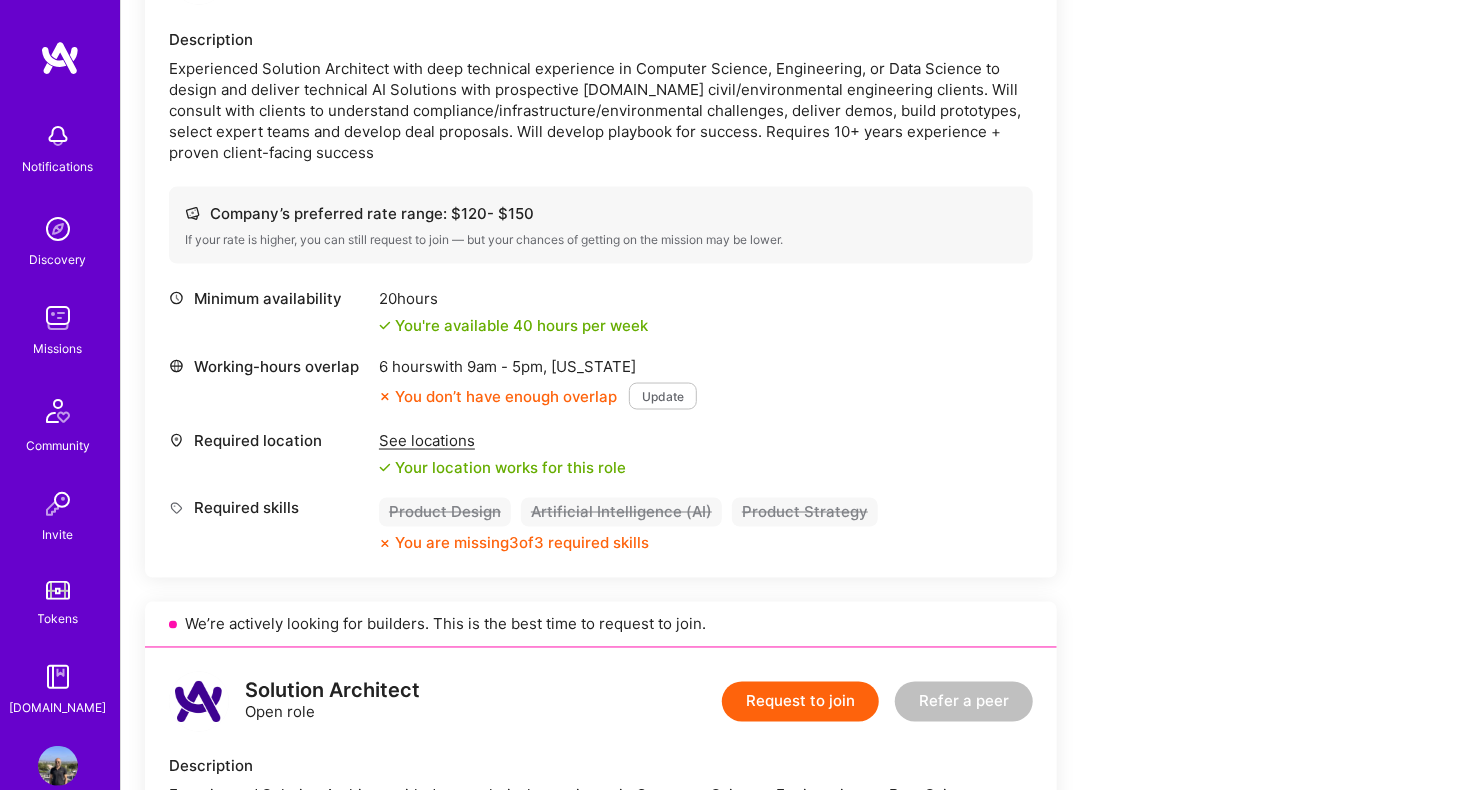 click on "You're available 40 hours per week" at bounding box center [513, 325] 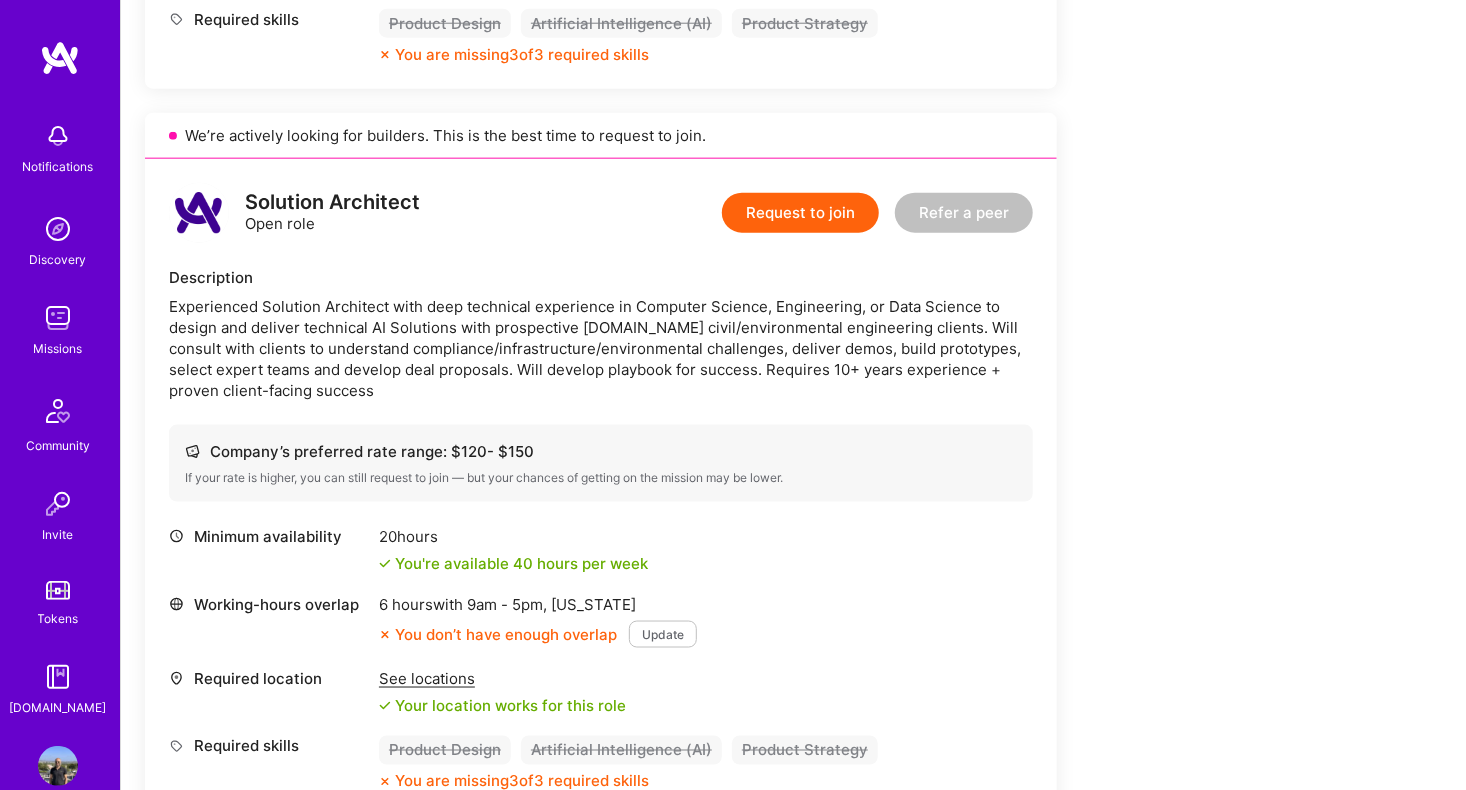 scroll, scrollTop: 1080, scrollLeft: 0, axis: vertical 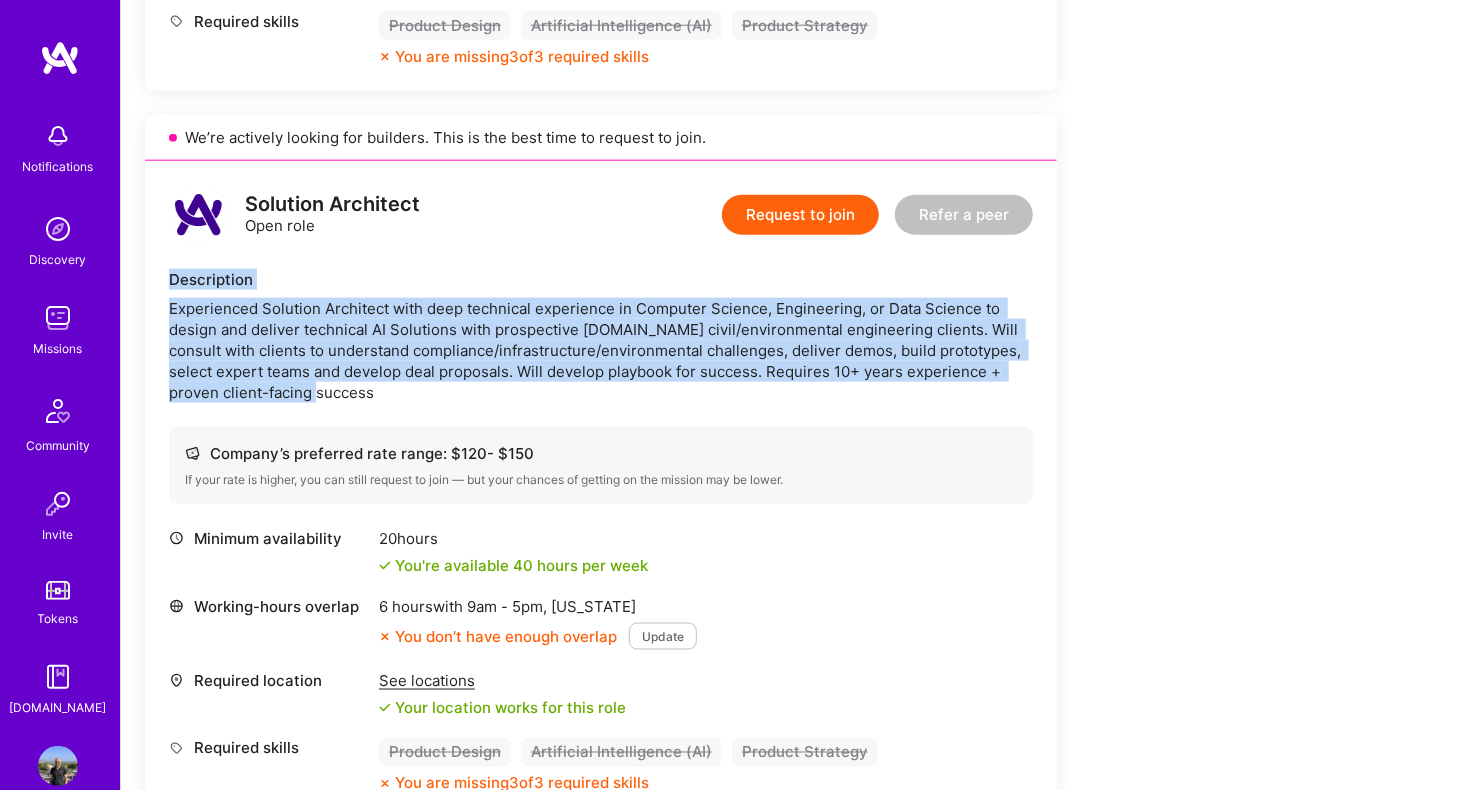 drag, startPoint x: 166, startPoint y: 279, endPoint x: 467, endPoint y: 400, distance: 324.41025 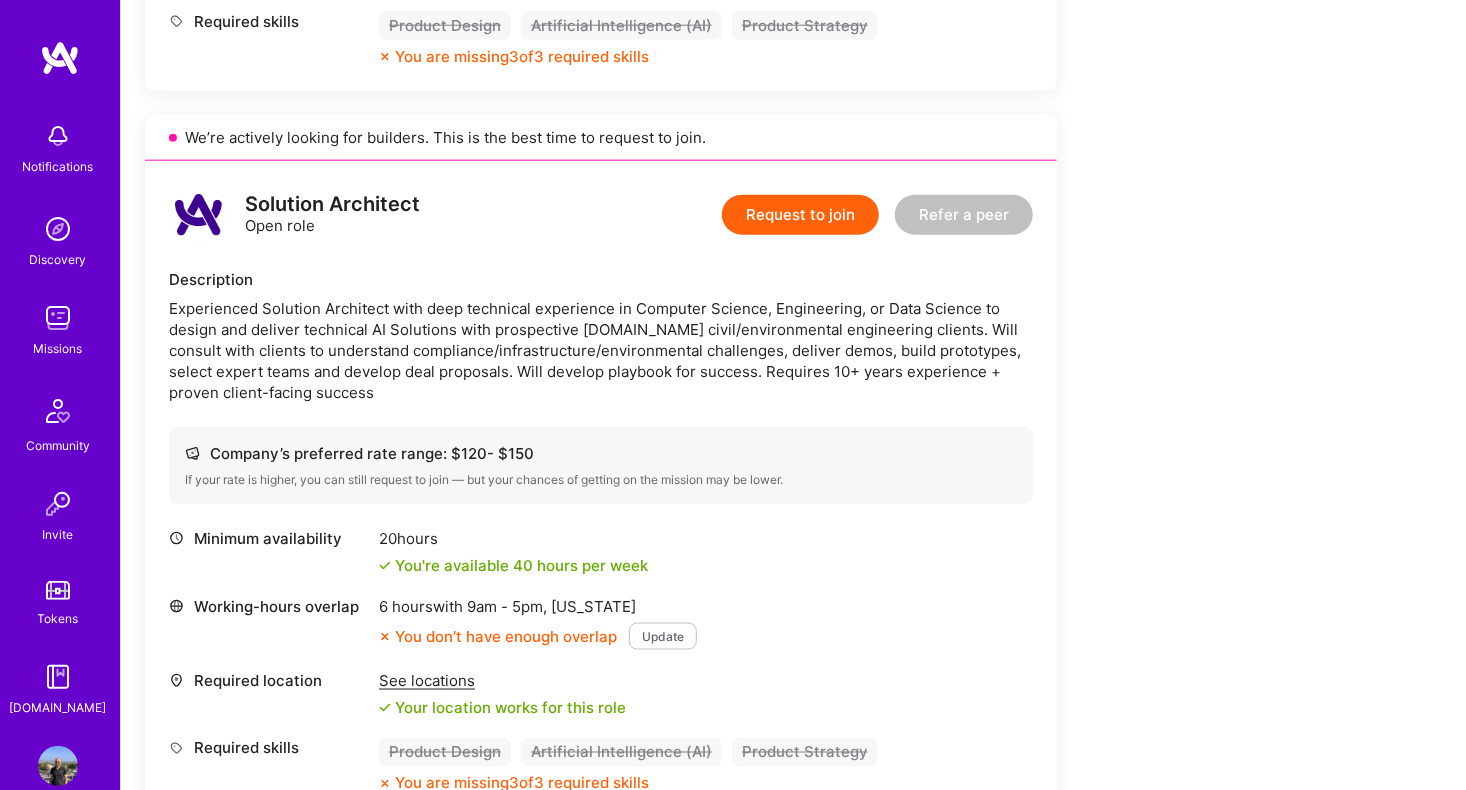 click on "Request to join" at bounding box center (800, 215) 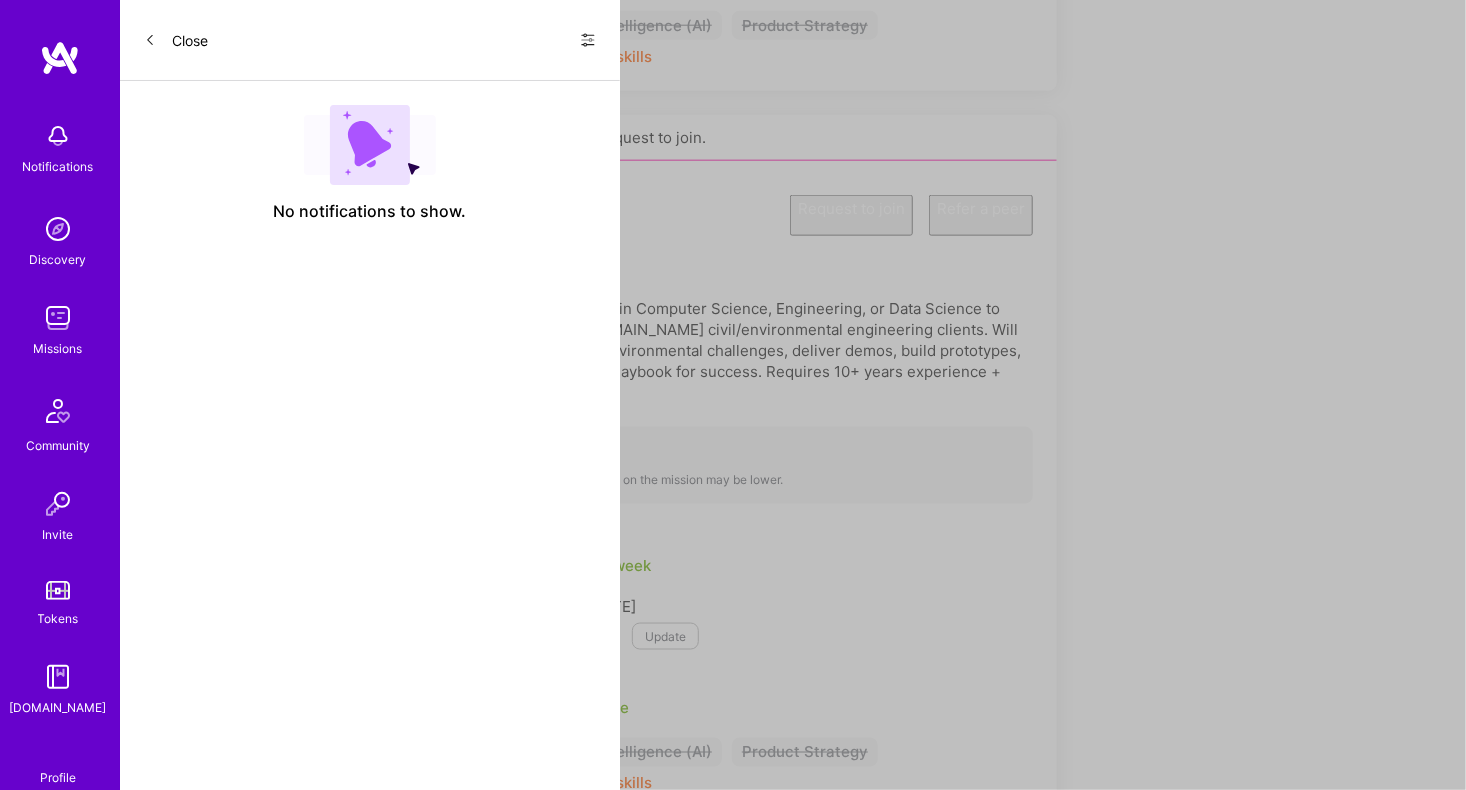scroll, scrollTop: 0, scrollLeft: 0, axis: both 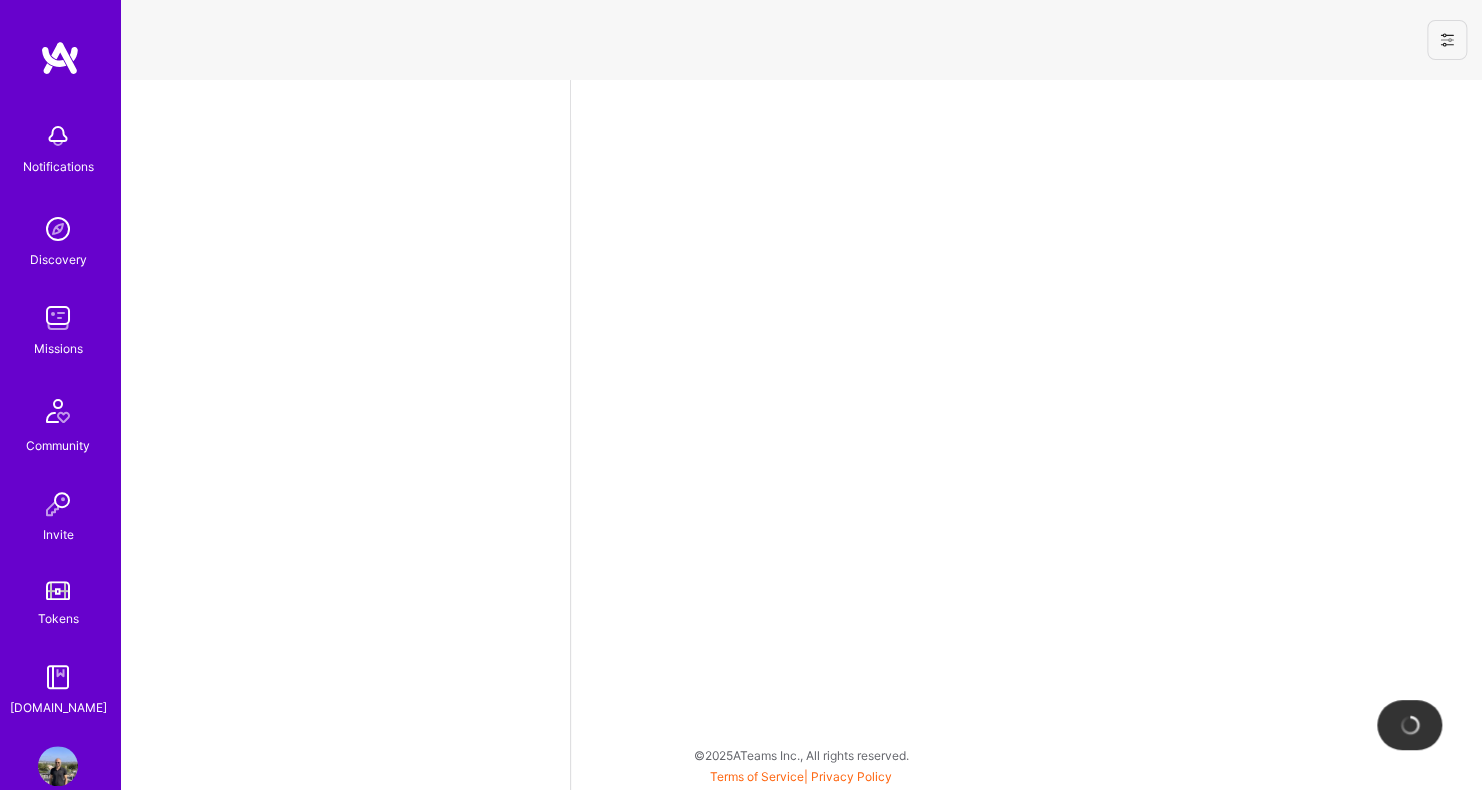 select on "DE" 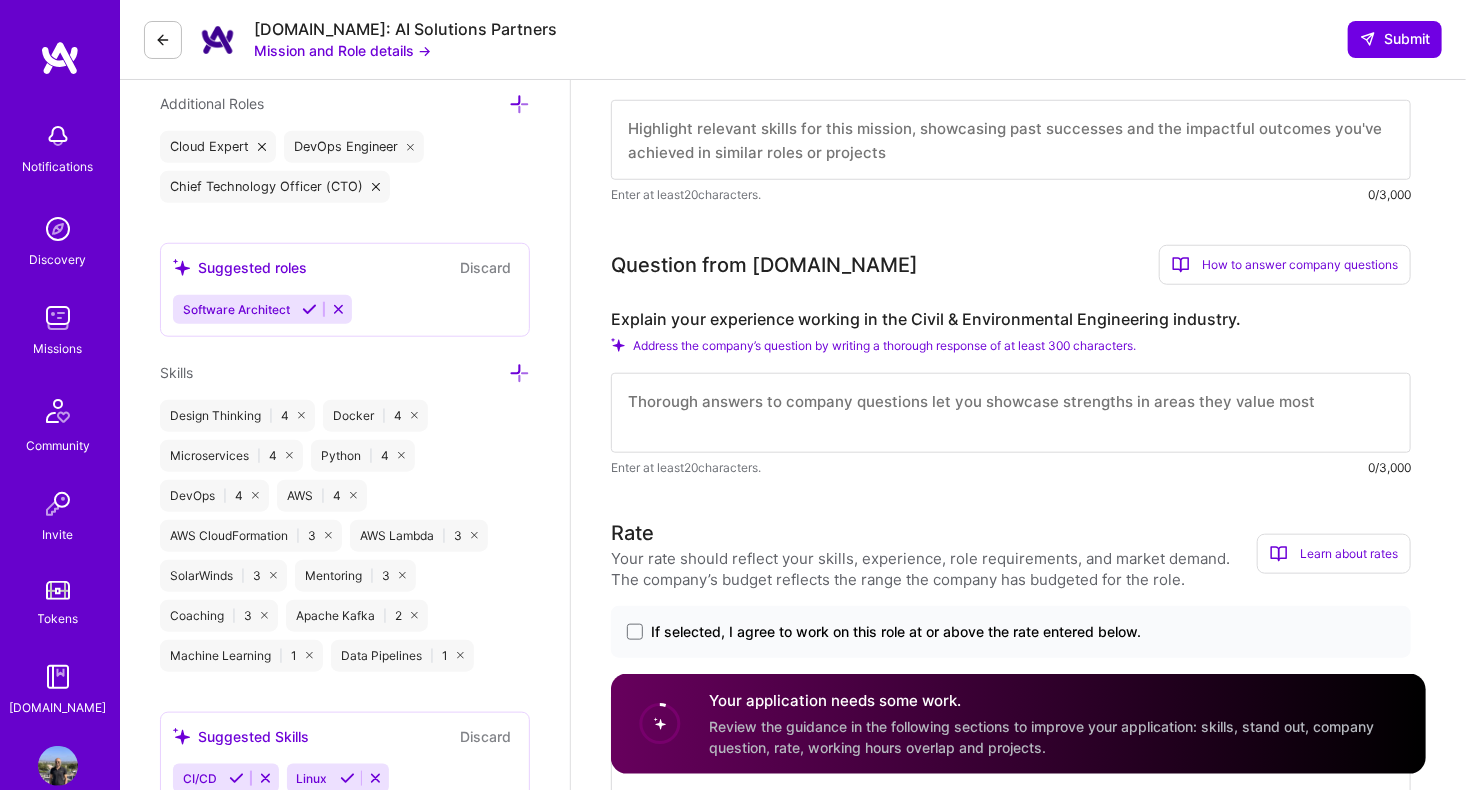 scroll, scrollTop: 712, scrollLeft: 0, axis: vertical 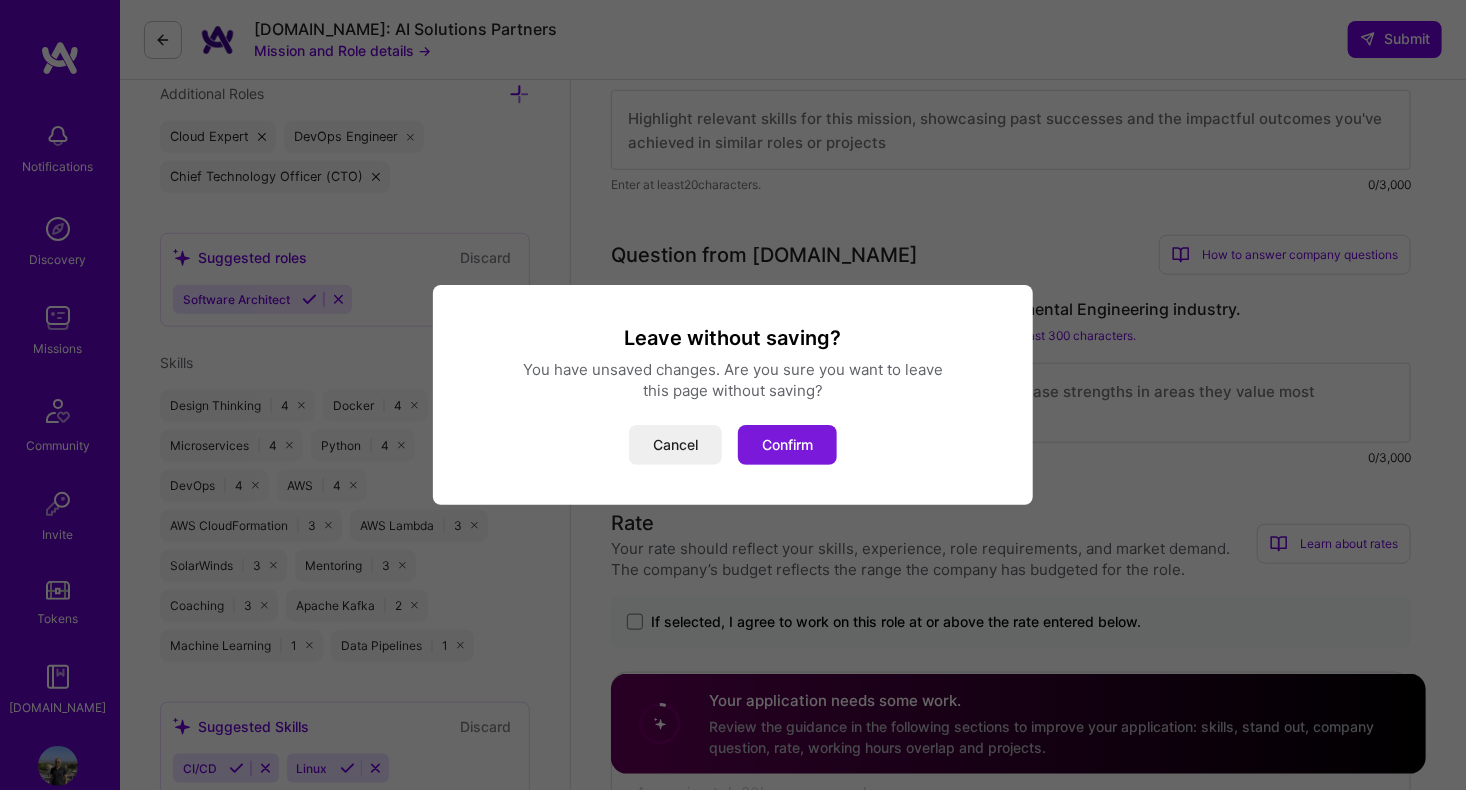 click on "Confirm" at bounding box center [787, 445] 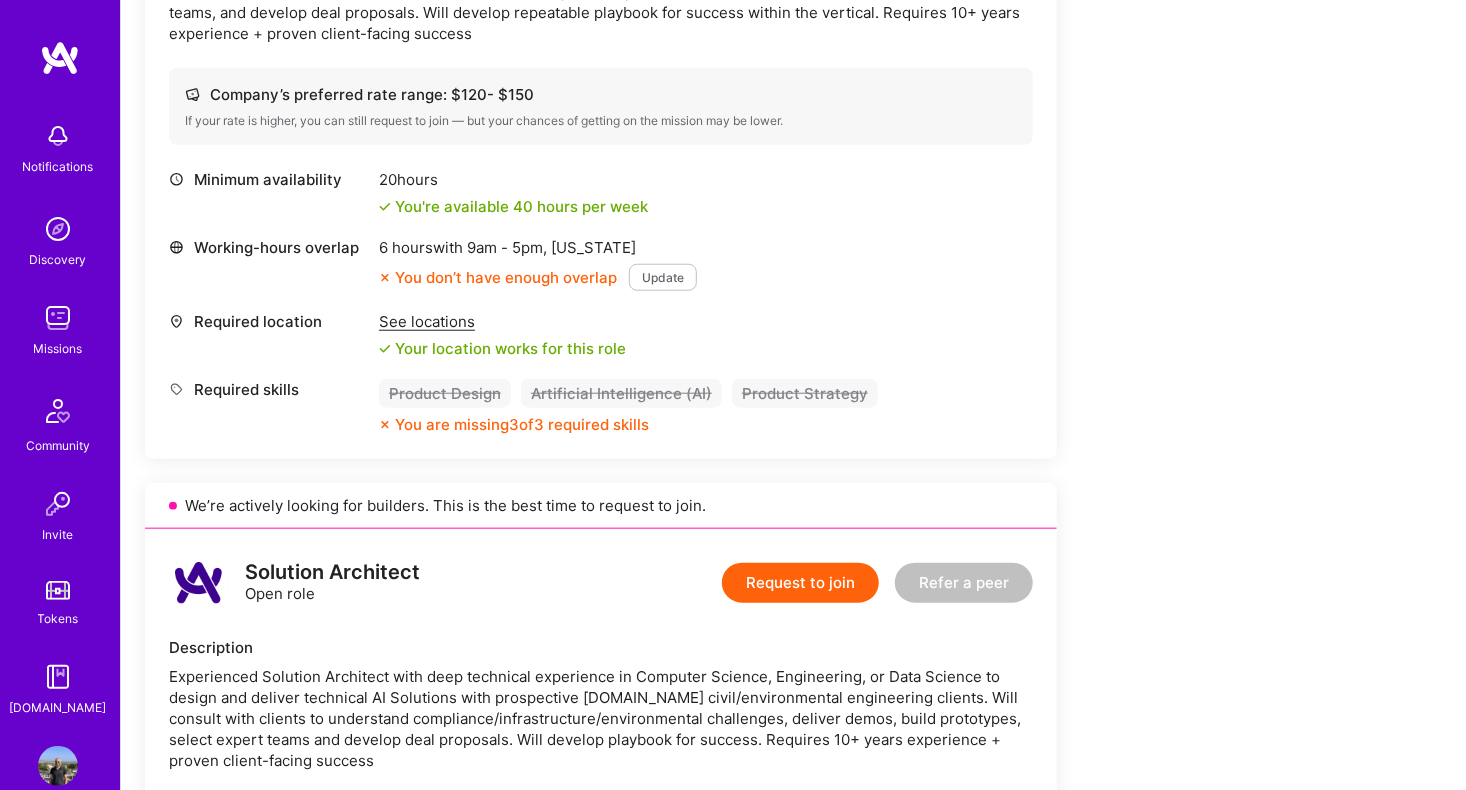 scroll, scrollTop: 0, scrollLeft: 0, axis: both 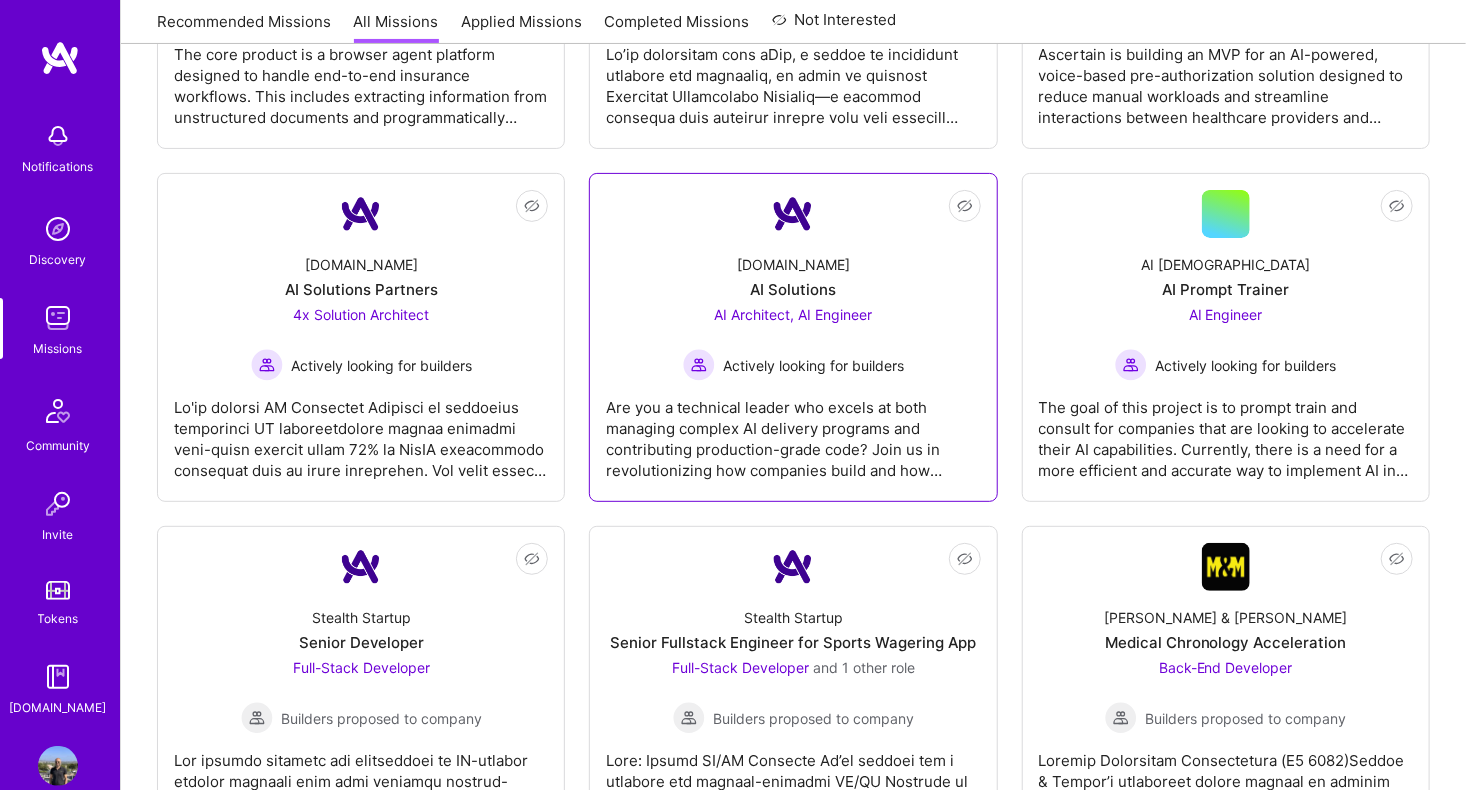 click on "AI Architect, AI Engineer" at bounding box center (793, 314) 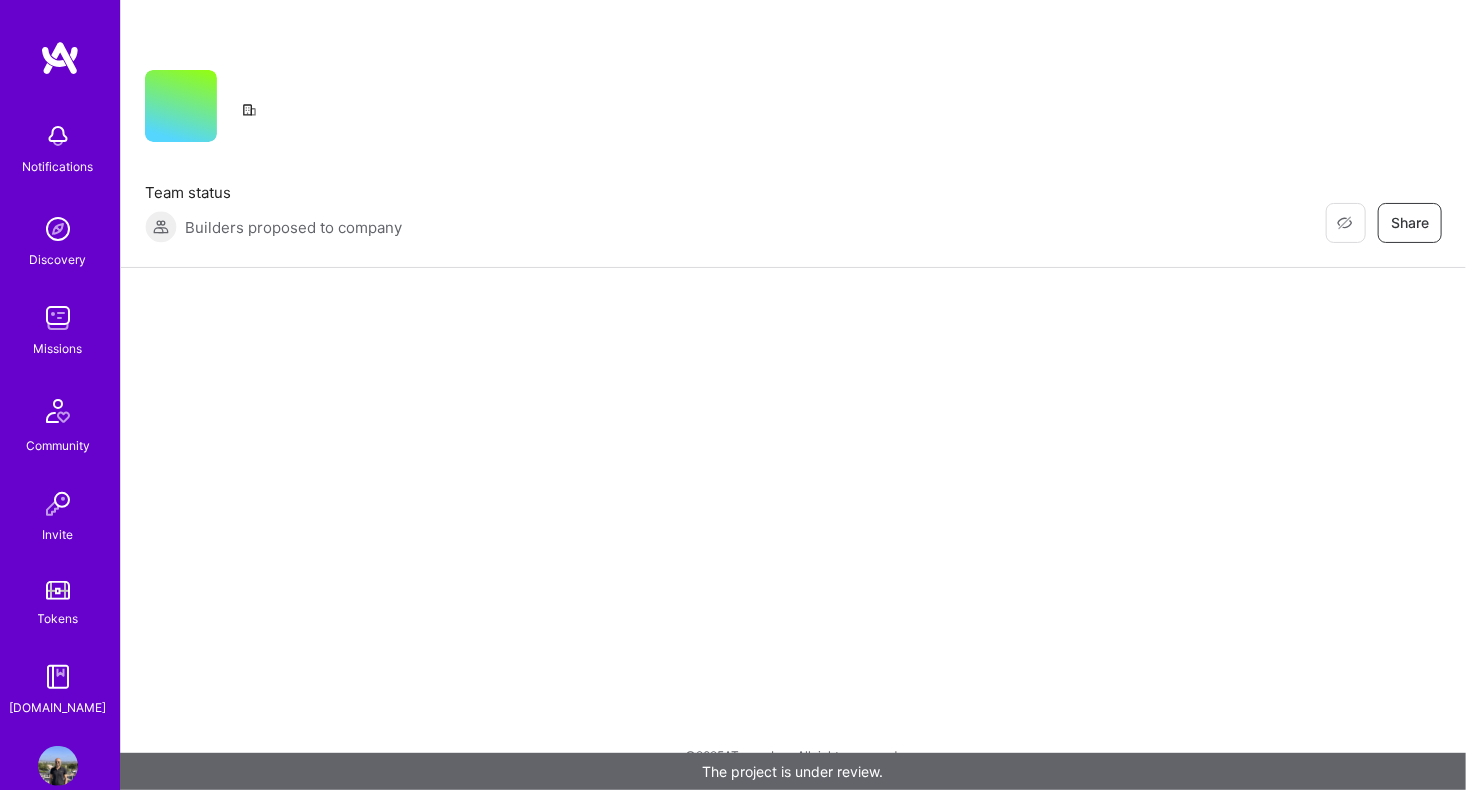 scroll, scrollTop: 0, scrollLeft: 0, axis: both 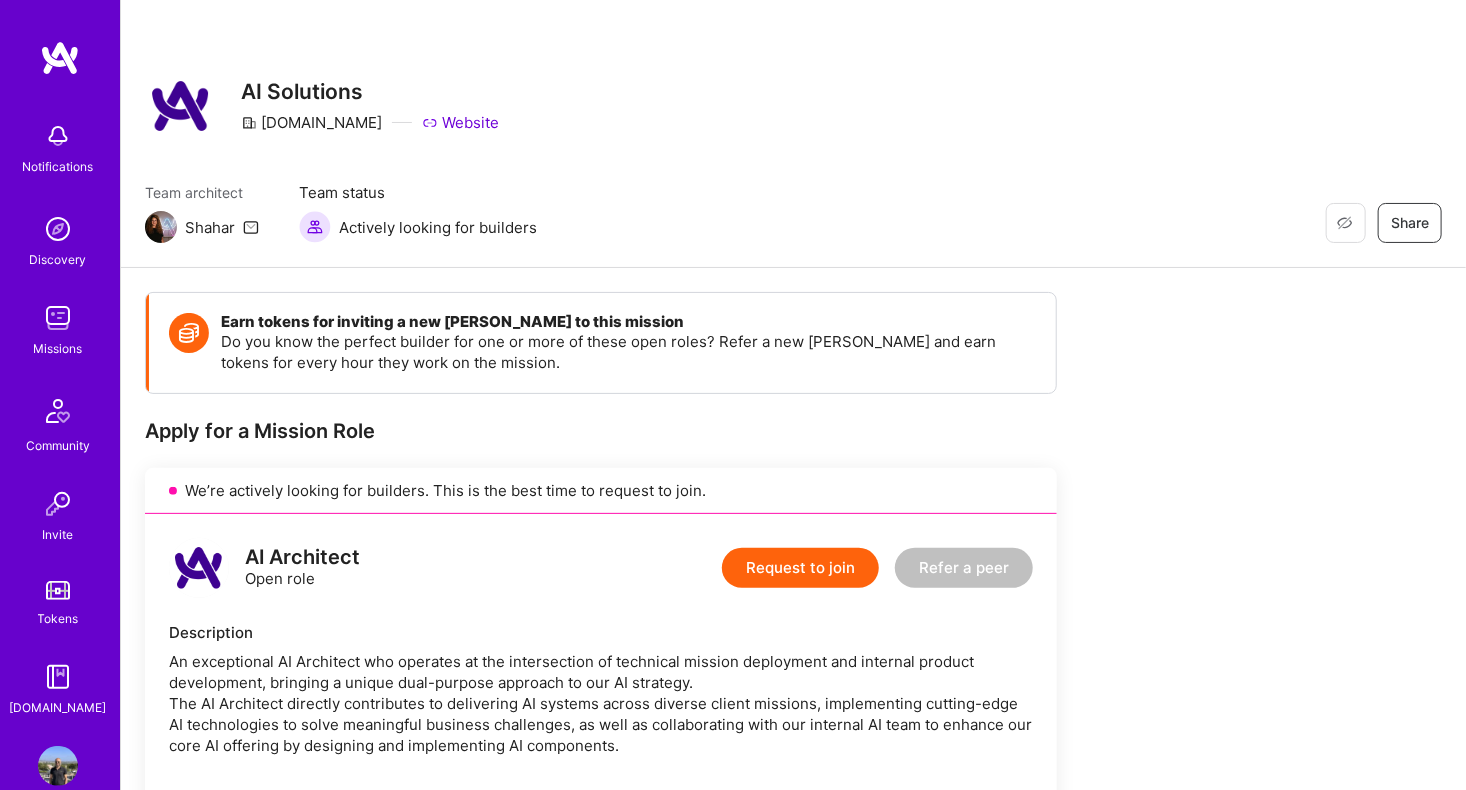 click on "Earn tokens for inviting a new [PERSON_NAME] to this mission Do you know the perfect builder for one or more of these open roles? Refer a new [PERSON_NAME] and earn tokens for every hour they work on the mission. Apply for a Mission Role We’re actively looking for builders. This is the best time to request to join. AI Architect Open role Request to join Refer a peer Description An exceptional AI Architect who operates at the intersection of technical mission deployment and internal product development, bringing a unique dual-purpose approach to our AI strategy.
The AI Architect directly contributes to delivering AI systems across diverse client missions, implementing cutting-edge AI technologies to solve meaningful business challenges, as well as collaborating with our internal AI team to enhance our core AI offering by designing and implementing AI components. Minimum availability 40  hours You're available 40 hours per week Working-hours overlap 4 hours  with   9am    -    5pm ,     [US_STATE] You overlap for   ( -" at bounding box center [745, 1539] 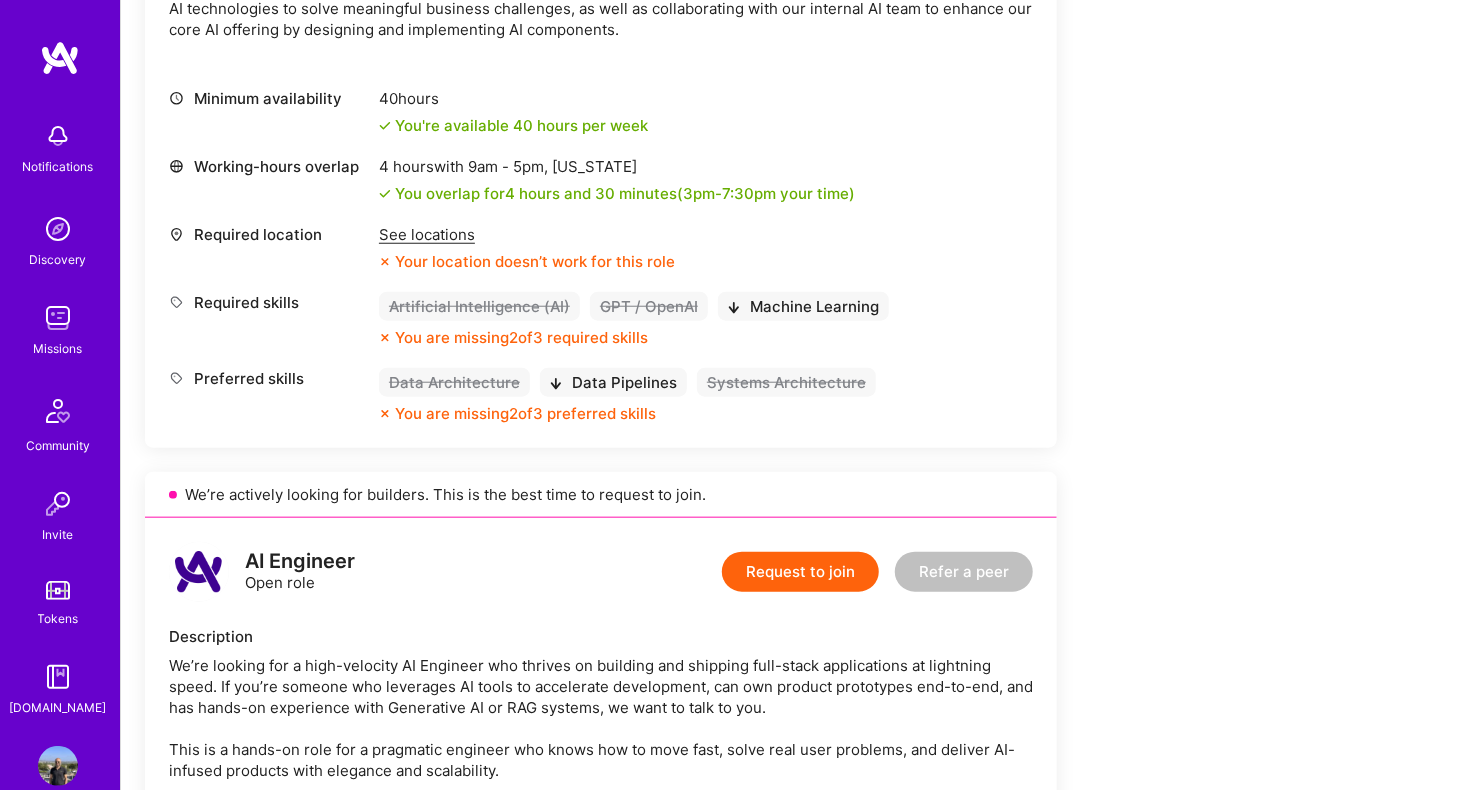 scroll, scrollTop: 760, scrollLeft: 0, axis: vertical 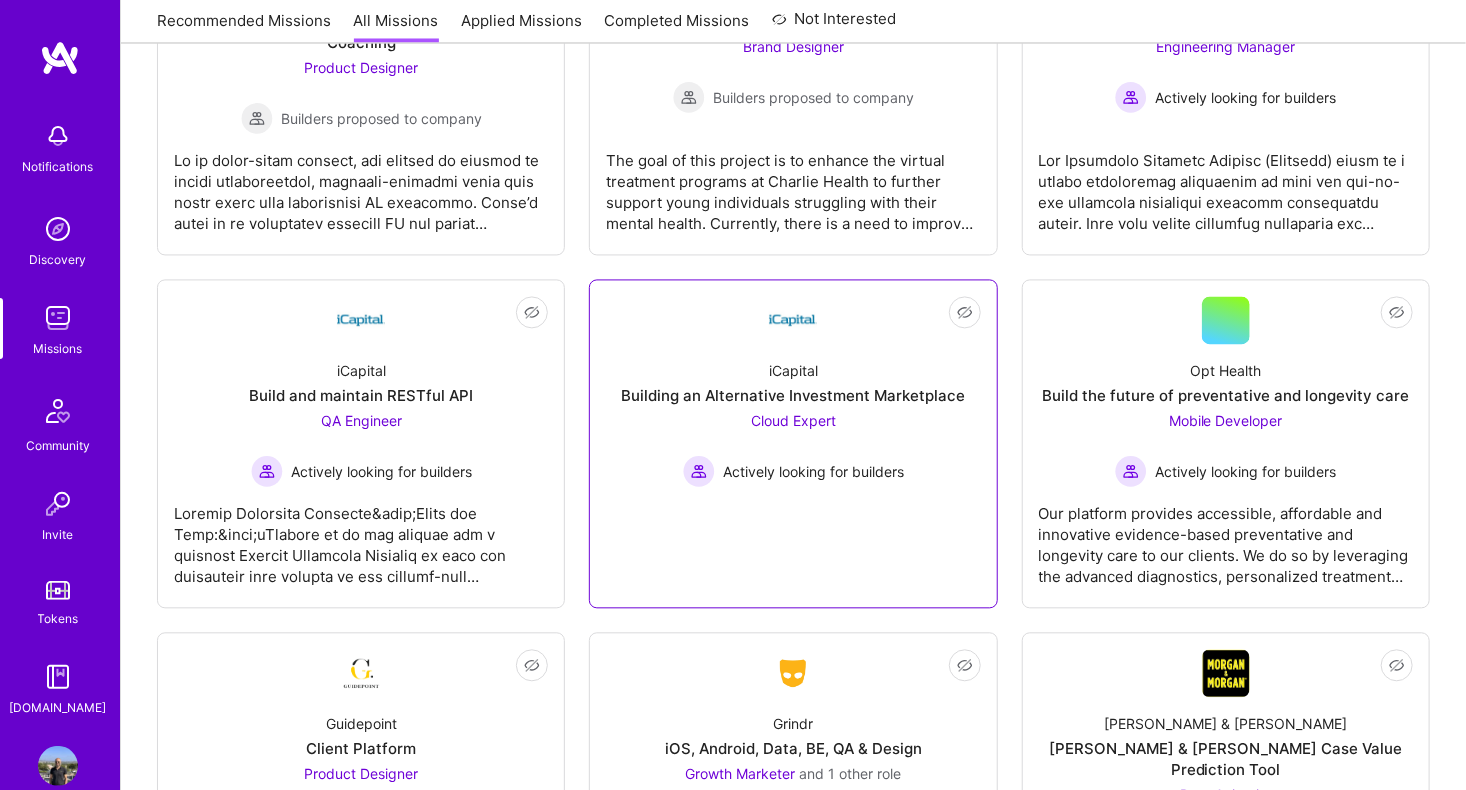 click on "Cloud Expert" at bounding box center (793, 420) 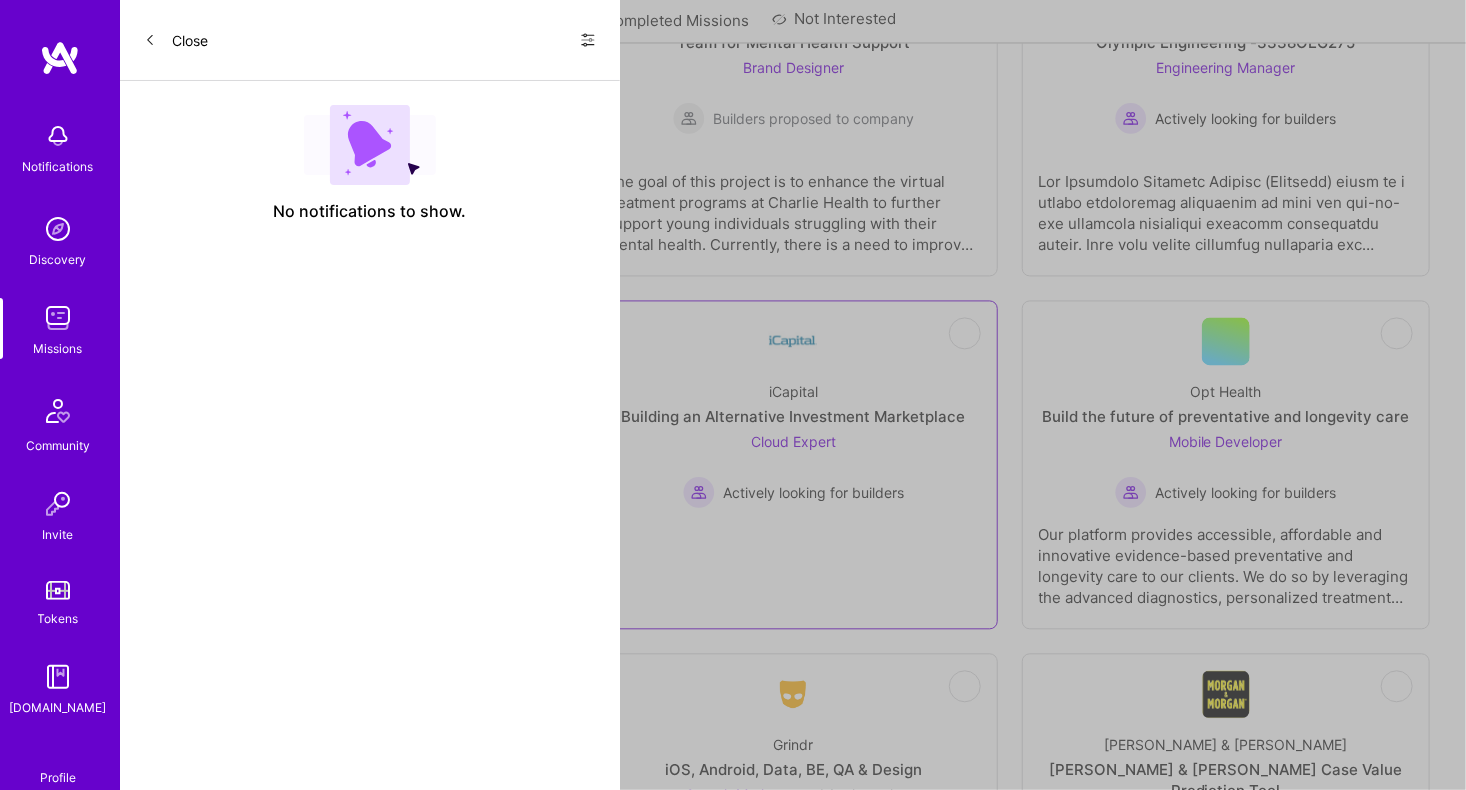 scroll, scrollTop: 0, scrollLeft: 0, axis: both 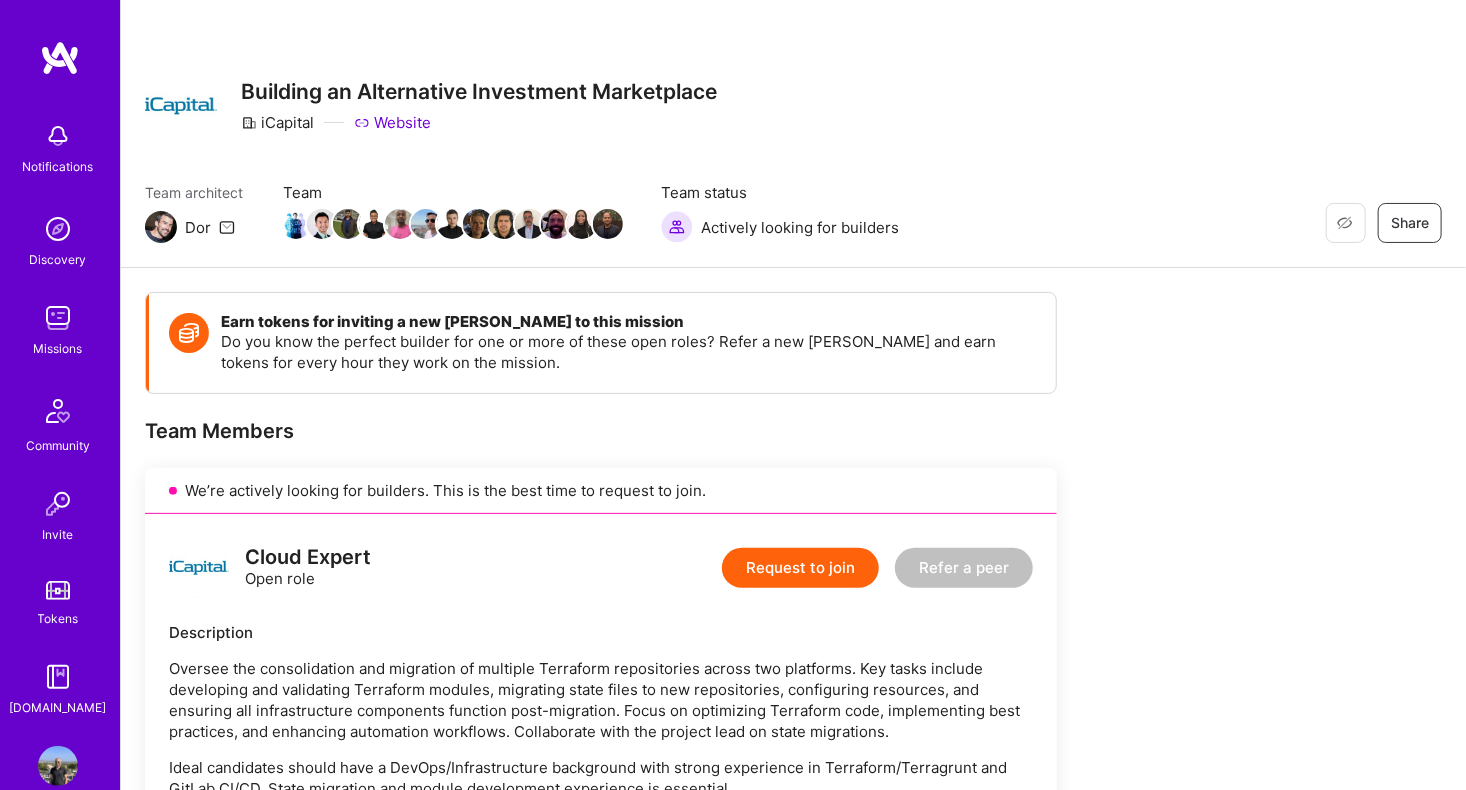 click on "Earn tokens for inviting a new [PERSON_NAME] to this mission Do you know the perfect builder for one or more of these open roles? Refer a new [PERSON_NAME] and earn tokens for every hour they work on the mission. Team Members We’re actively looking for builders. This is the best time to request to join. Cloud Expert Open role Request to join Refer a peer Description Oversee the consolidation and migration of multiple Terraform repositories across two platforms. Key tasks include developing and validating Terraform modules, migrating state files to new repositories, configuring resources, and ensuring all infrastructure components function post-migration. Focus on optimizing Terraform code, implementing best practices, and enhancing automation workflows. Collaborate with the project lead on state migrations. Ideal candidates should have a DevOps/Infrastructure background with strong experience in Terraform/Terragrunt and GitLab CI/CD. State migration and module development experience is essential. $ 85  — $ 105 40 3" at bounding box center (745, 2835) 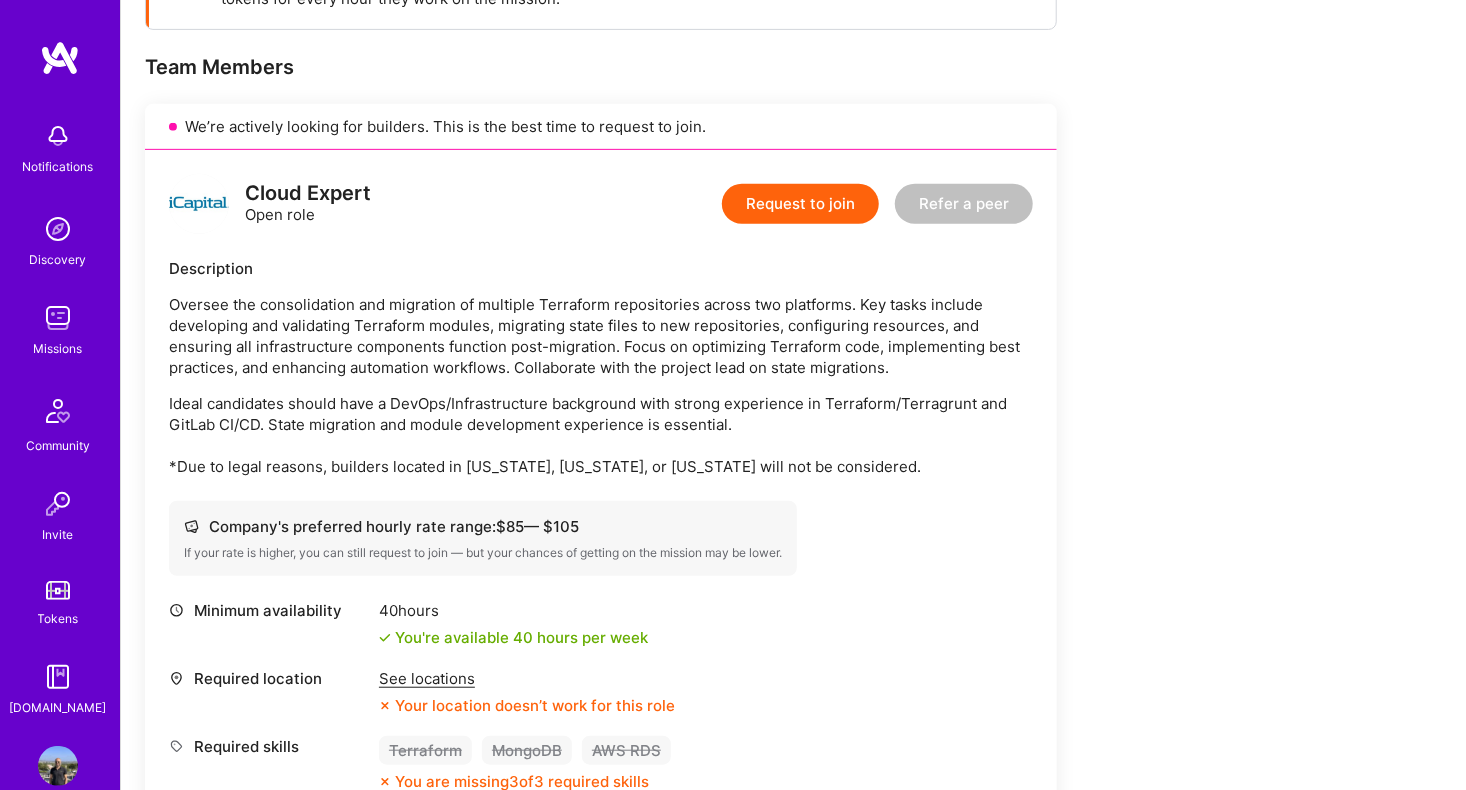 scroll, scrollTop: 360, scrollLeft: 0, axis: vertical 